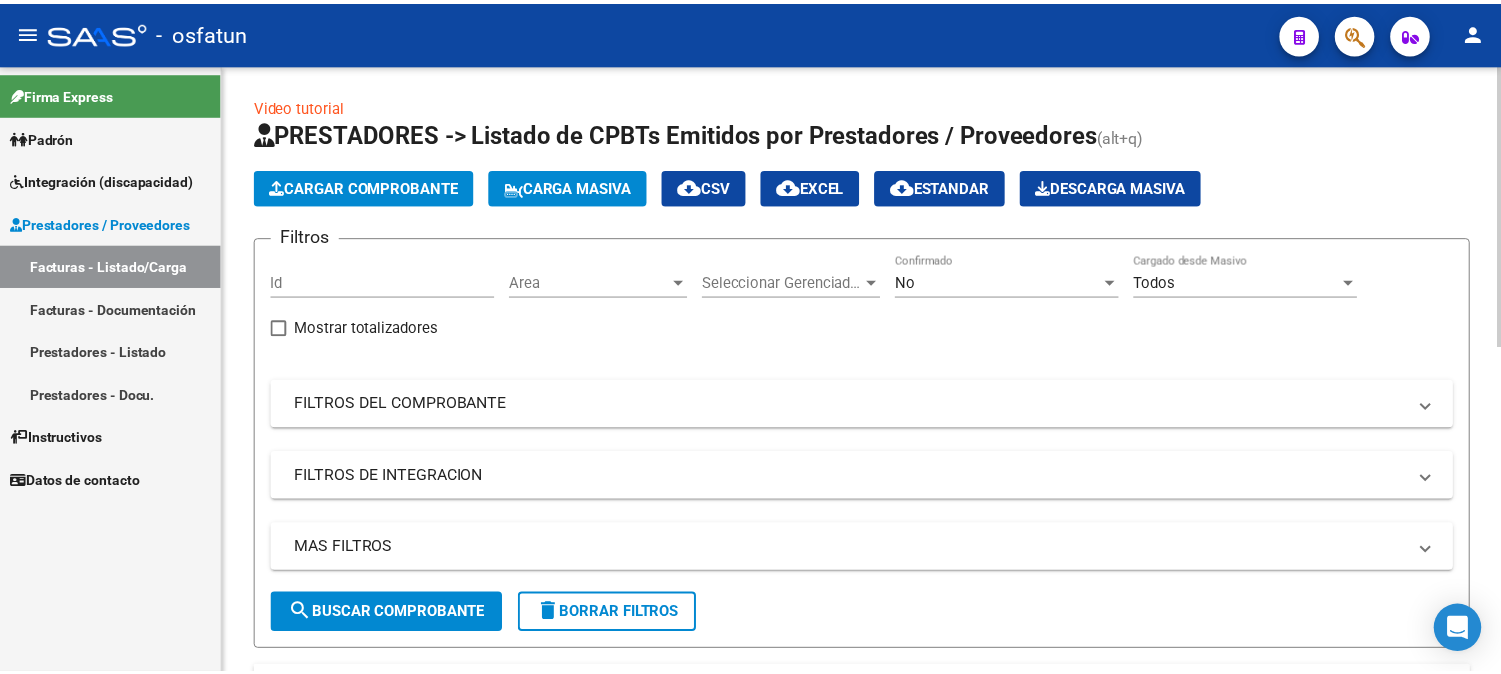 scroll, scrollTop: 0, scrollLeft: 0, axis: both 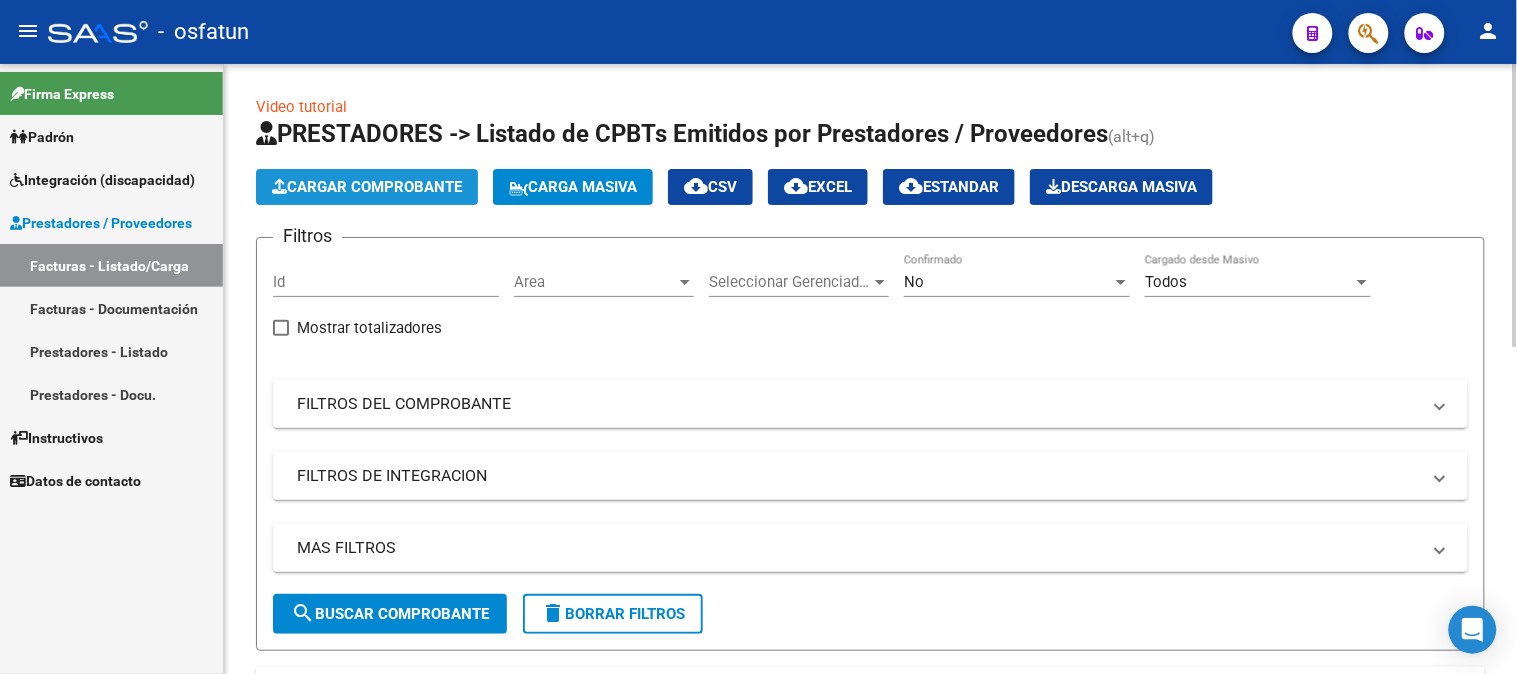 click on "Cargar Comprobante" 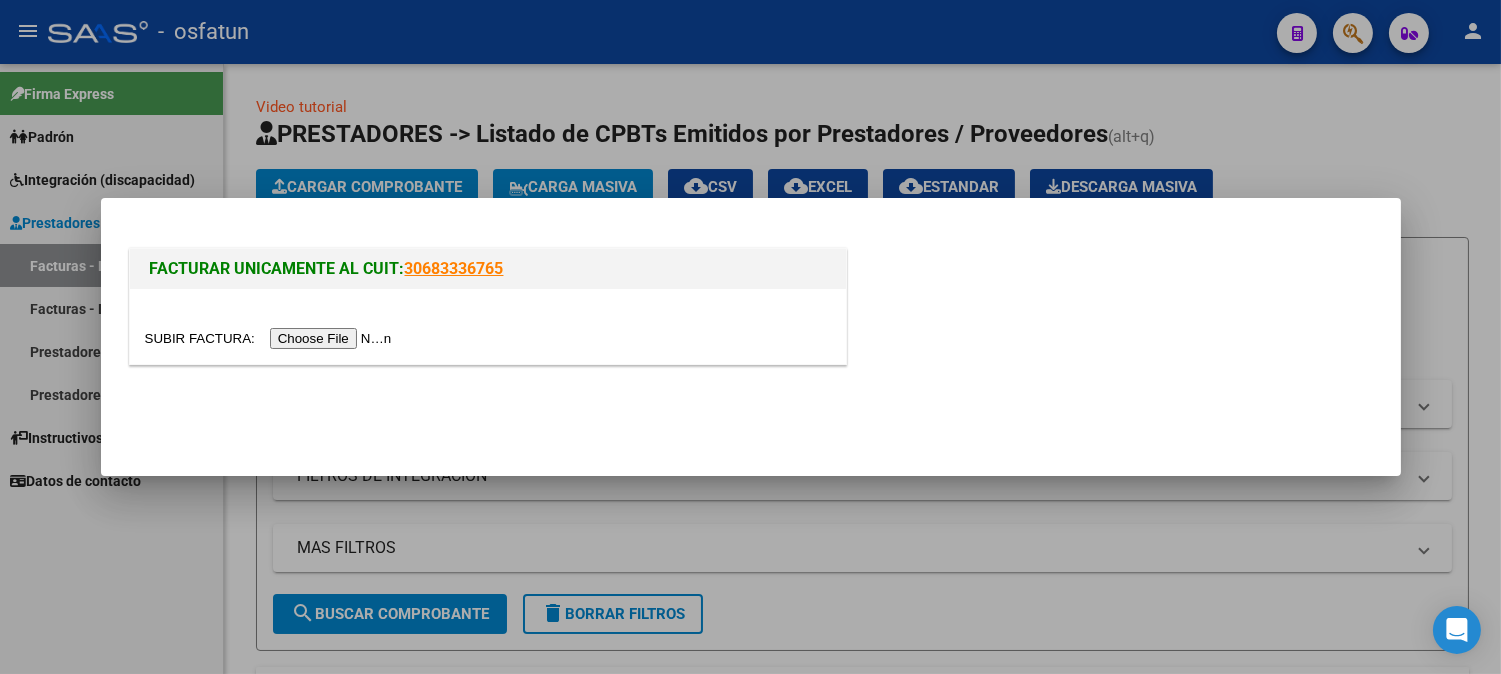 click at bounding box center (271, 338) 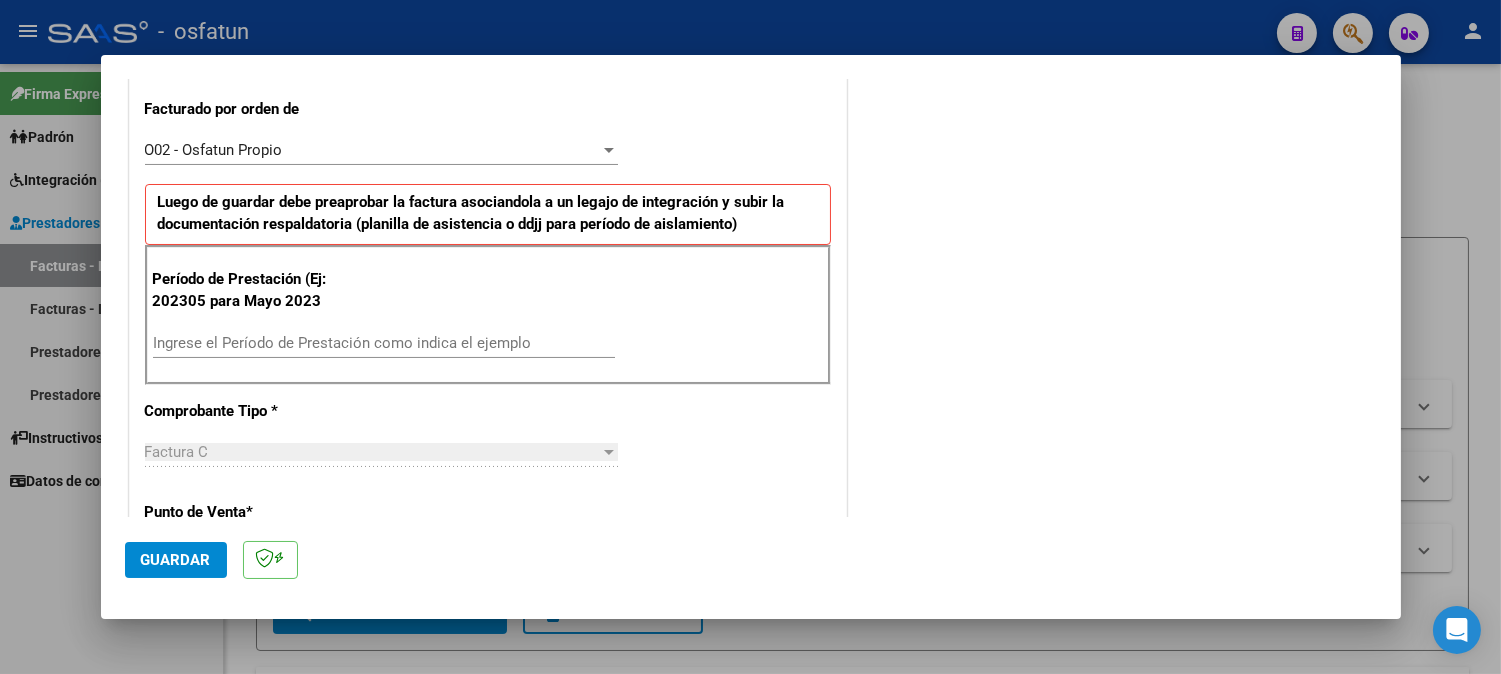 scroll, scrollTop: 555, scrollLeft: 0, axis: vertical 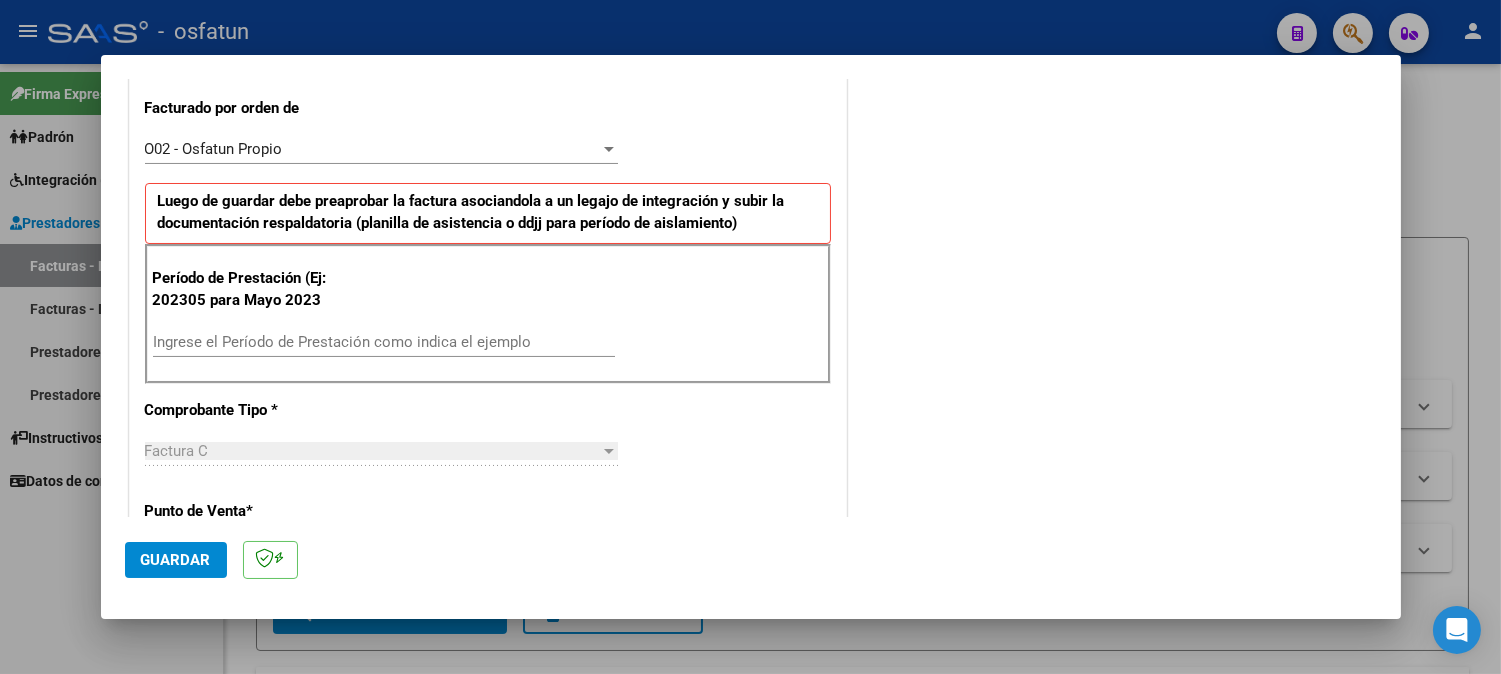 click on "Ingrese el Período de Prestación como indica el ejemplo" at bounding box center (384, 342) 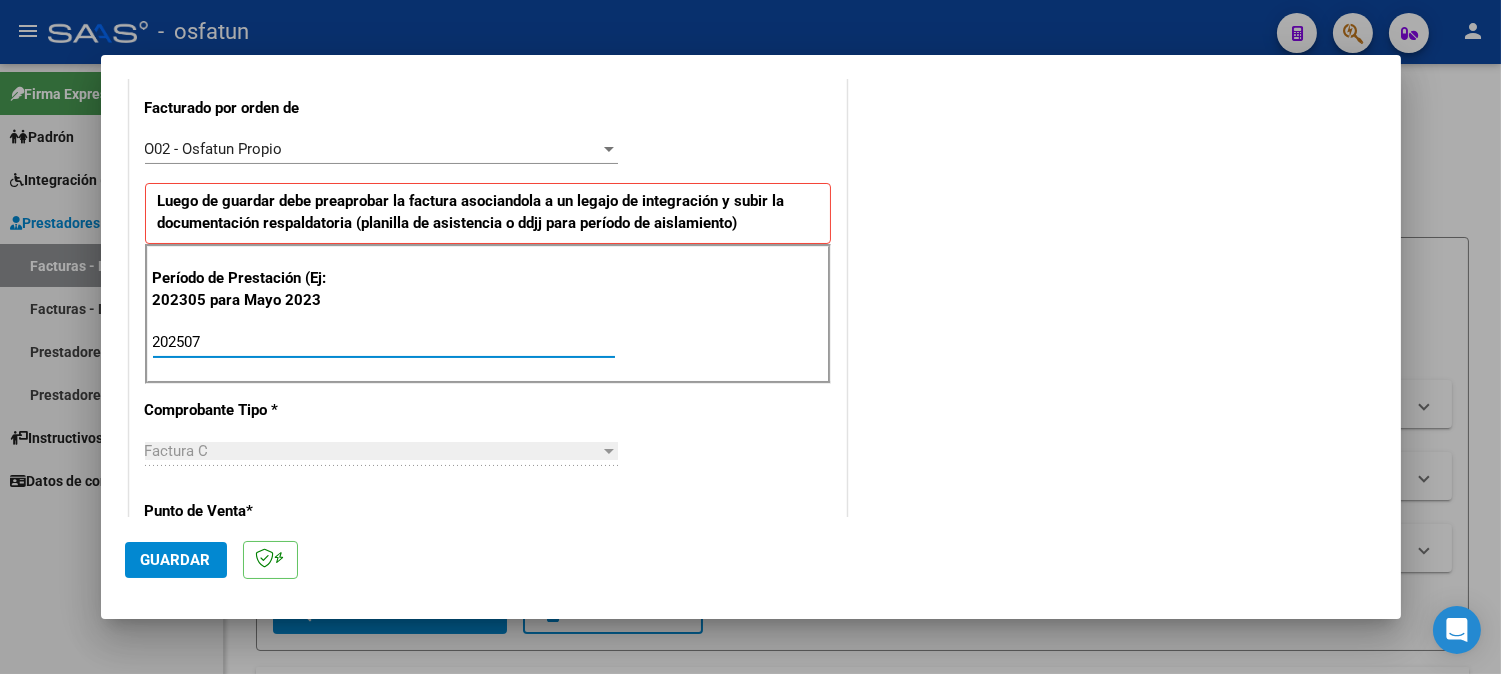 type on "202507" 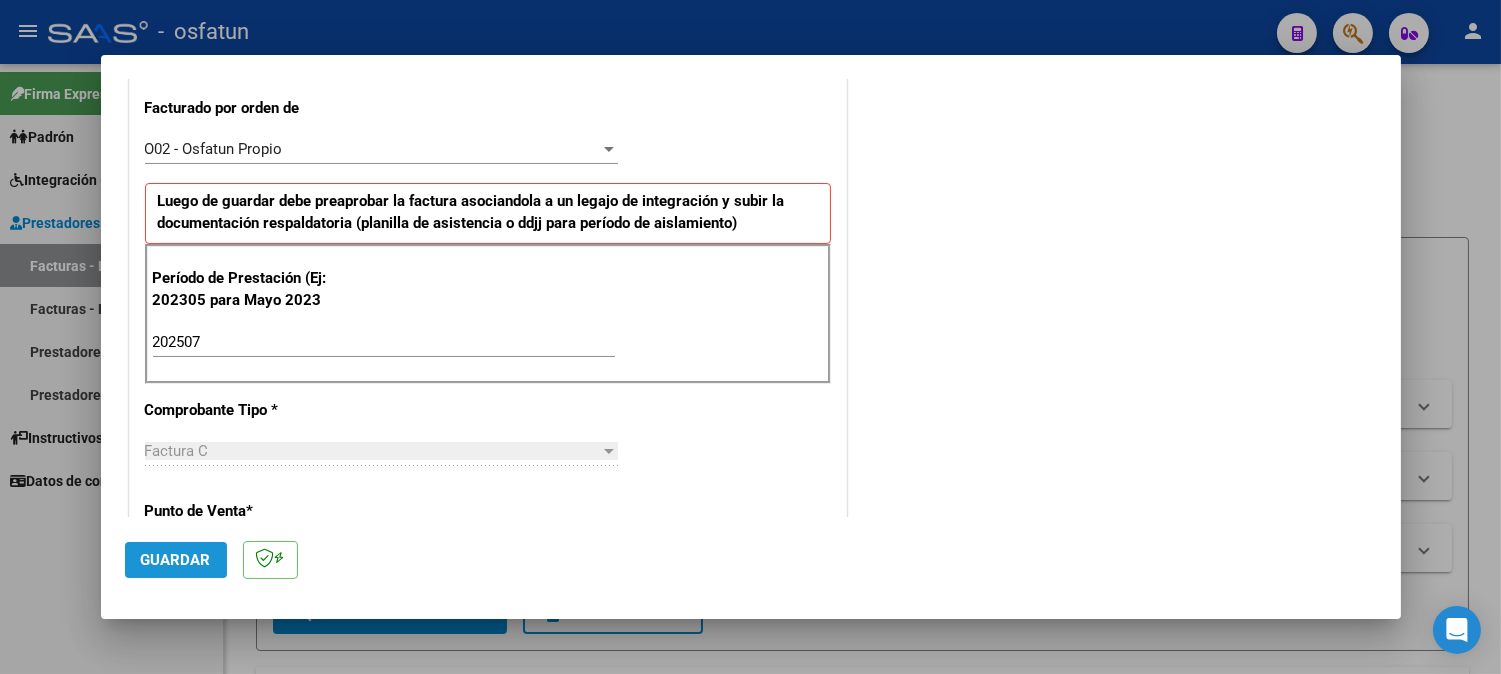 click on "Guardar" 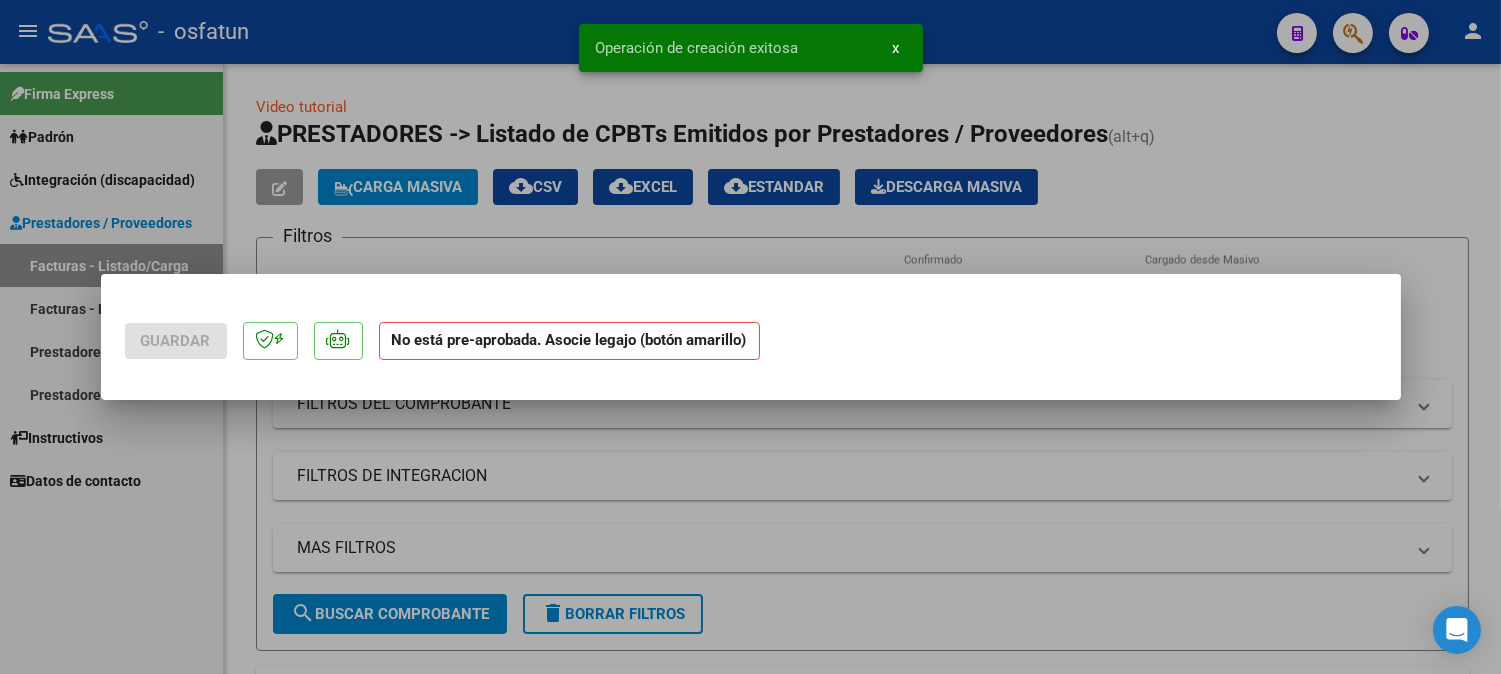 scroll, scrollTop: 0, scrollLeft: 0, axis: both 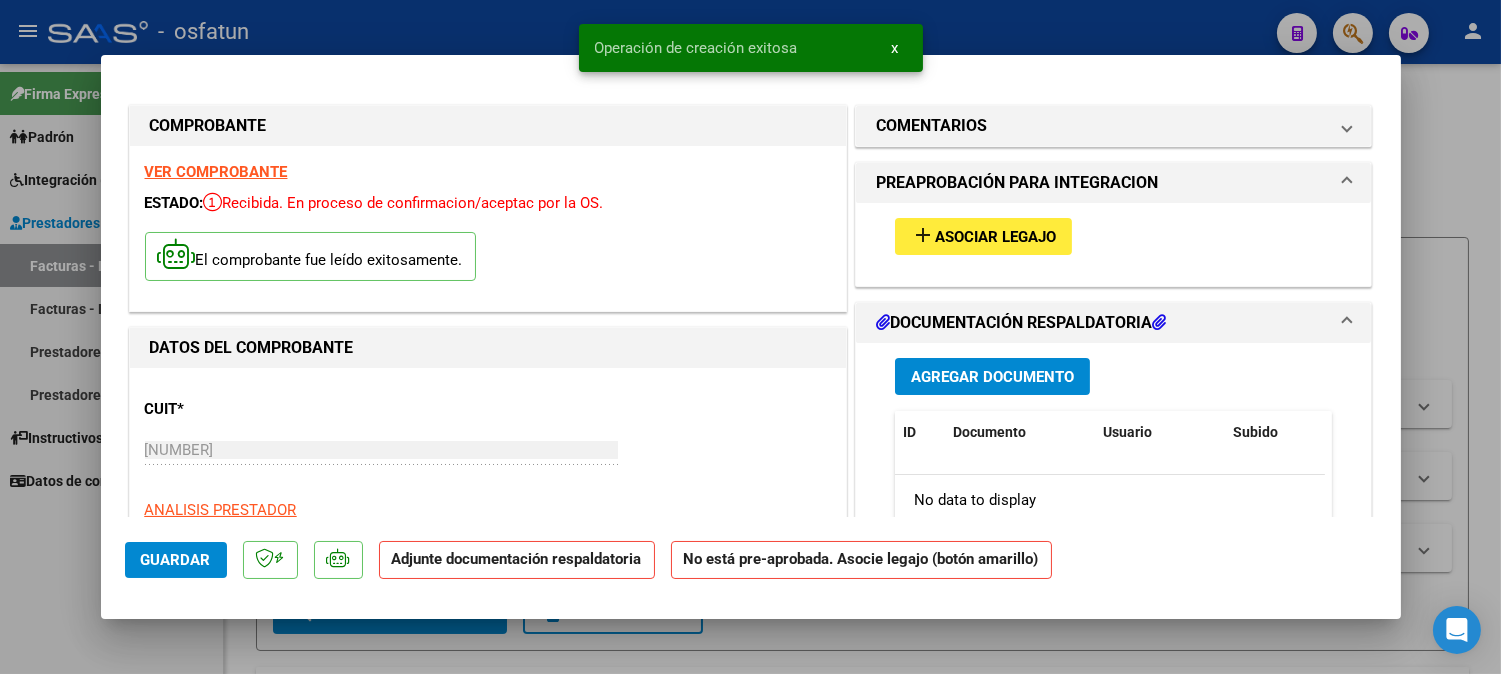 click on "add Asociar Legajo" at bounding box center [1114, 236] 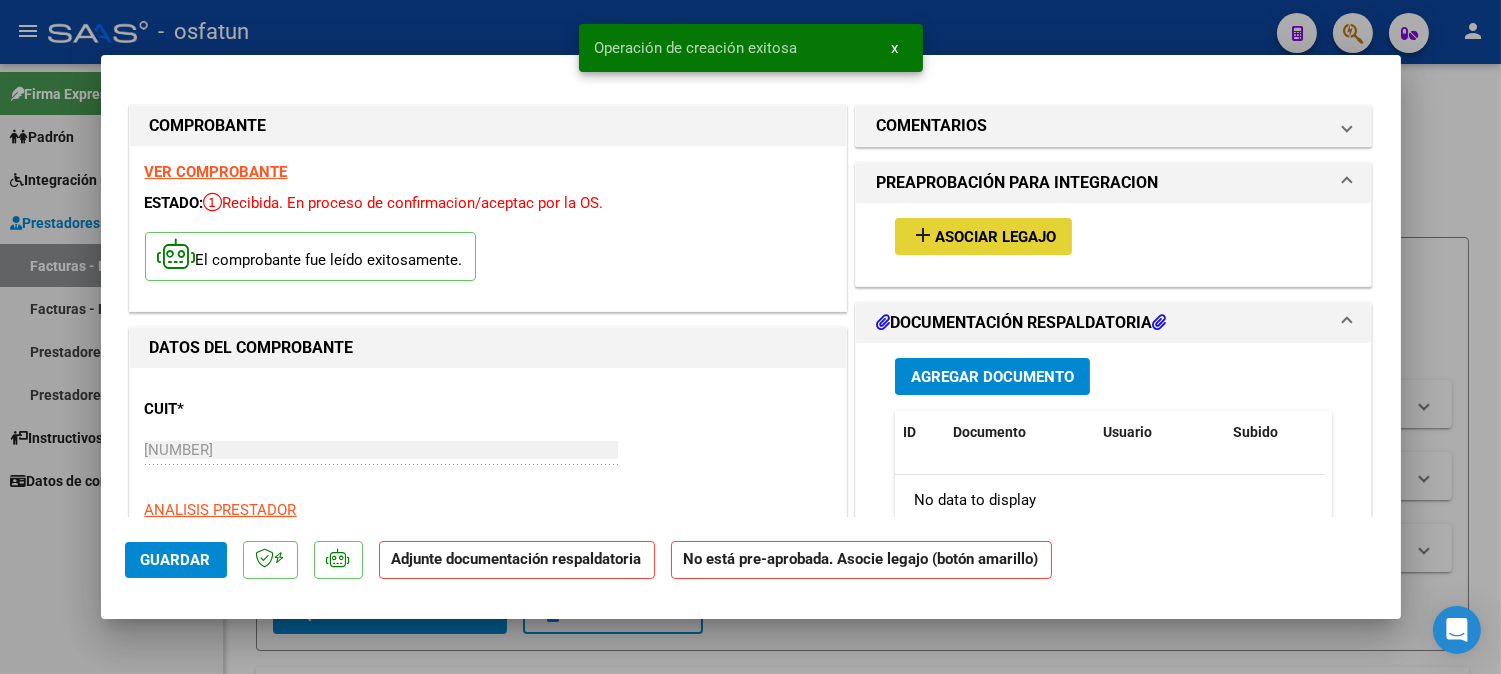click on "add Asociar Legajo" at bounding box center (983, 236) 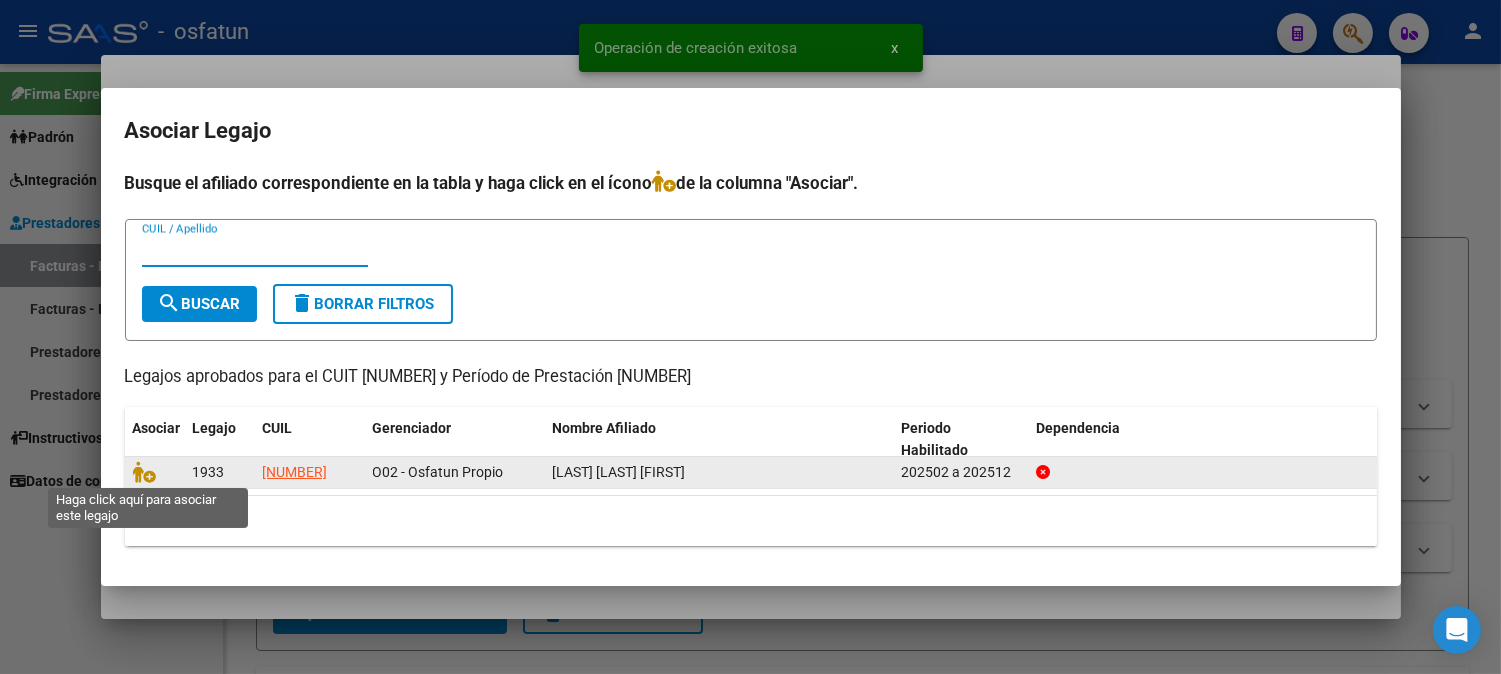click 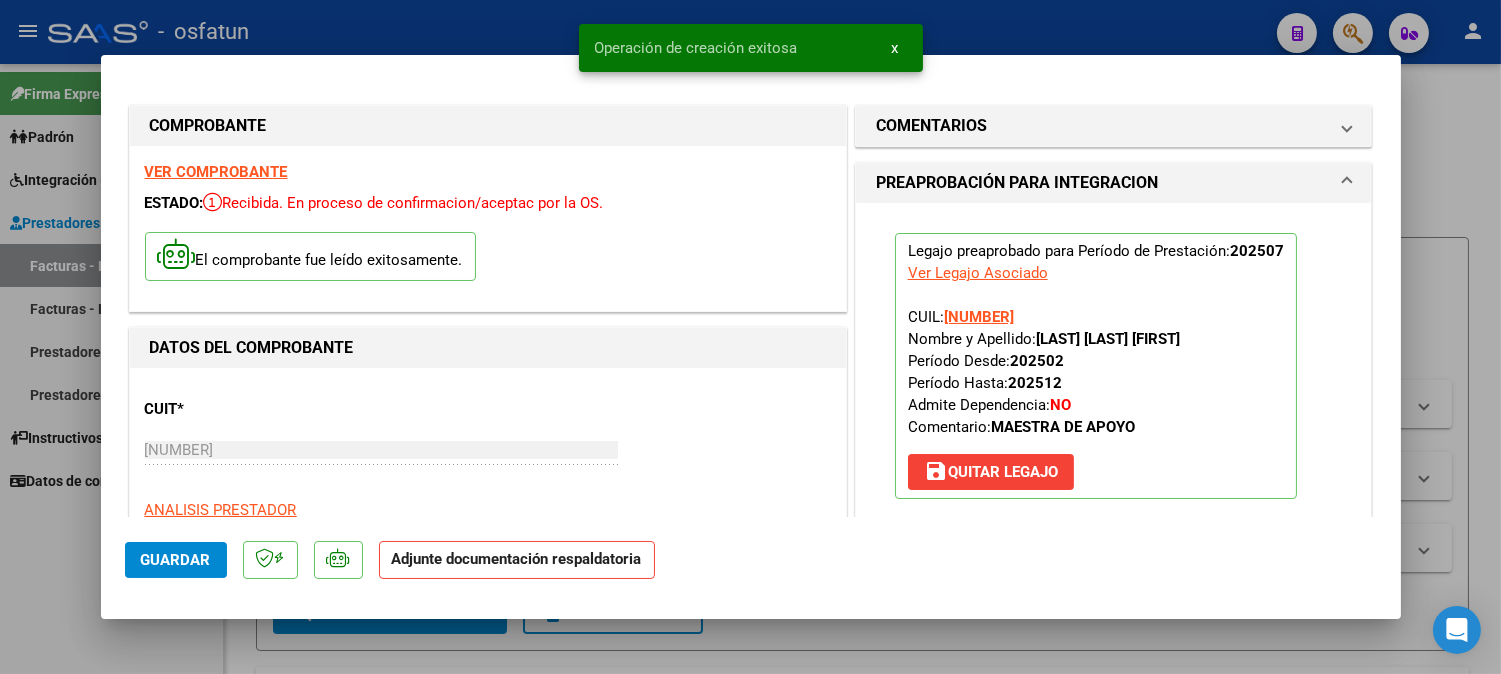 scroll, scrollTop: 333, scrollLeft: 0, axis: vertical 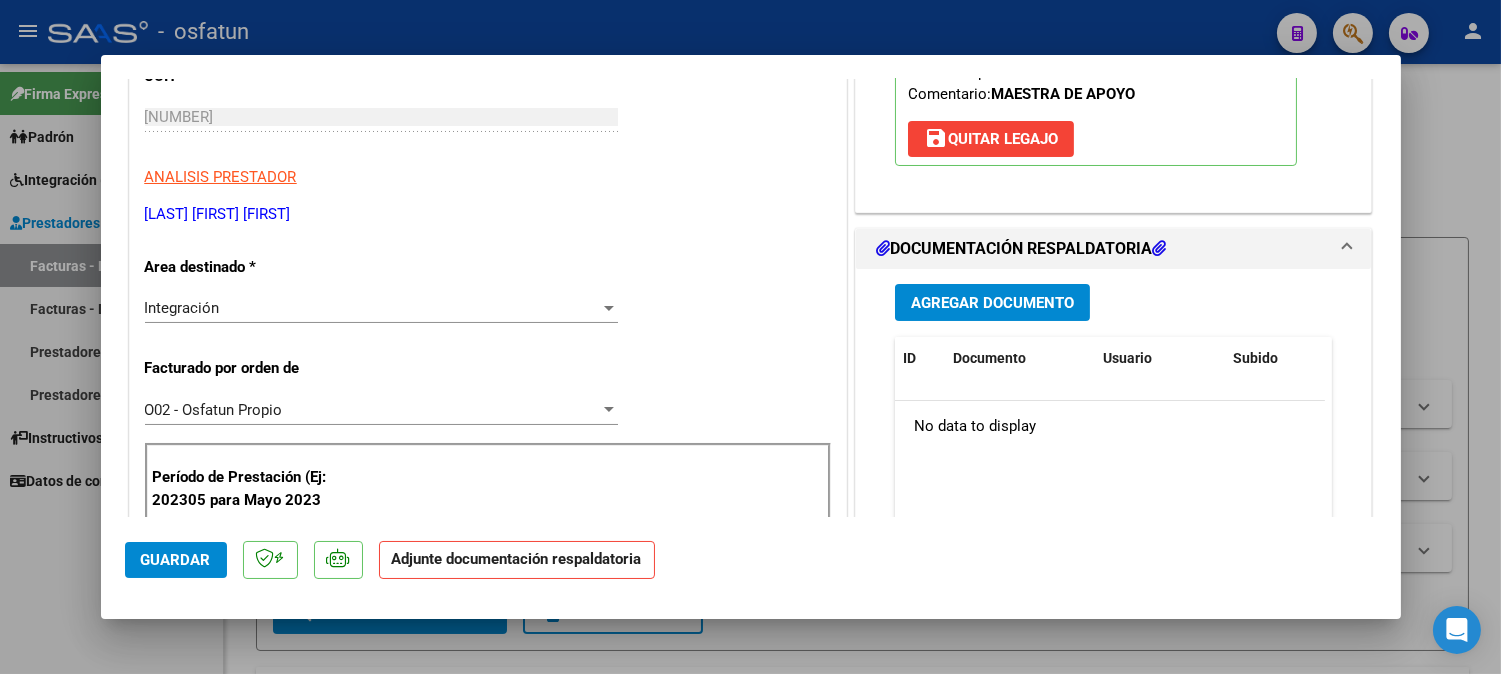 click on "Agregar Documento" at bounding box center [992, 303] 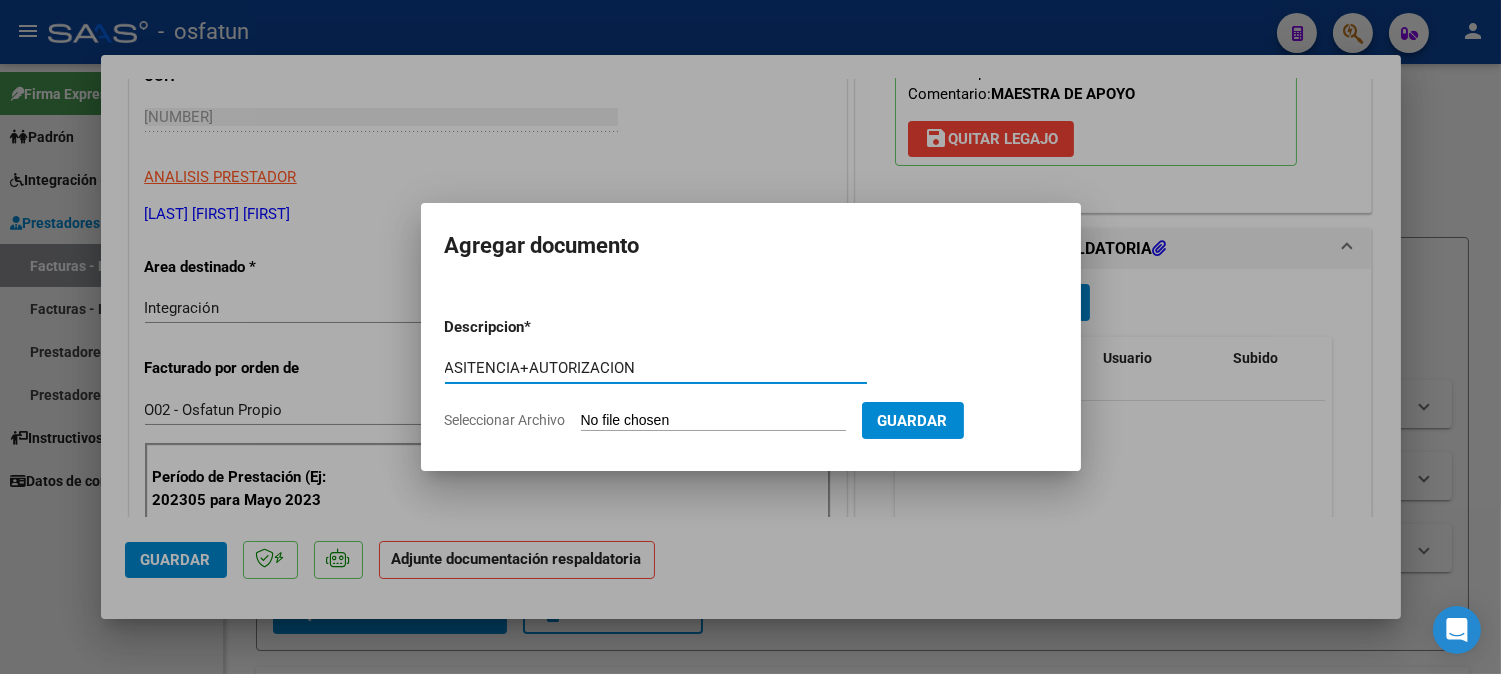 type on "ASITENCIA+AUTORIZACION" 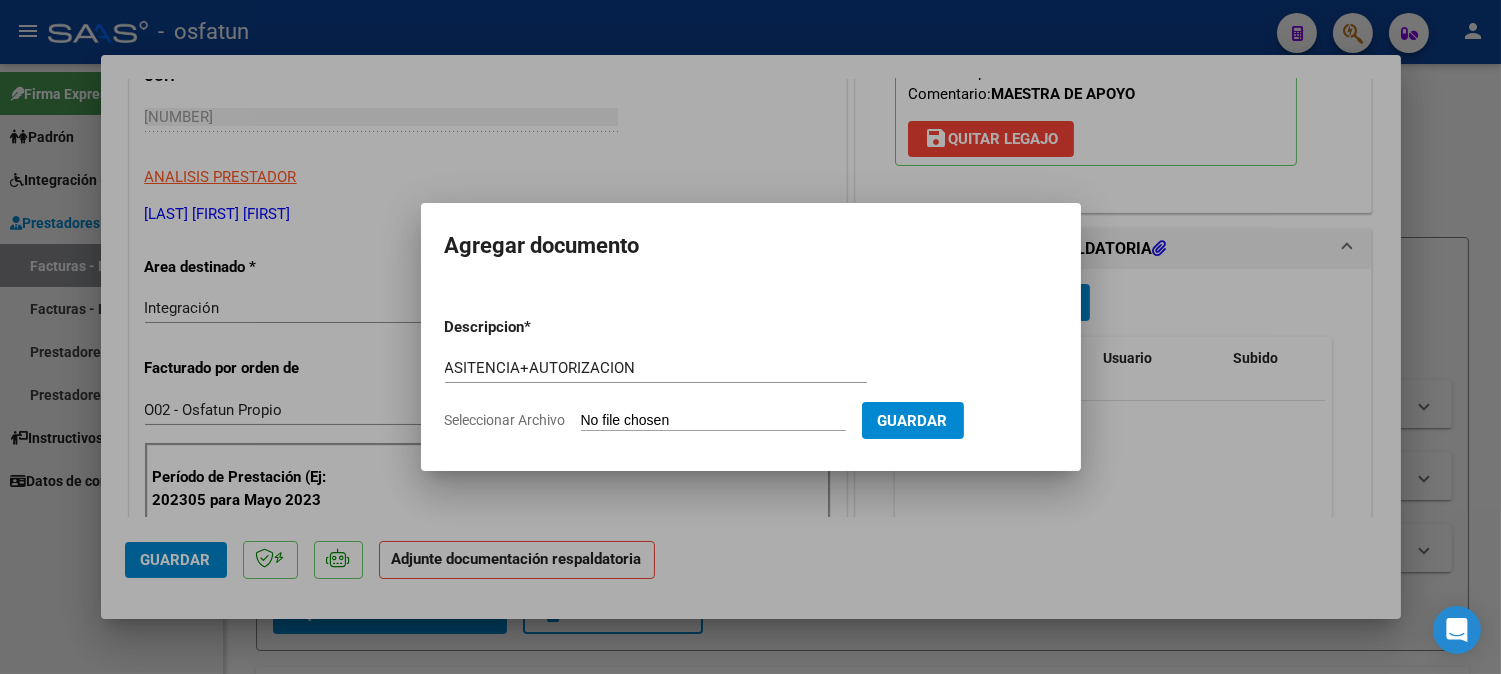 type on "C:\fakepath\ASIST+AUT MAESTRA.pdf" 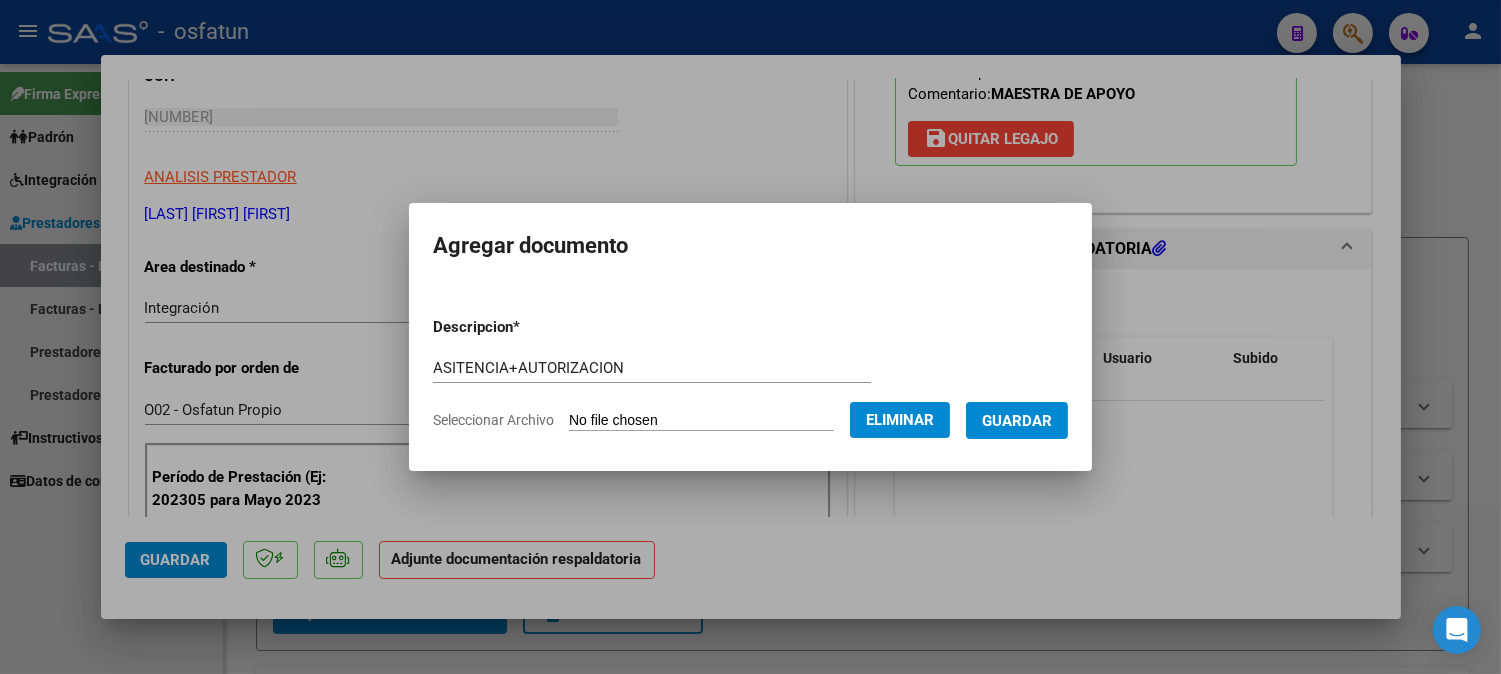 click on "Guardar" at bounding box center (1017, 420) 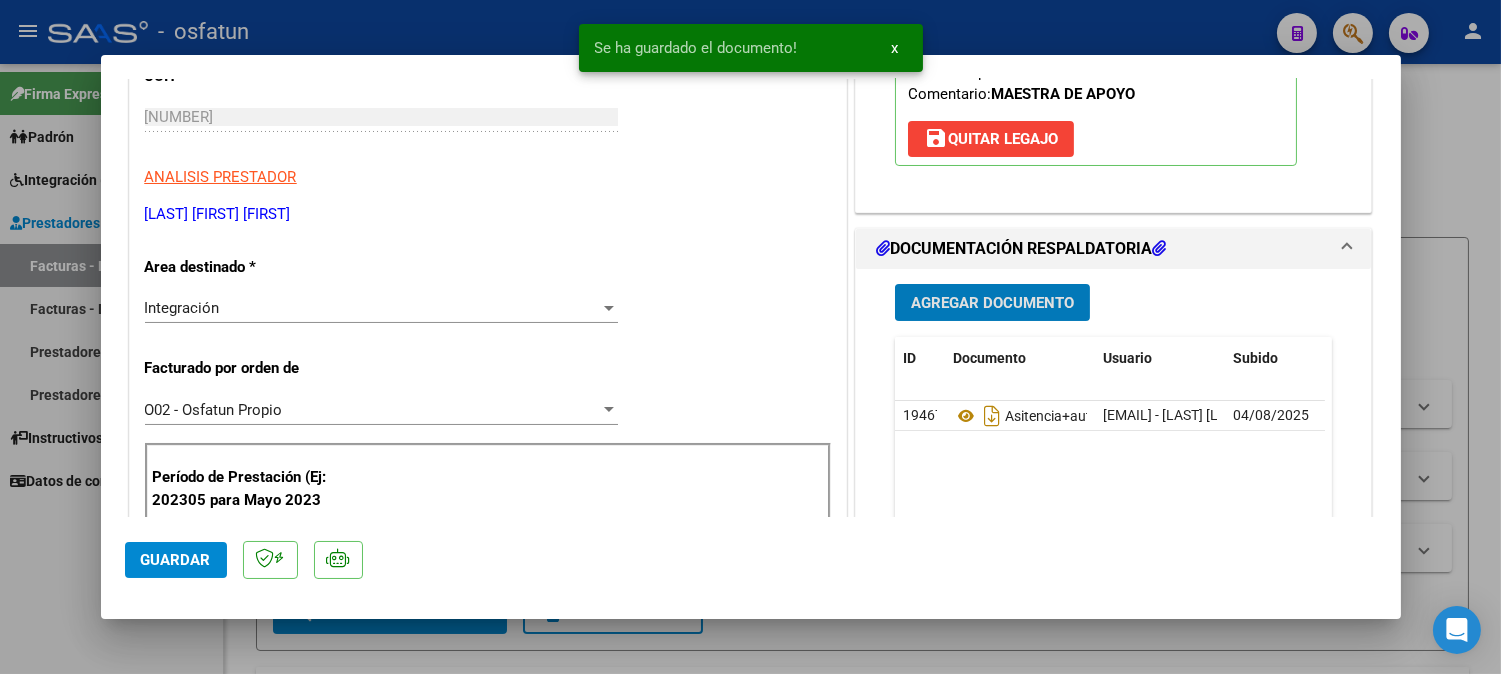 click on "Guardar" 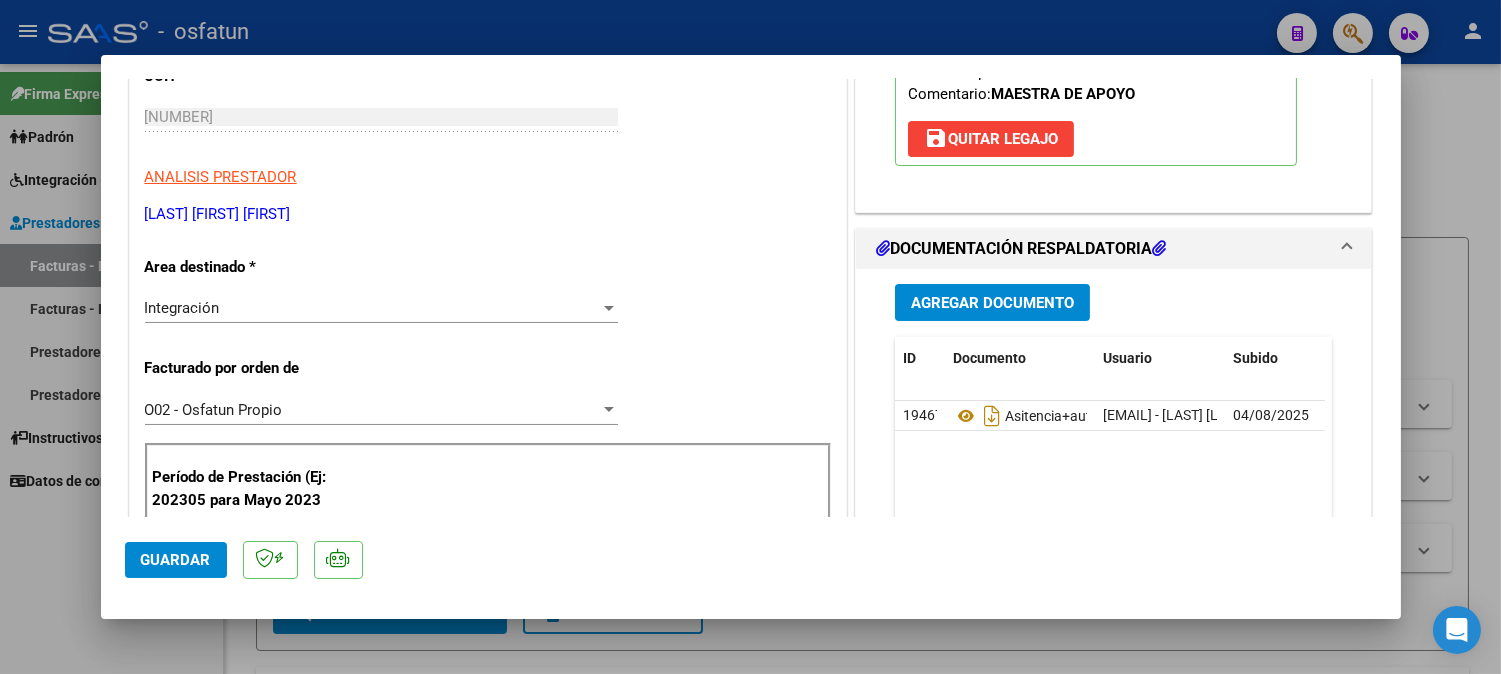click at bounding box center (750, 337) 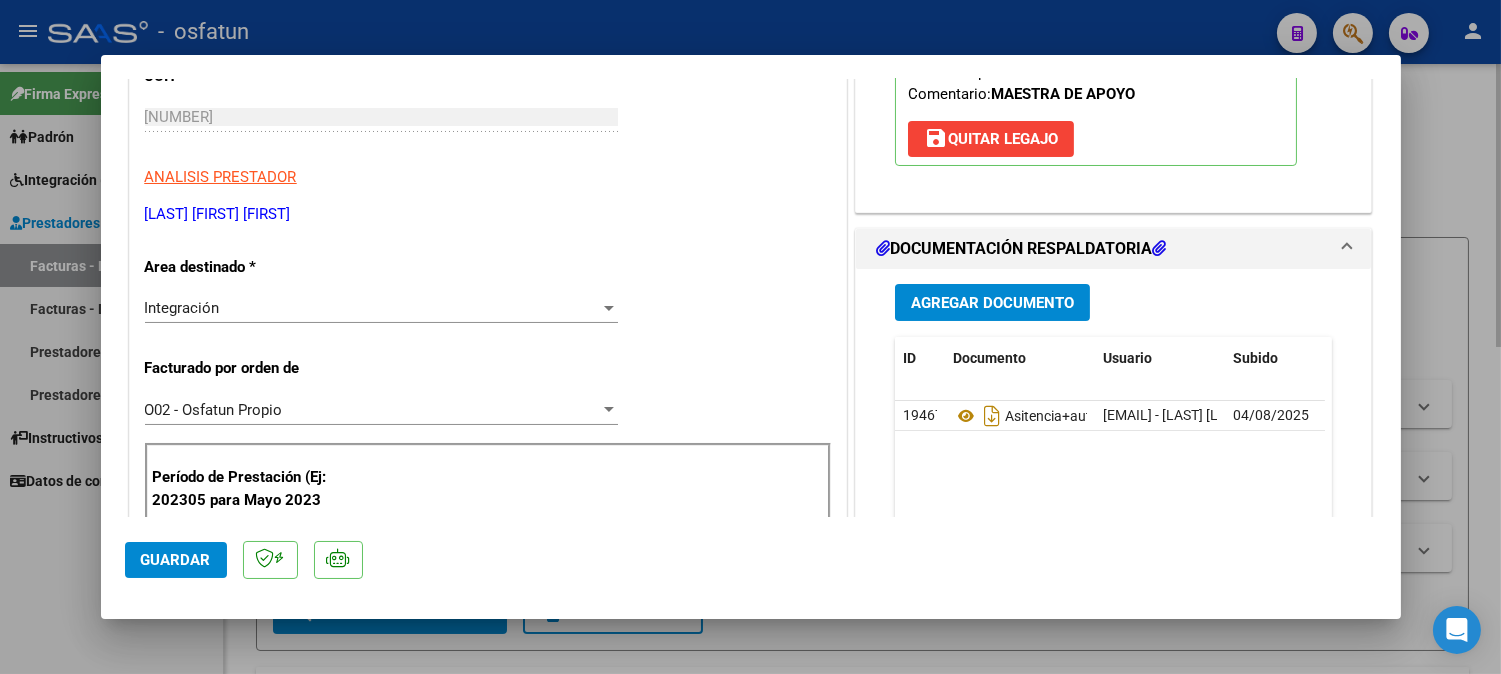 type 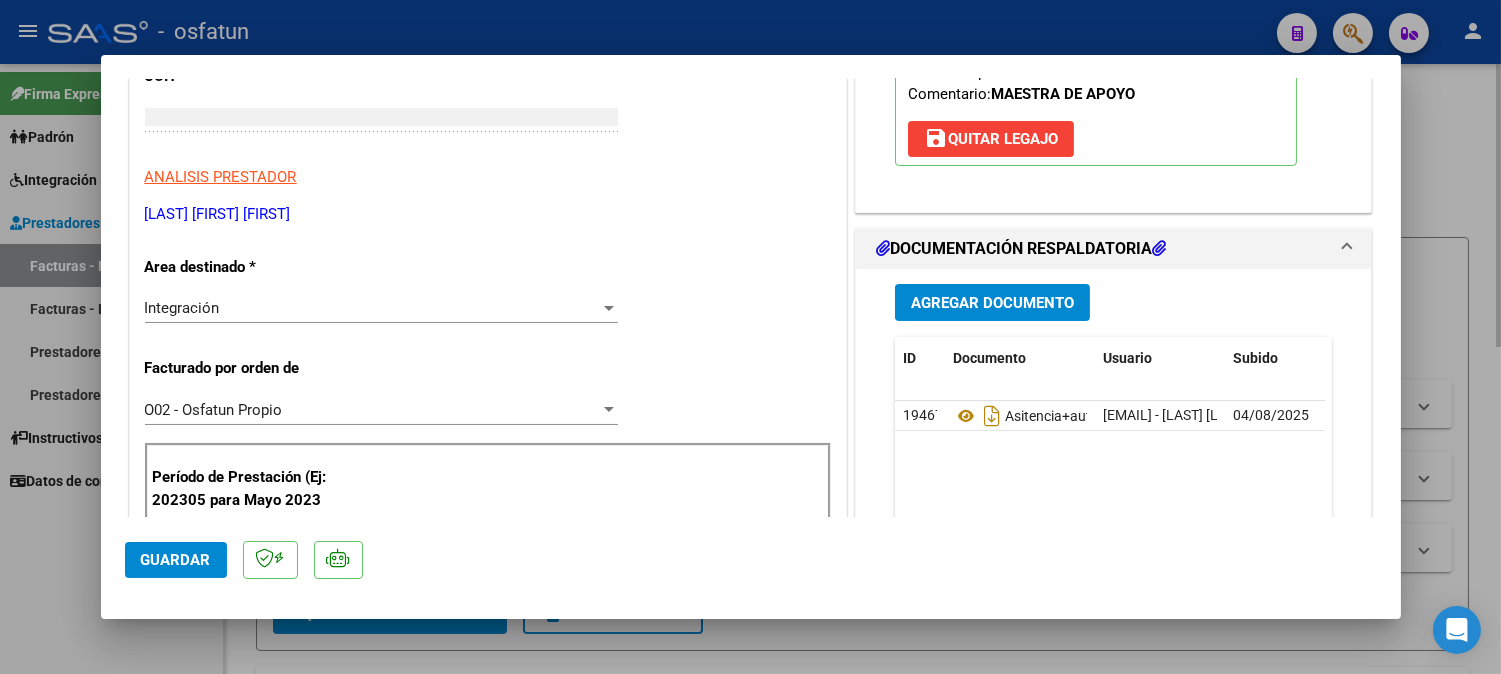 scroll, scrollTop: 0, scrollLeft: 0, axis: both 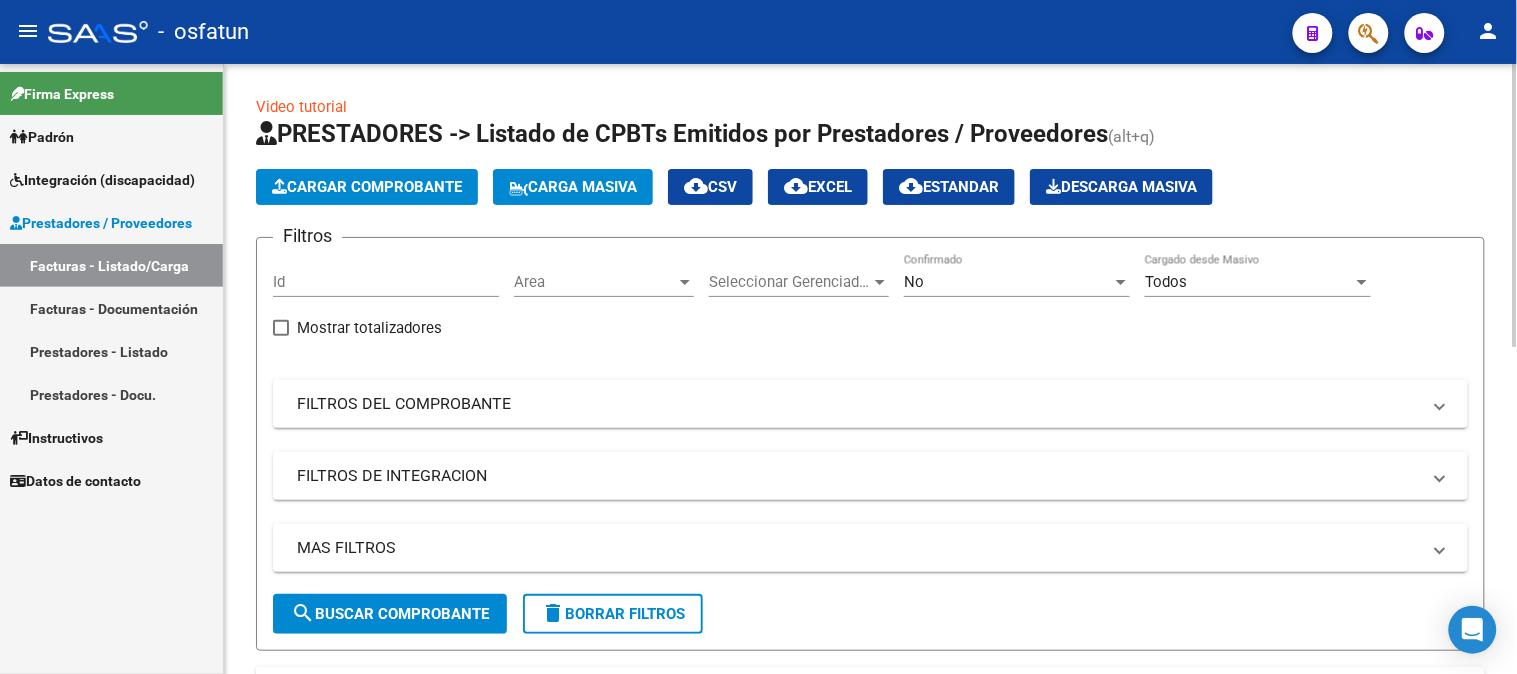 click on "Cargar Comprobante" 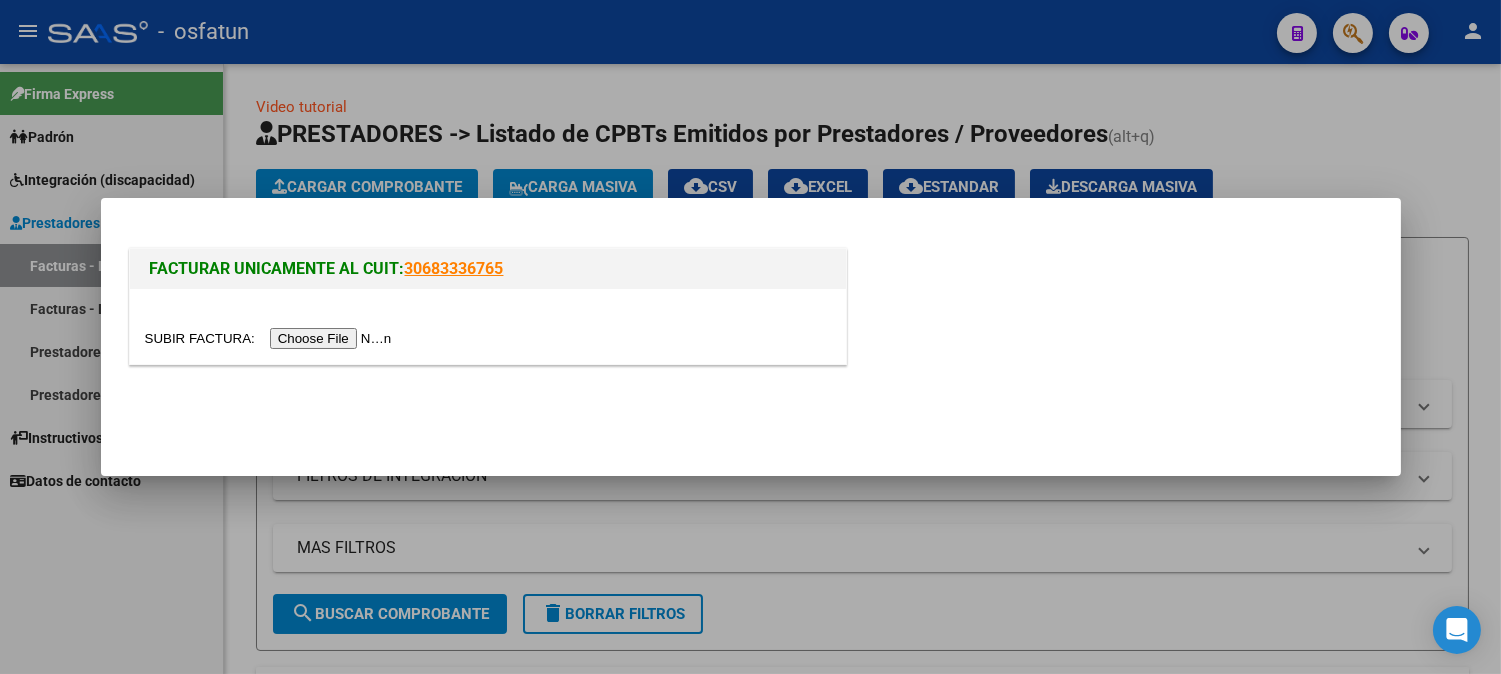 click at bounding box center (271, 338) 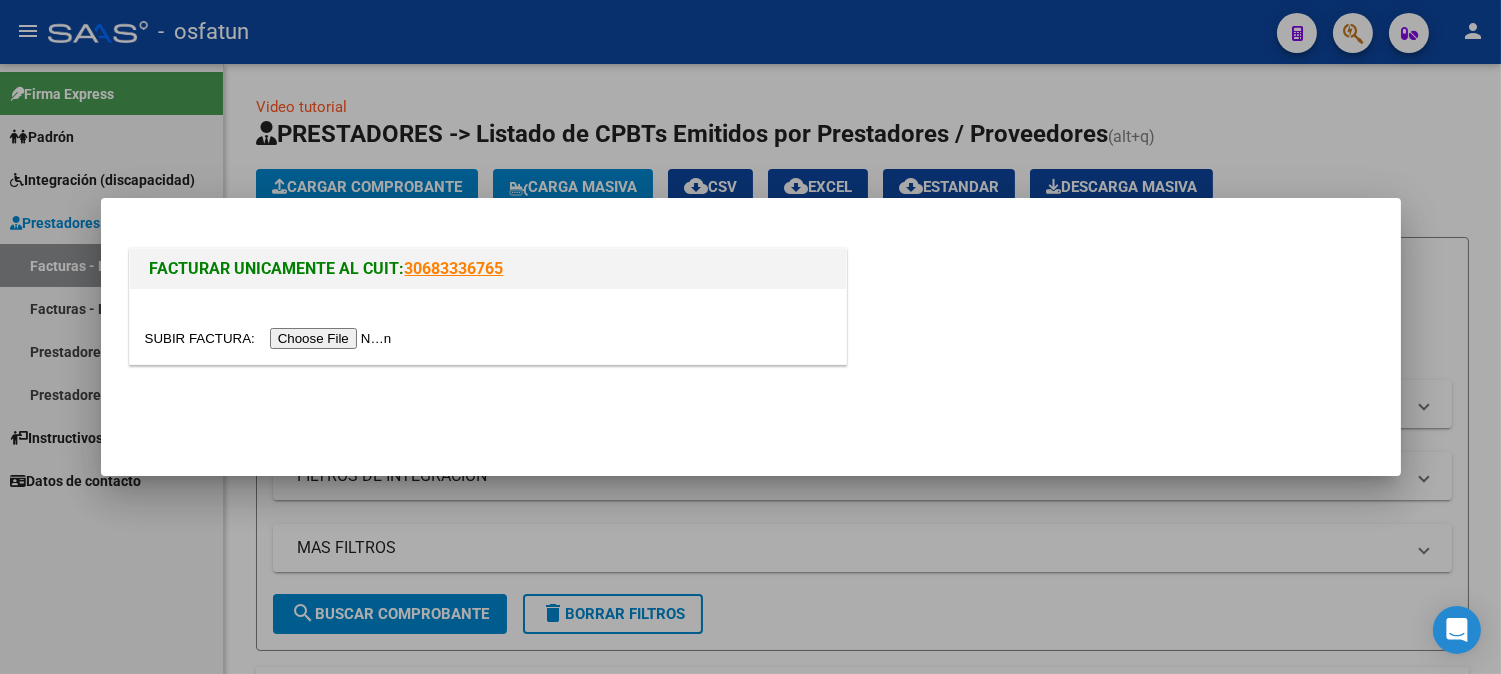 click at bounding box center [750, 337] 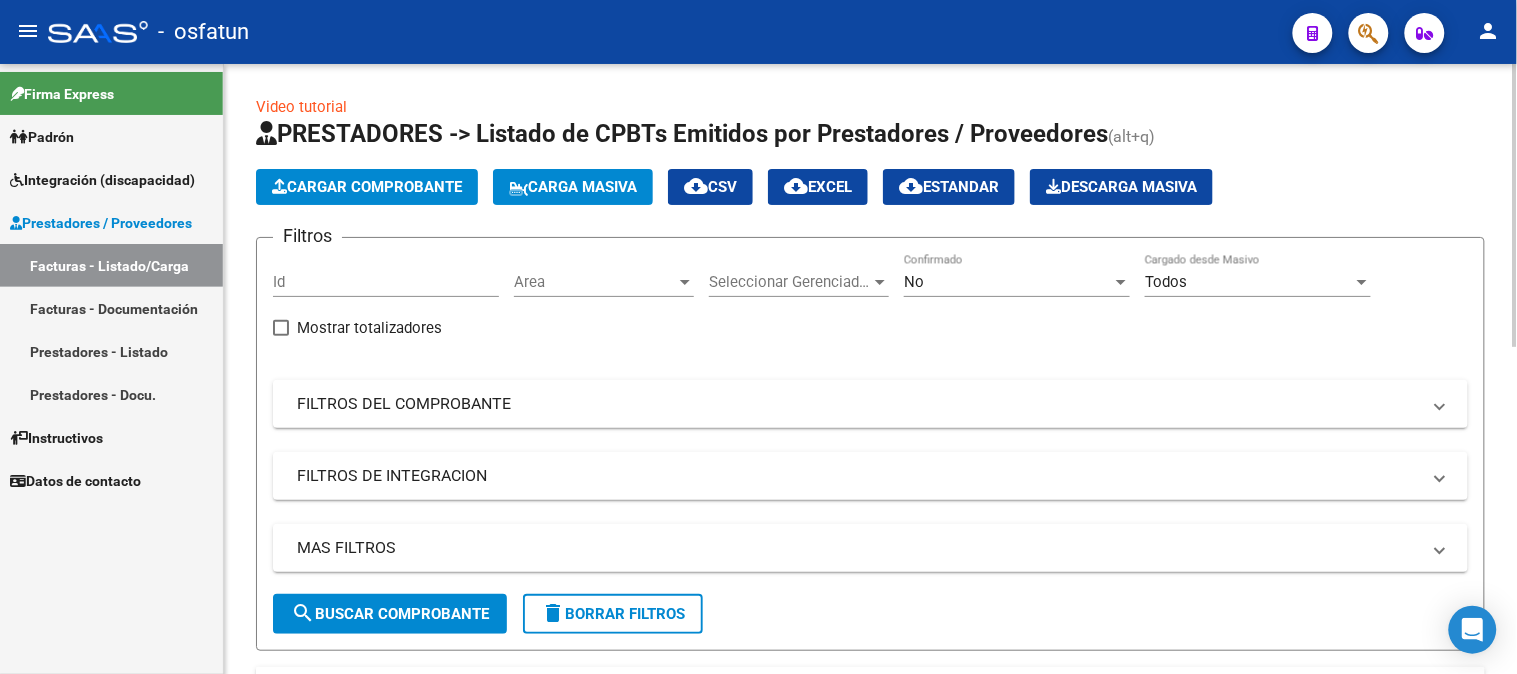 click on "Cargar Comprobante" 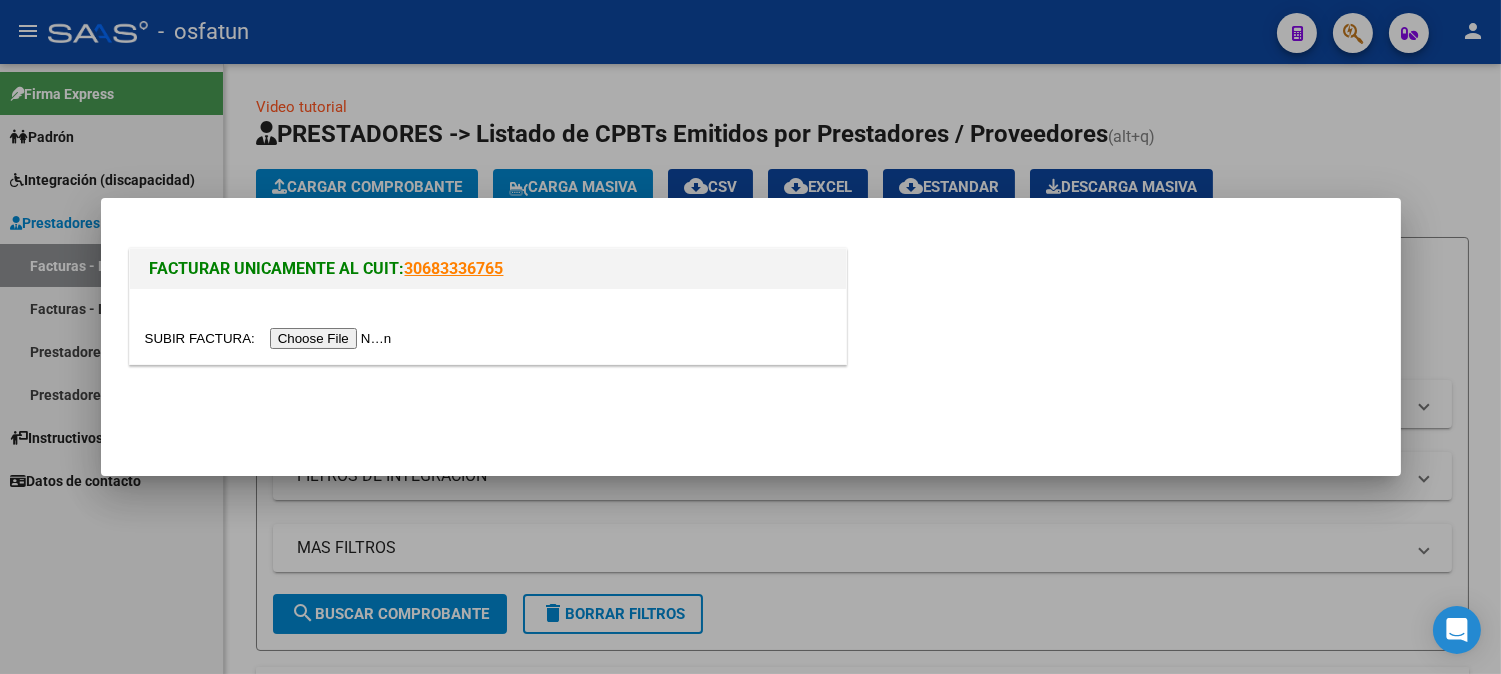 click at bounding box center (271, 338) 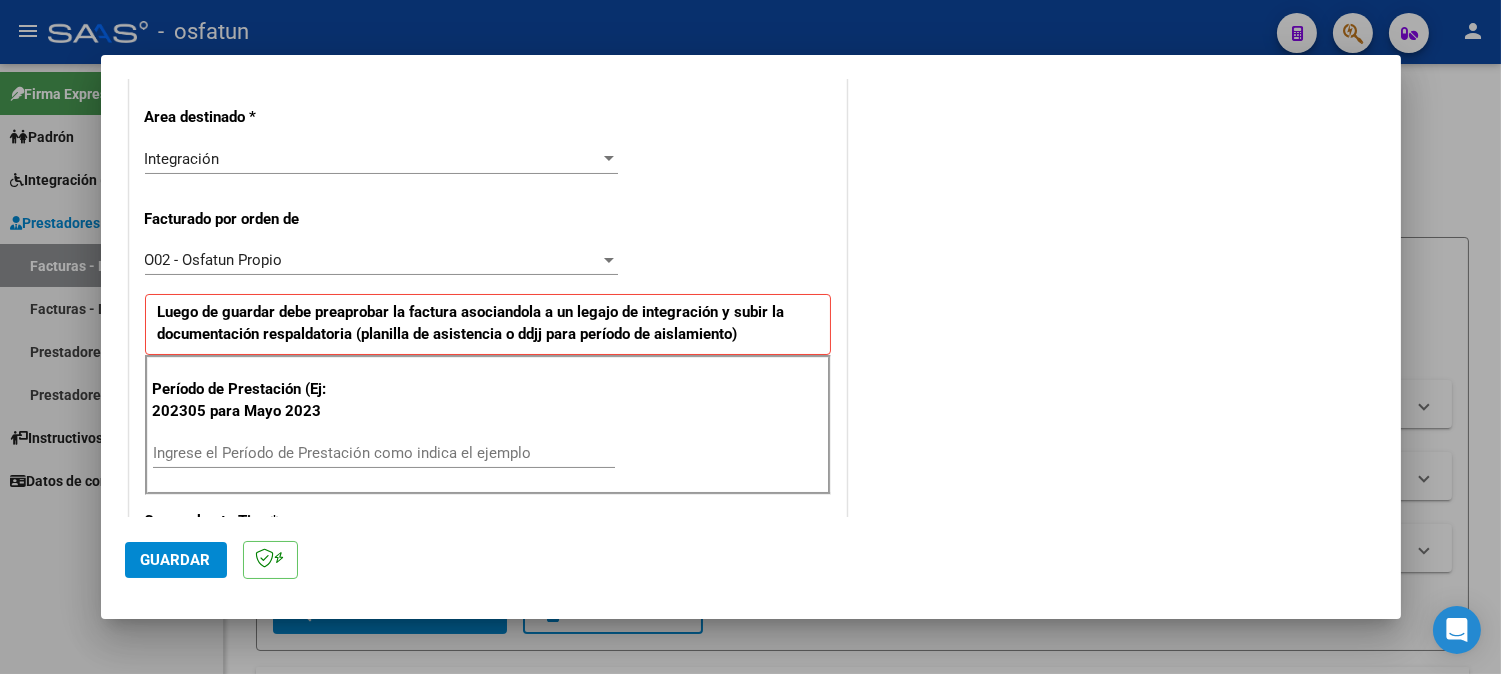 scroll, scrollTop: 555, scrollLeft: 0, axis: vertical 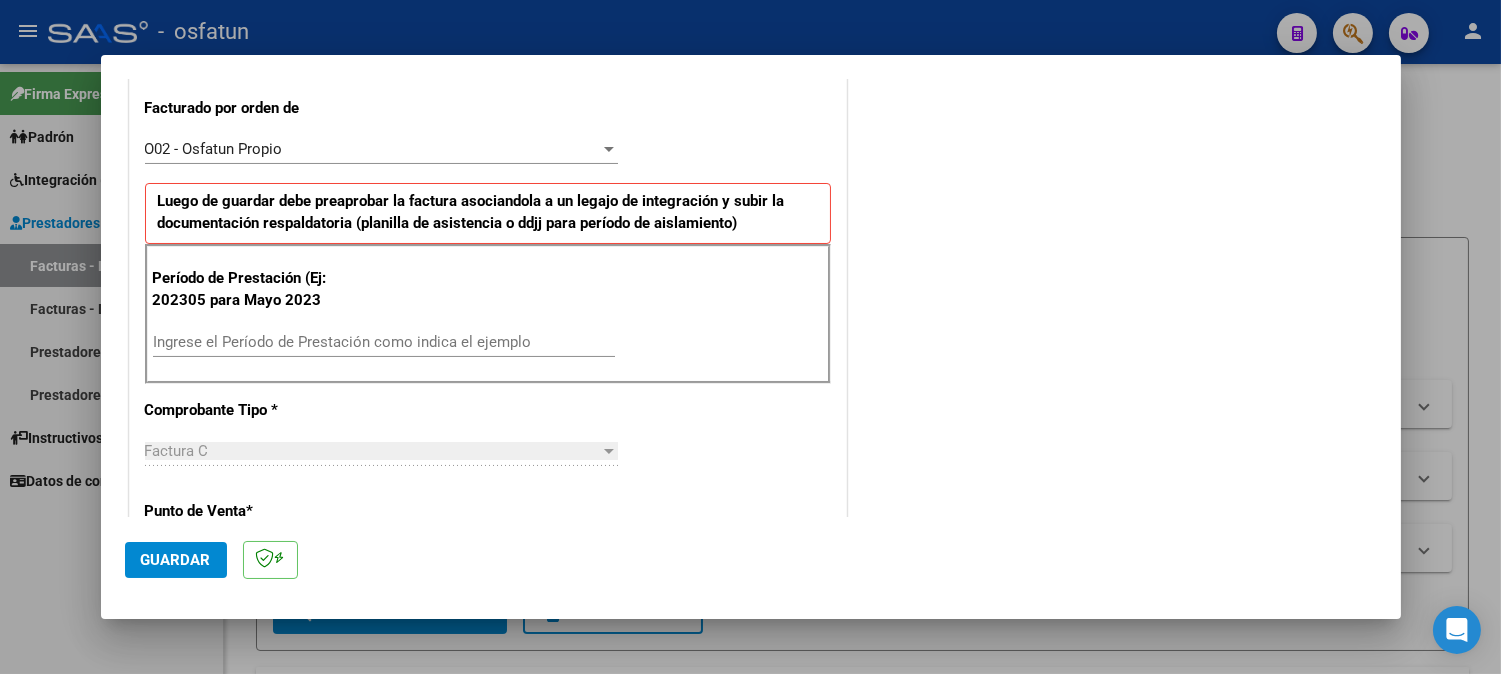 click on "Ingrese el Período de Prestación como indica el ejemplo" at bounding box center (384, 342) 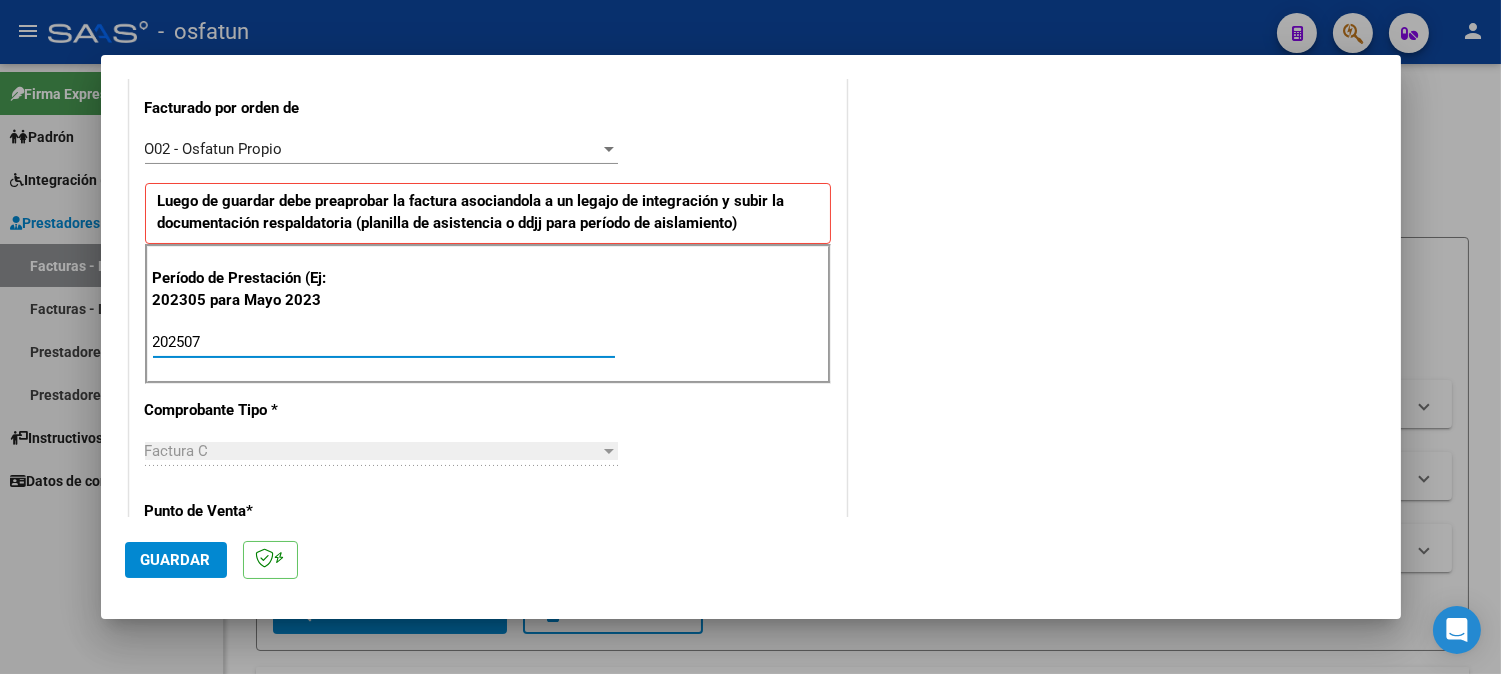 type on "202507" 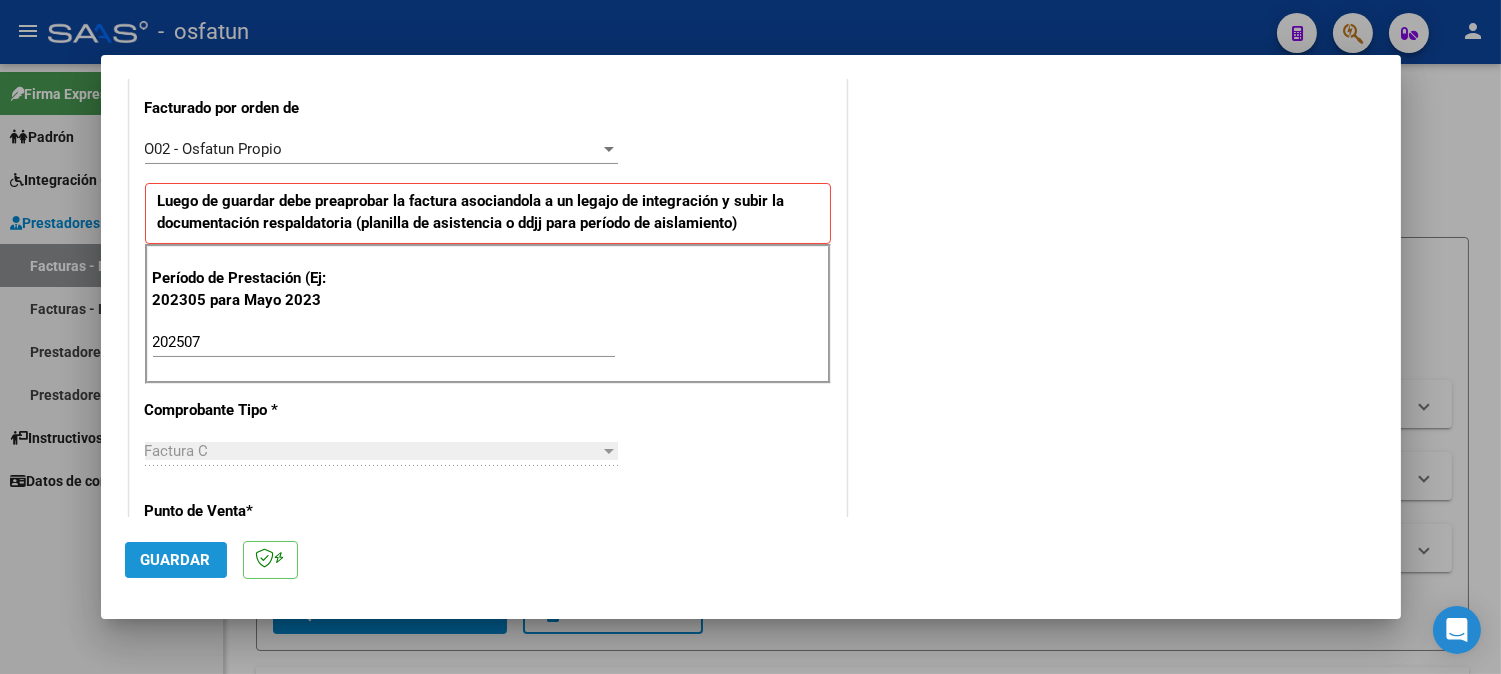 click on "Guardar" 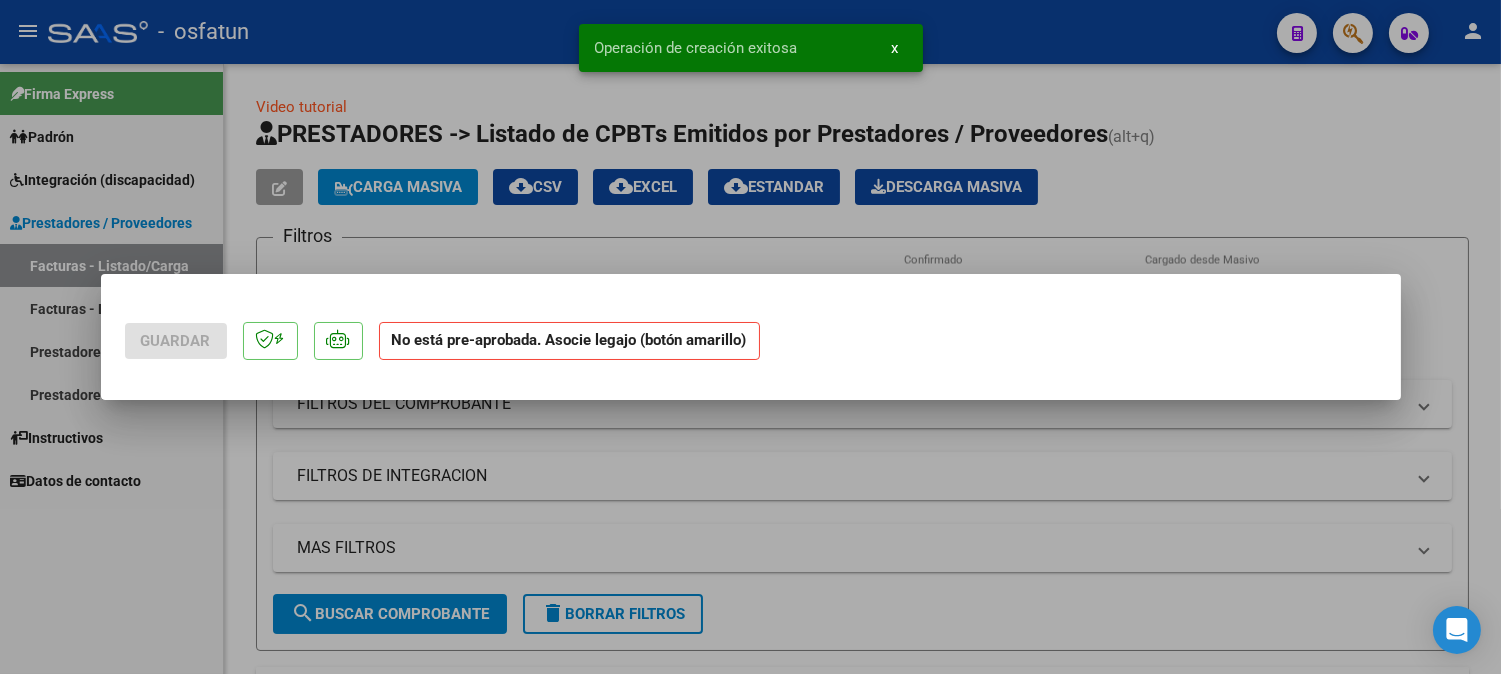 scroll, scrollTop: 0, scrollLeft: 0, axis: both 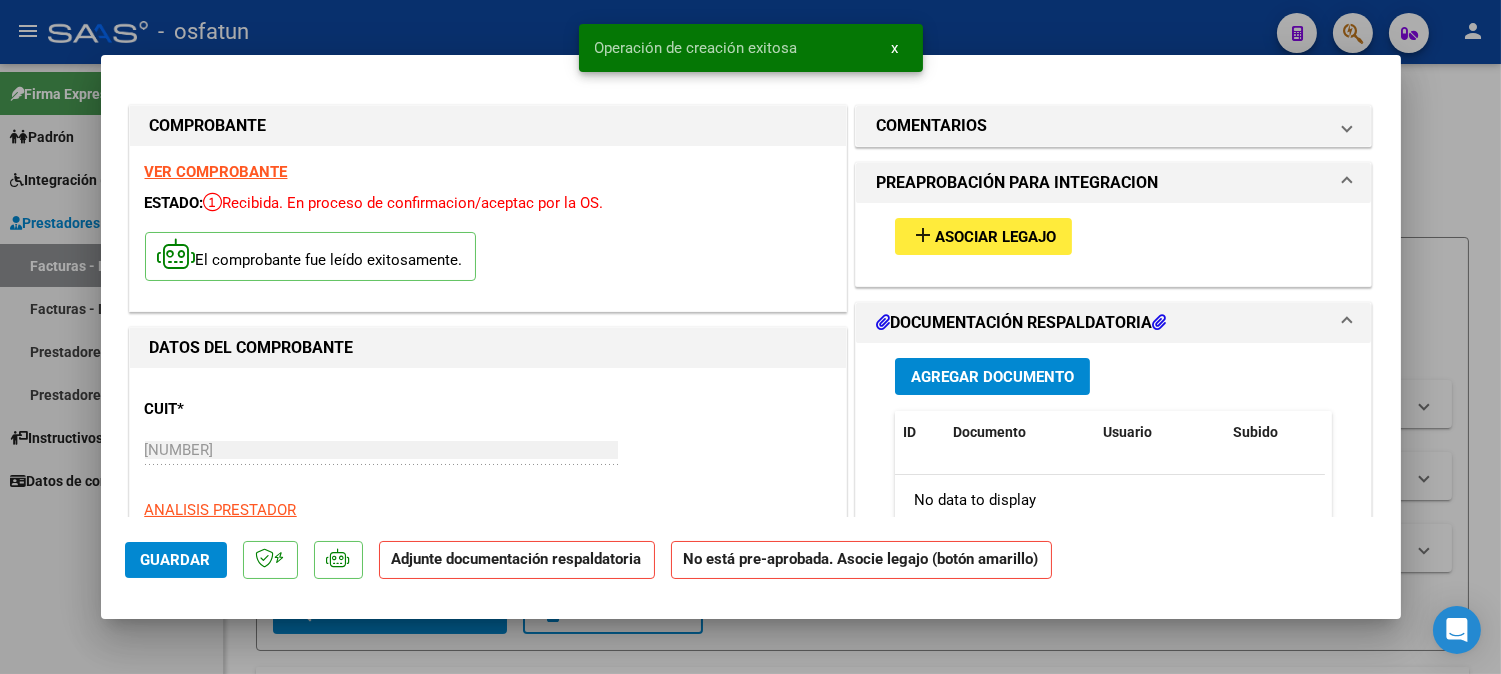 drag, startPoint x: 997, startPoint y: 241, endPoint x: 990, endPoint y: 250, distance: 11.401754 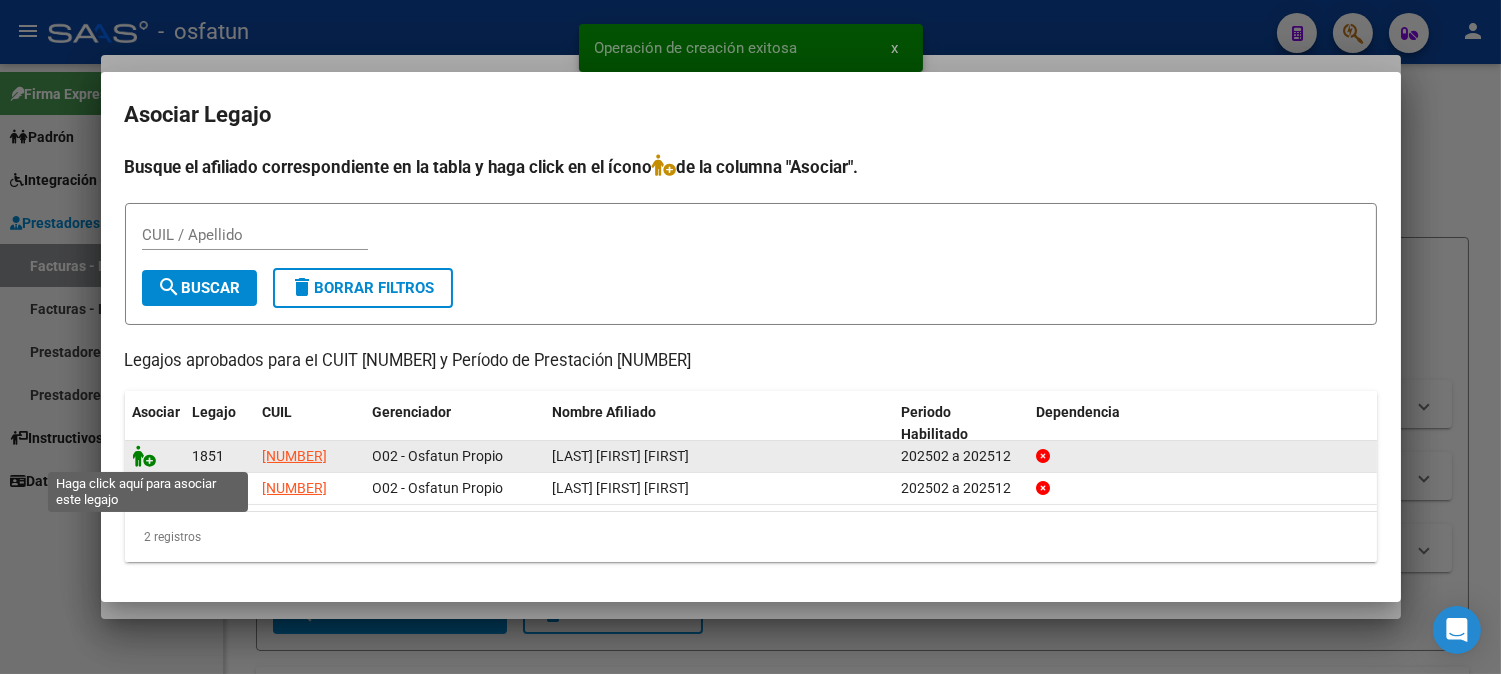 click 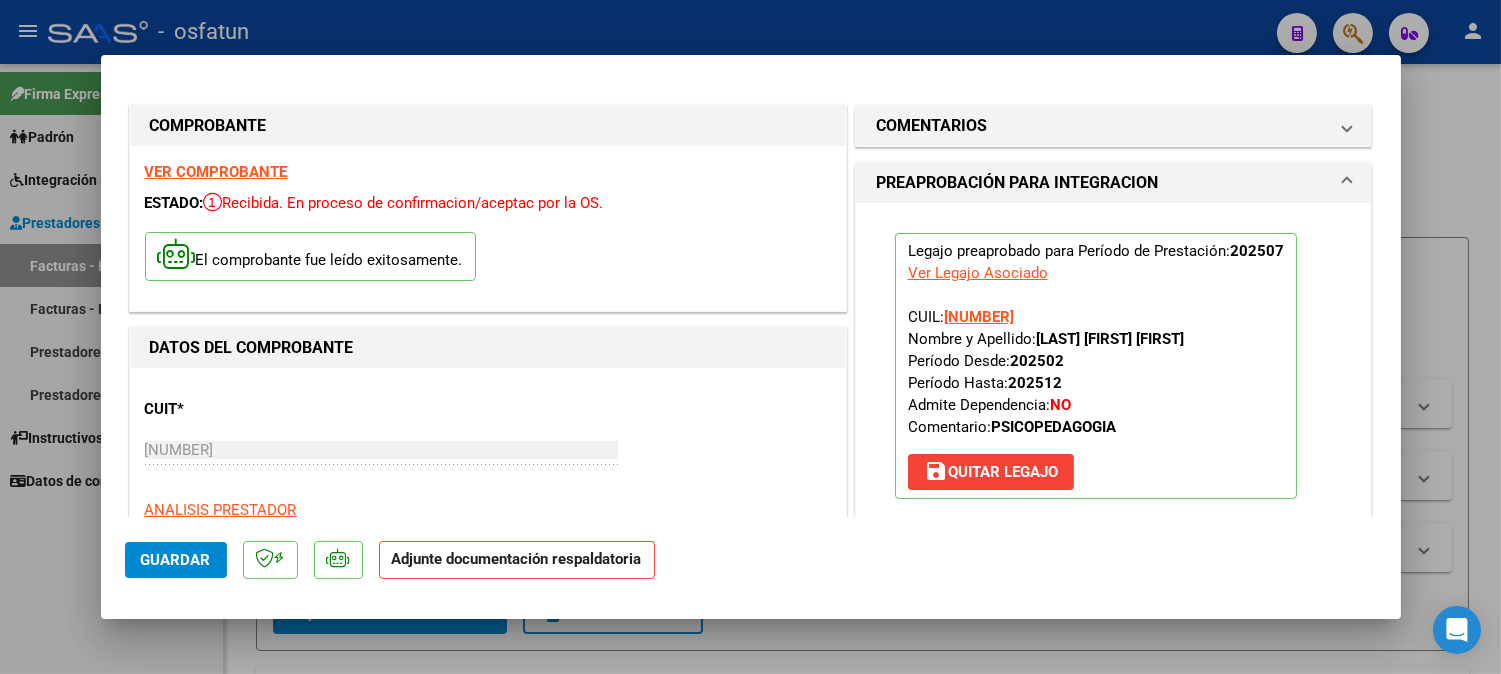 scroll, scrollTop: 333, scrollLeft: 0, axis: vertical 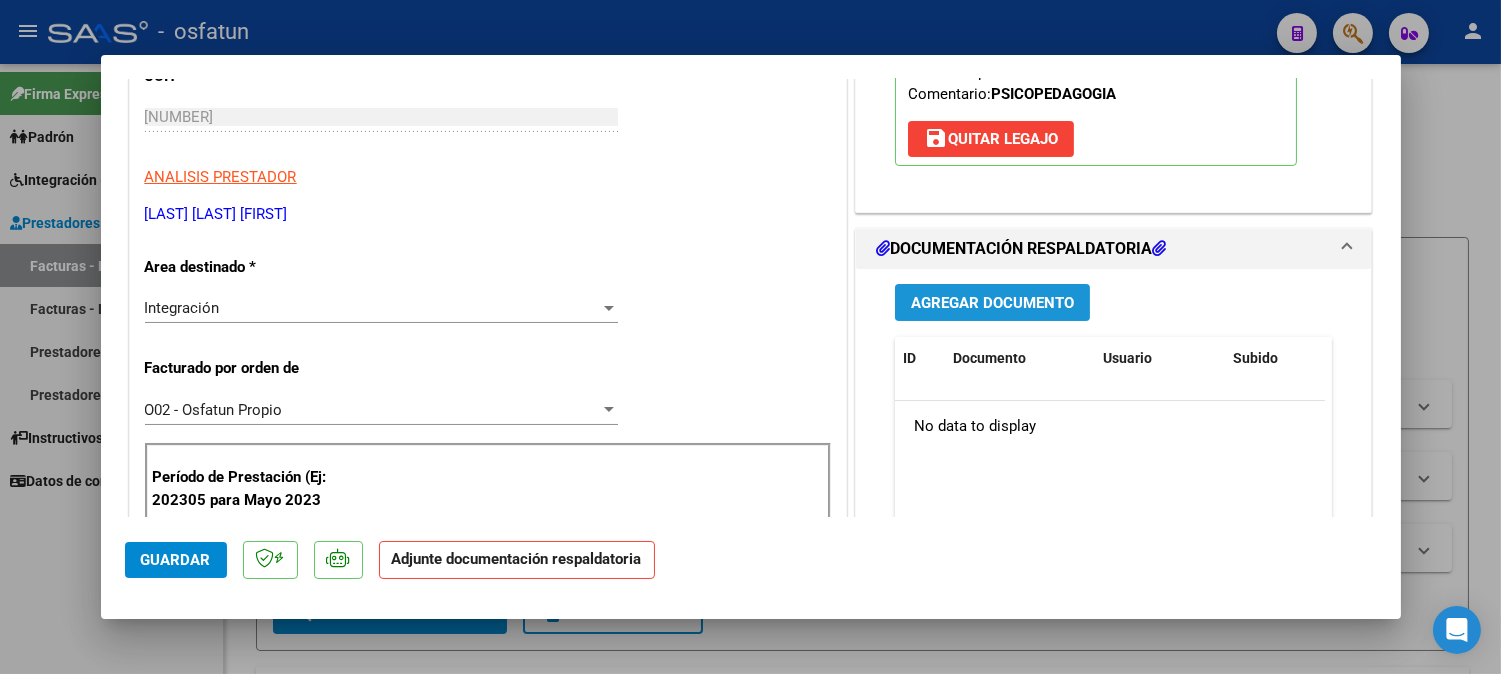 click on "Agregar Documento" at bounding box center (992, 302) 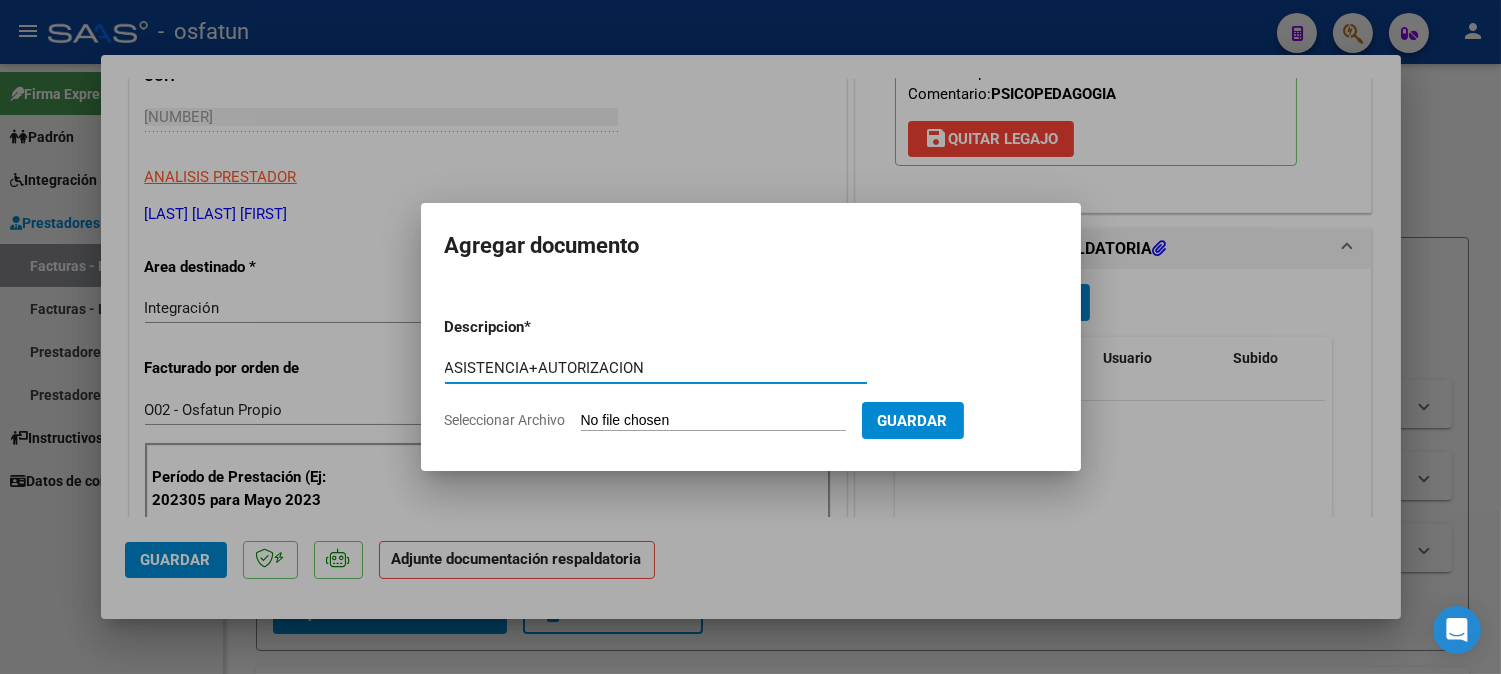 type on "ASISTENCIA+AUTORIZACION" 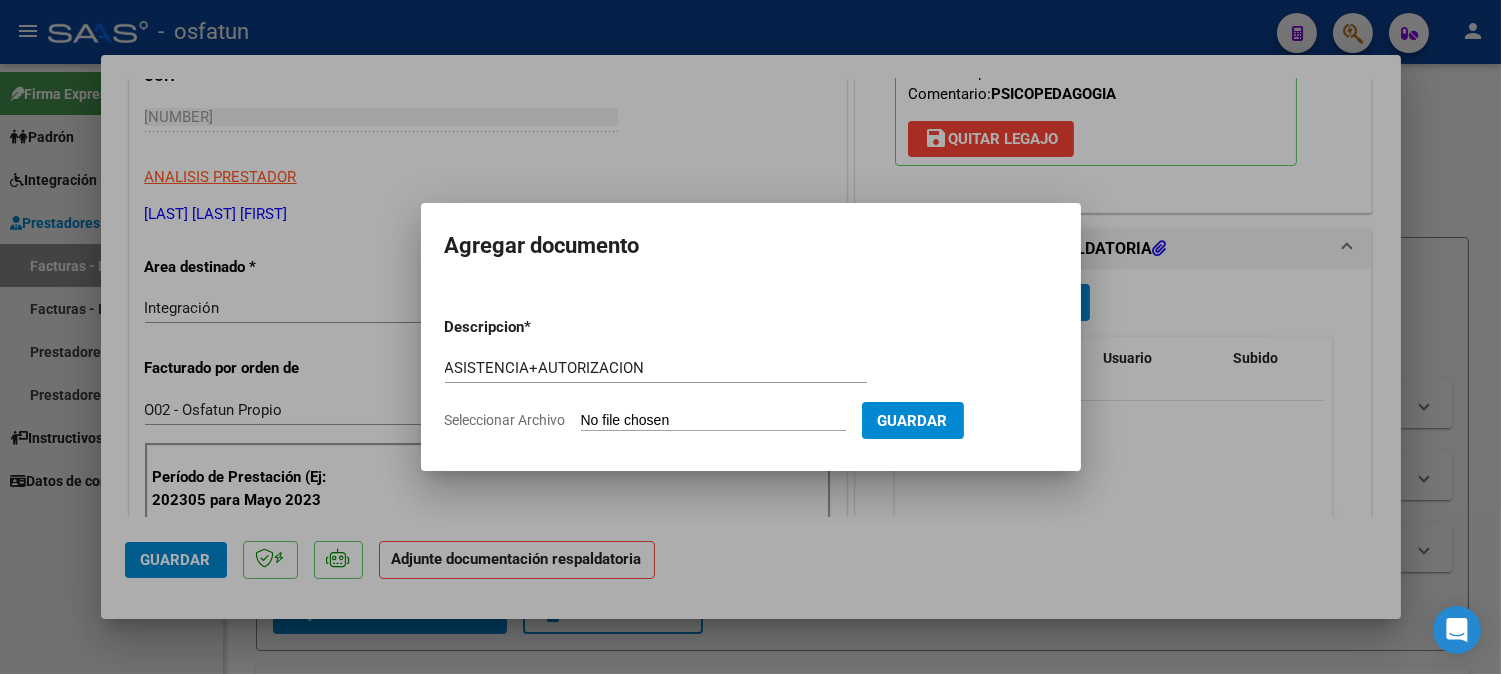 type on "C:\fakepath\ASIST+AUT PSICOPEDA.pdf" 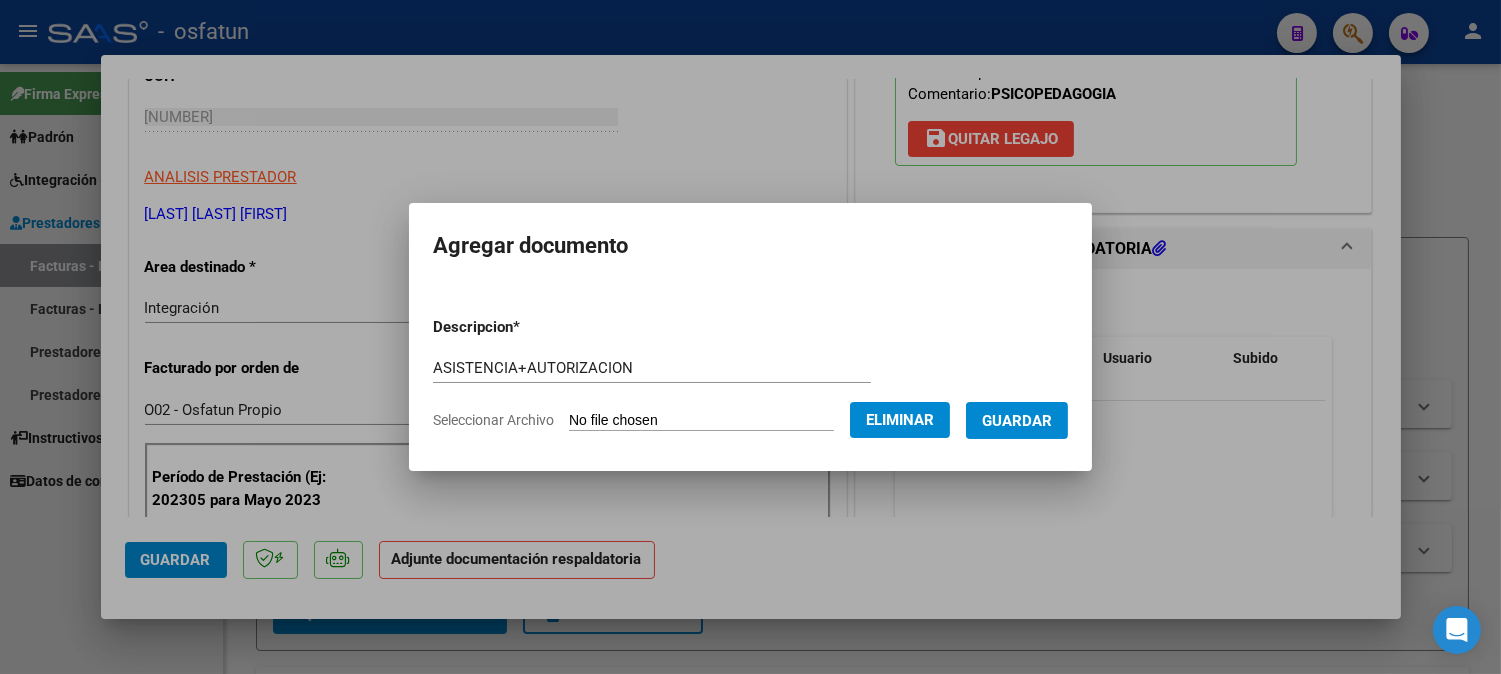 click on "Guardar" at bounding box center (1017, 420) 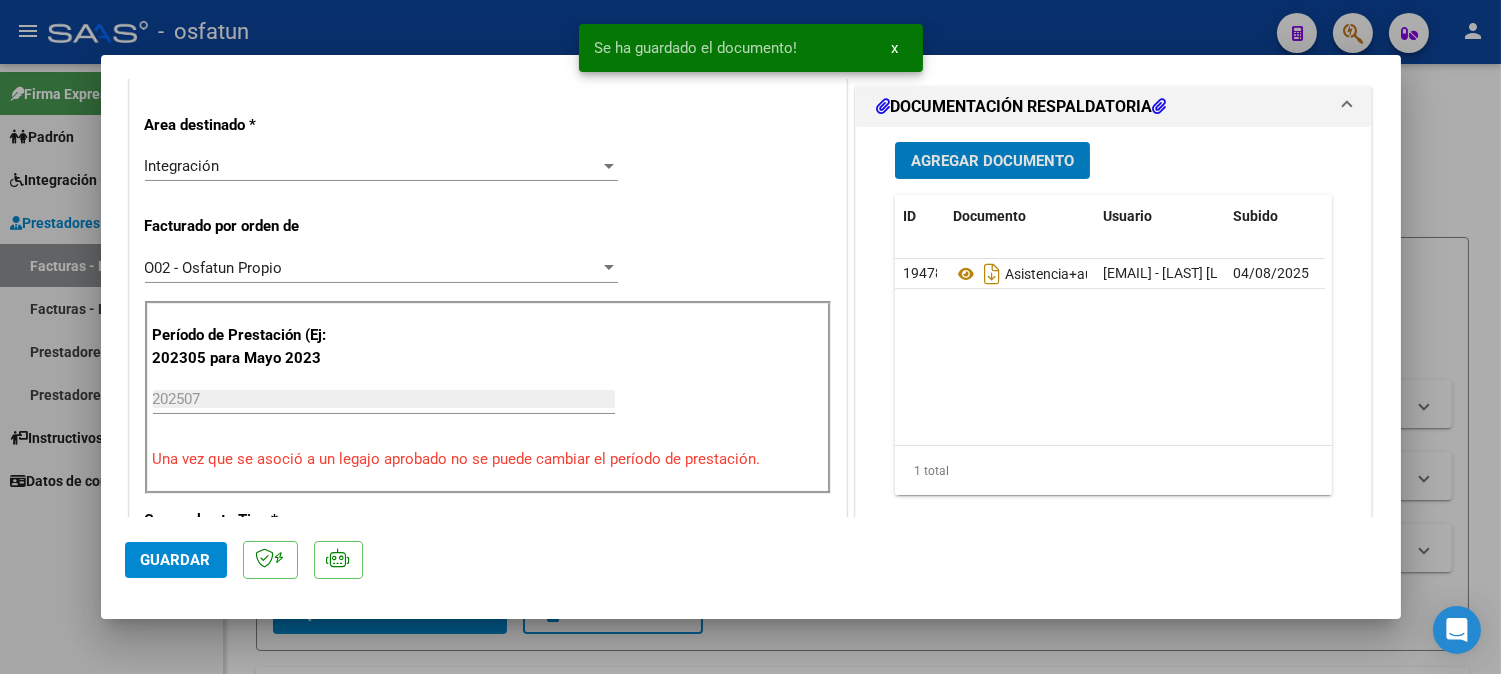 scroll, scrollTop: 555, scrollLeft: 0, axis: vertical 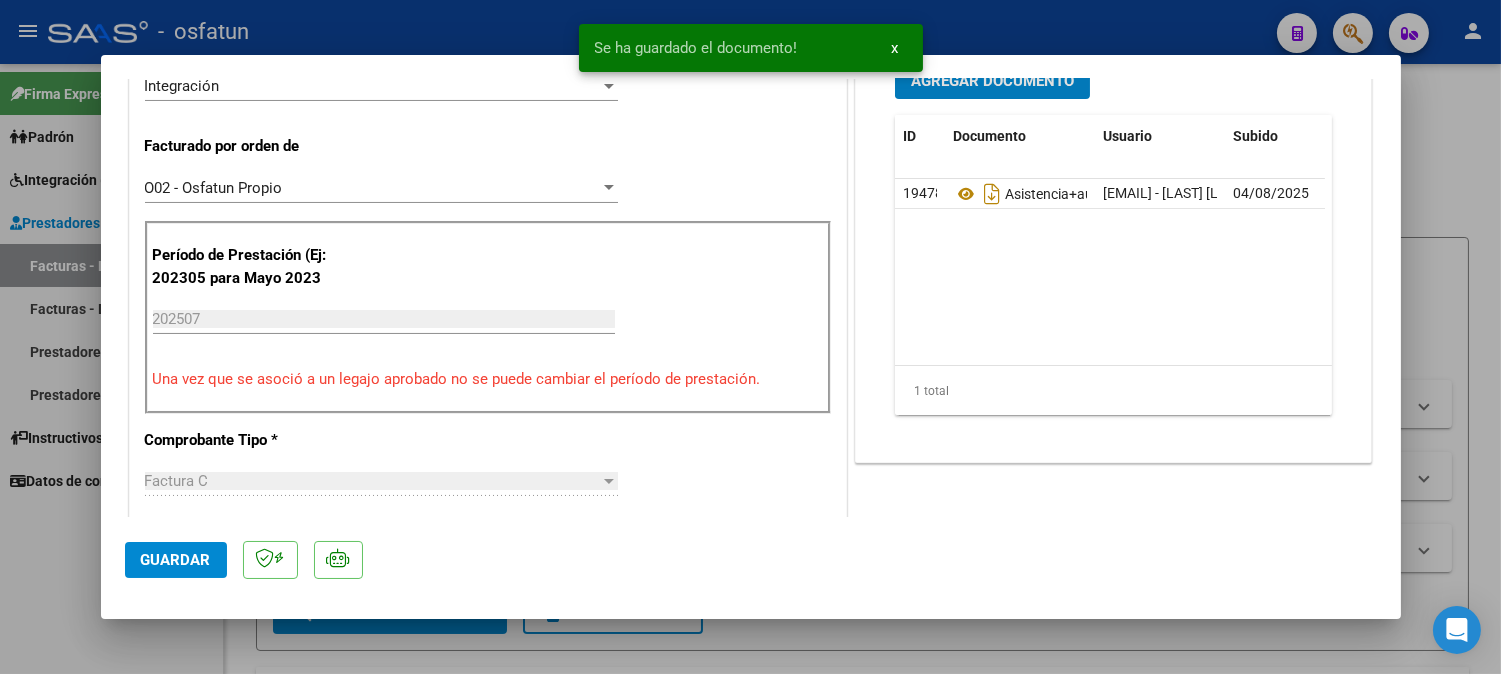 click on "Guardar" 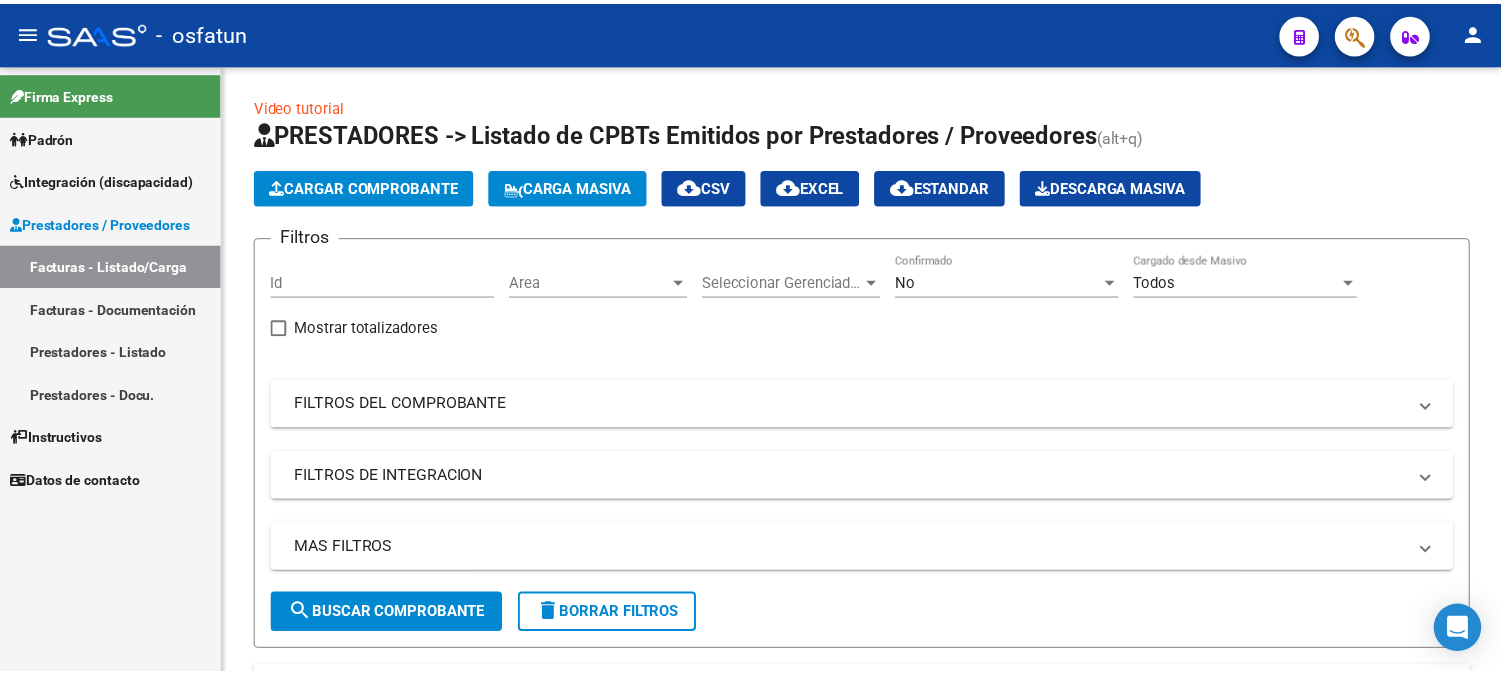 scroll, scrollTop: 0, scrollLeft: 0, axis: both 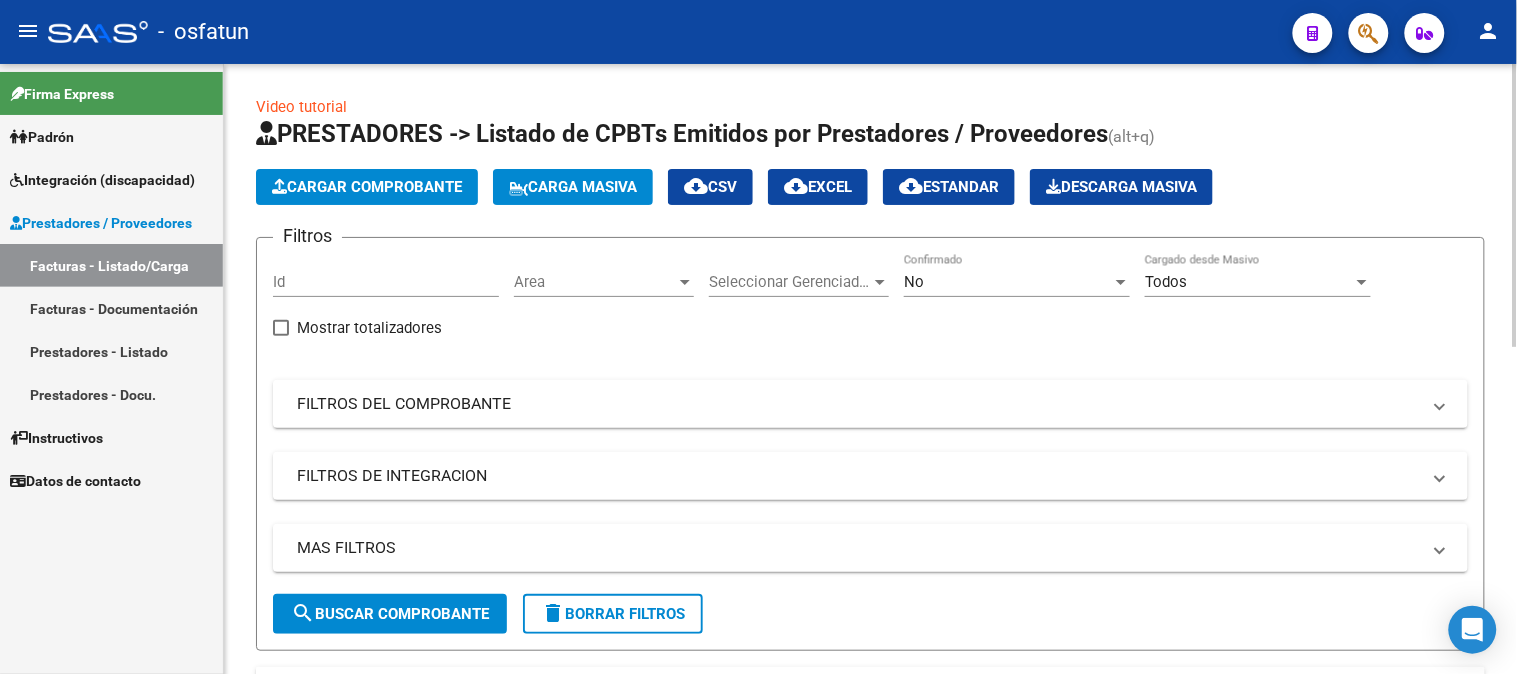 click on "Cargar Comprobante" 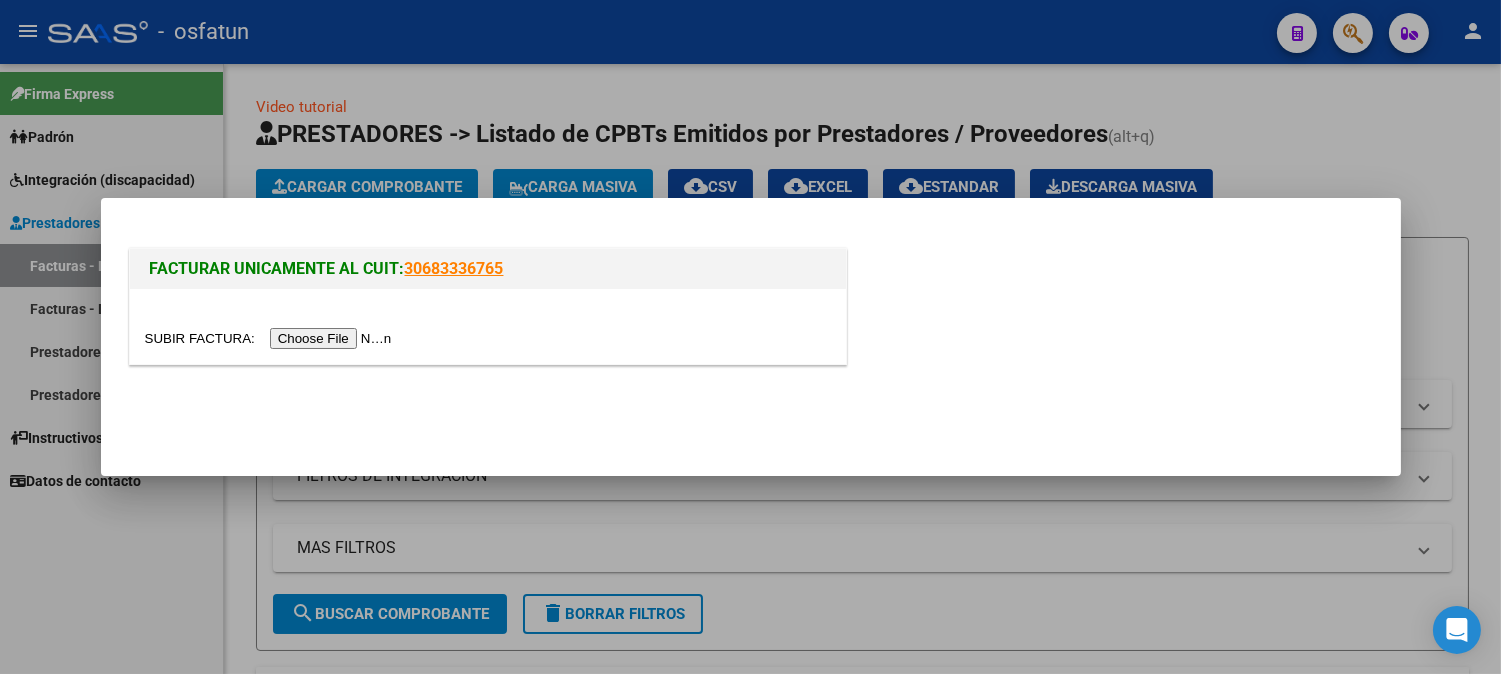 click at bounding box center [271, 338] 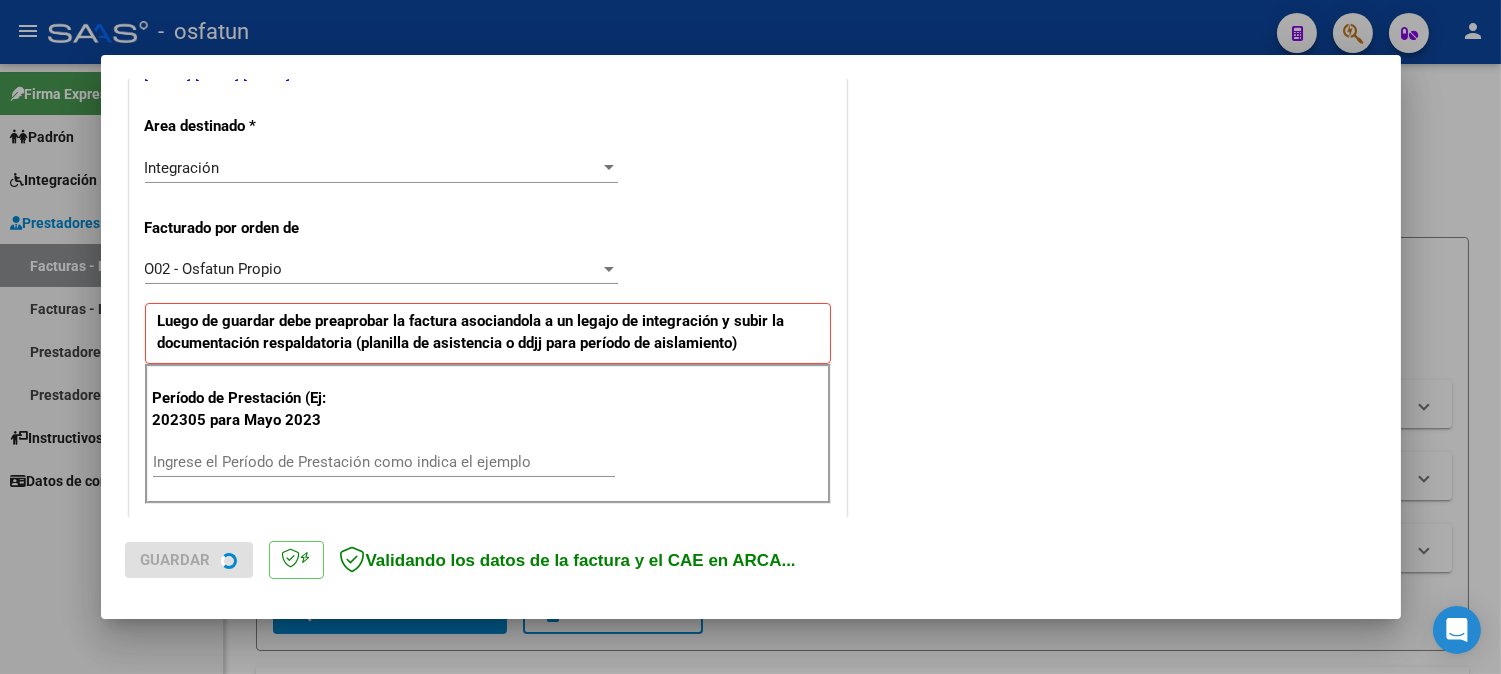 scroll, scrollTop: 444, scrollLeft: 0, axis: vertical 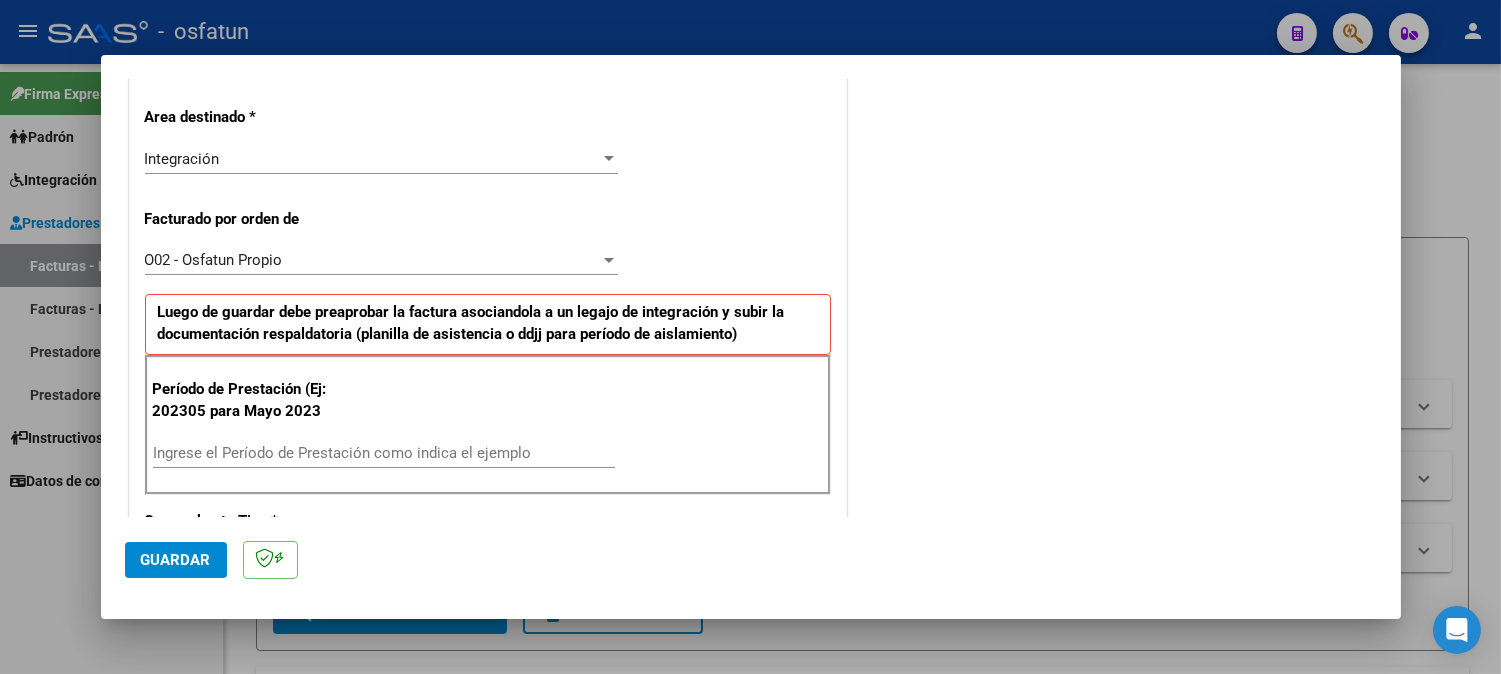click on "Ingrese el Período de Prestación como indica el ejemplo" at bounding box center [384, 453] 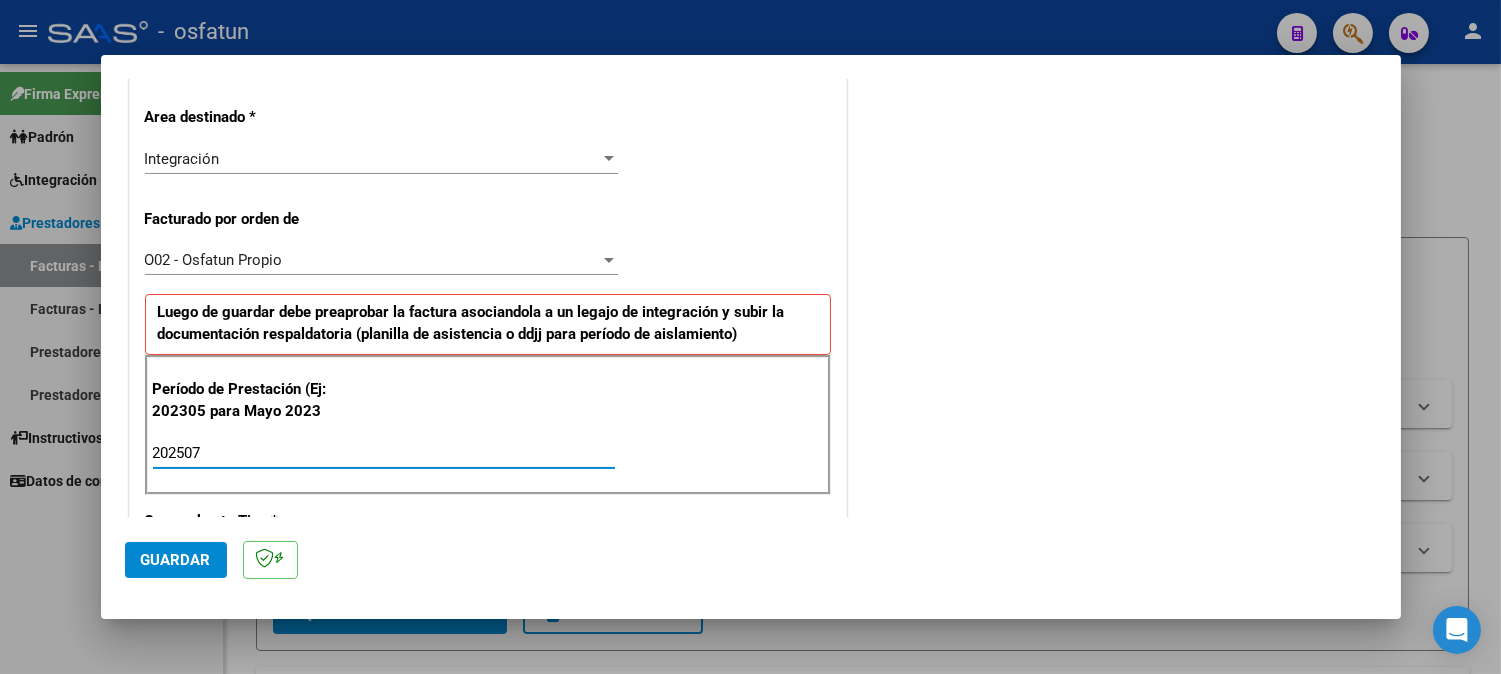 type on "202507" 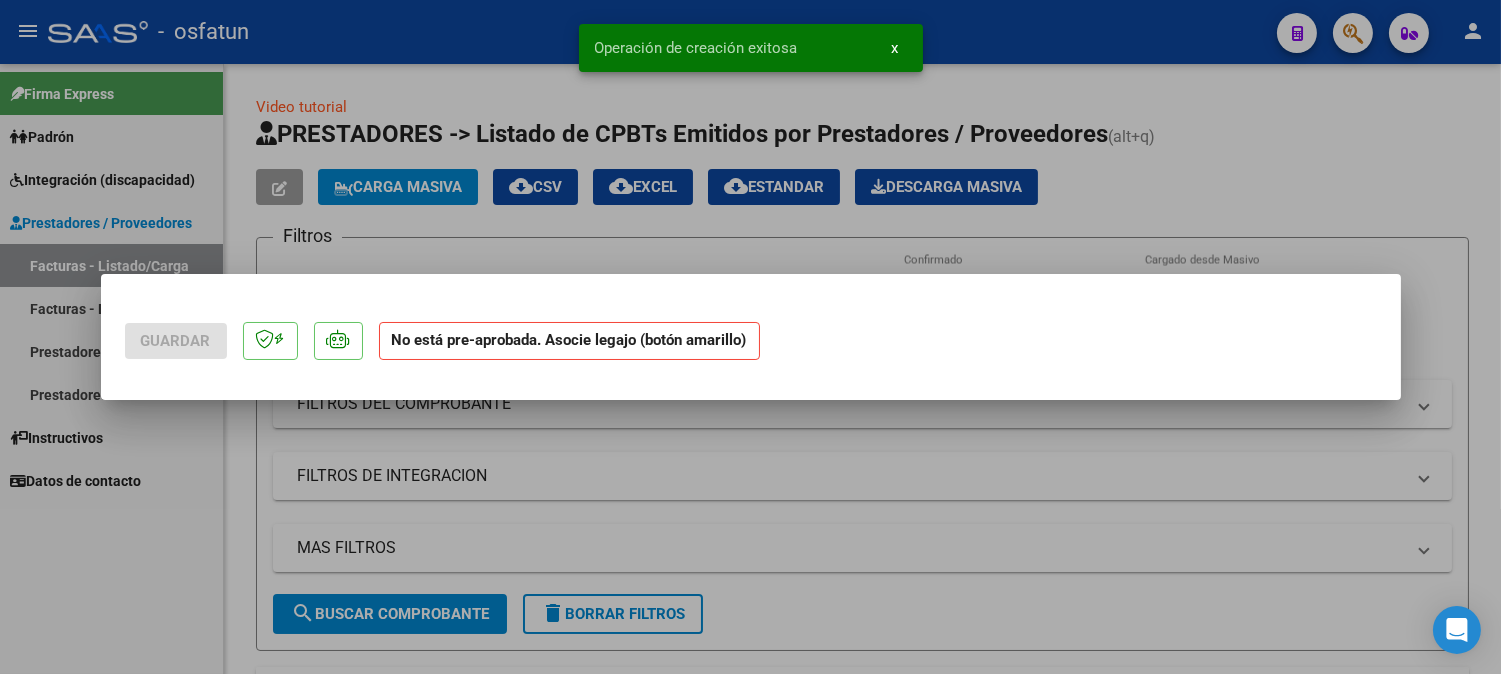 scroll, scrollTop: 0, scrollLeft: 0, axis: both 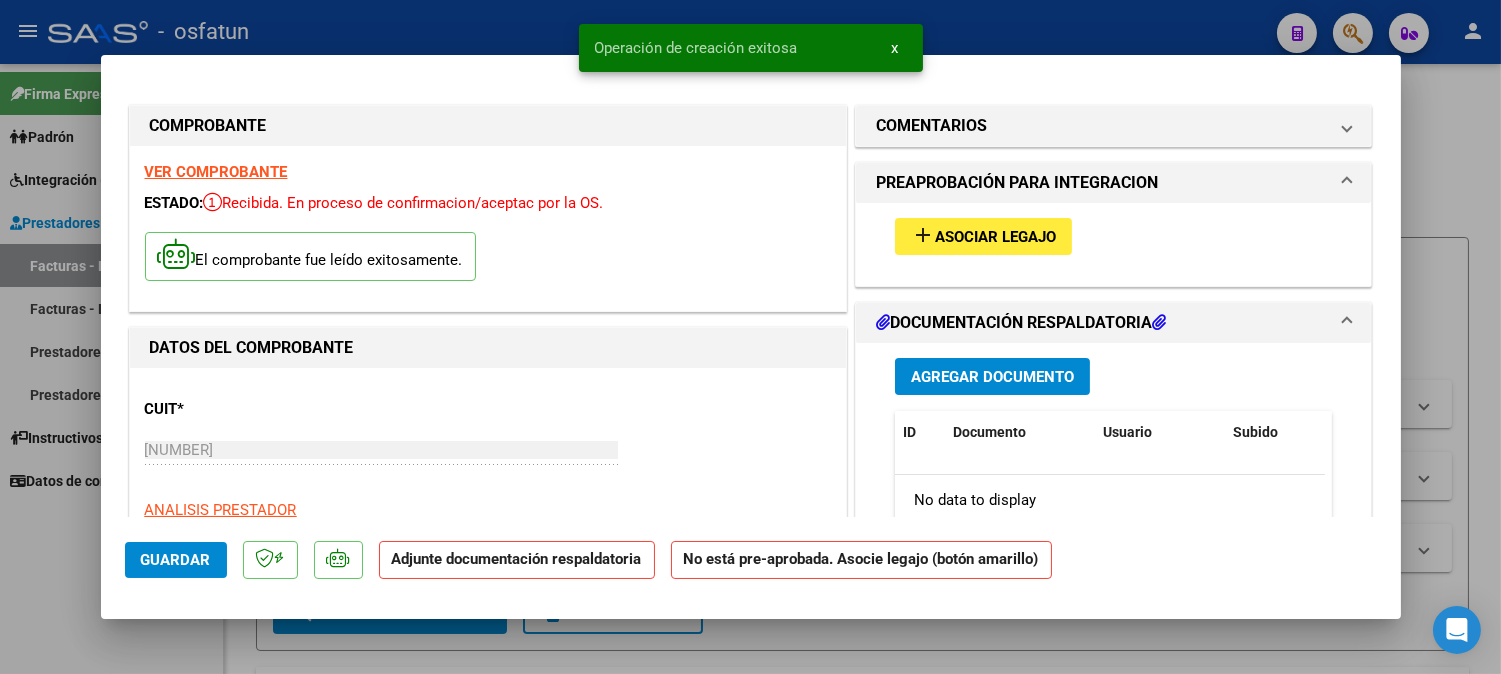 click on "add Asociar Legajo" at bounding box center (983, 236) 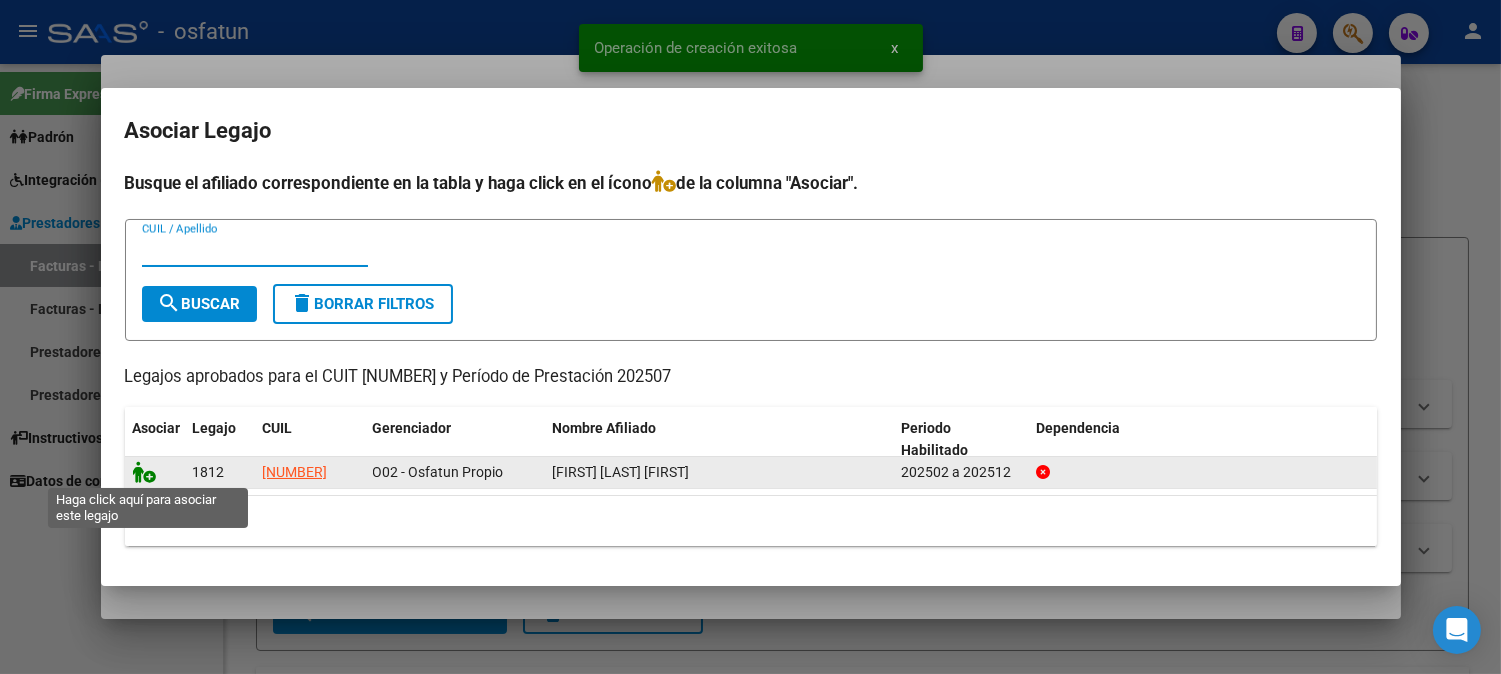 click 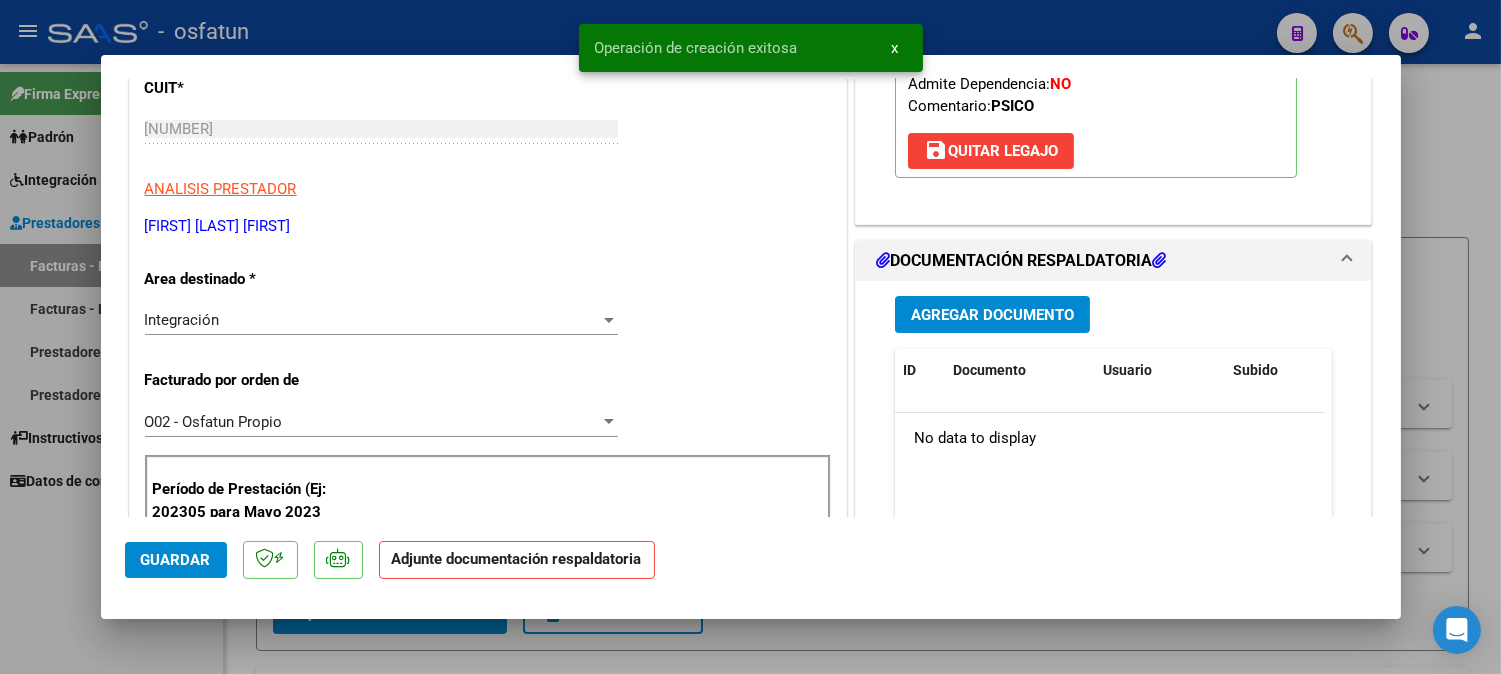 scroll, scrollTop: 333, scrollLeft: 0, axis: vertical 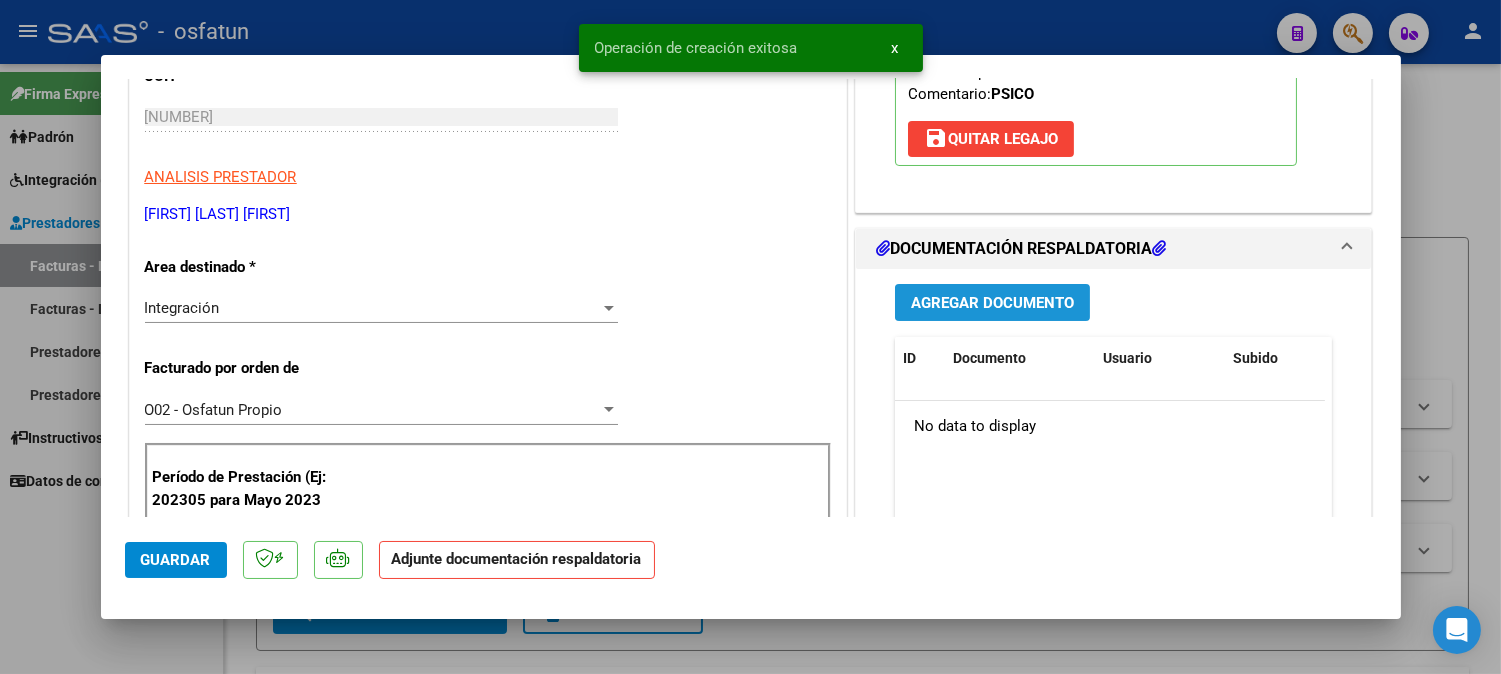 click on "Agregar Documento" at bounding box center [992, 303] 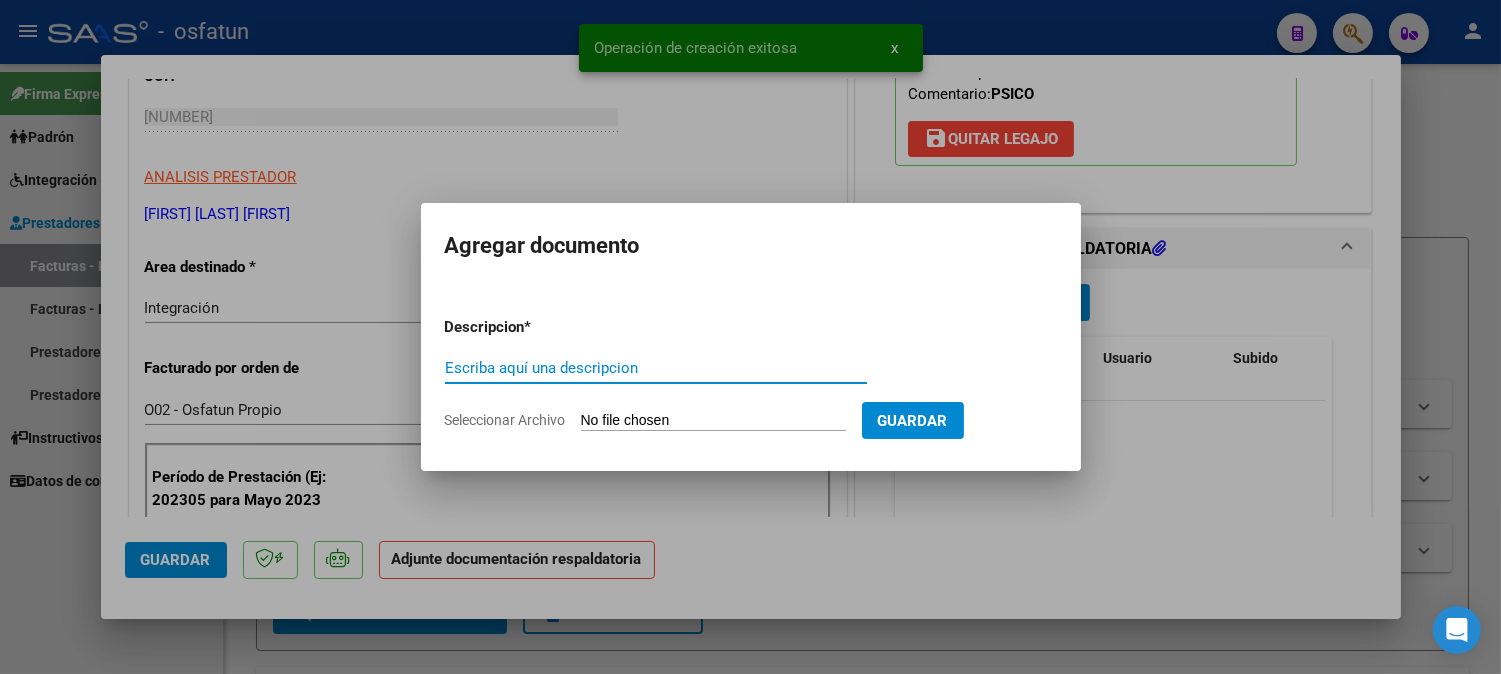 type on "a" 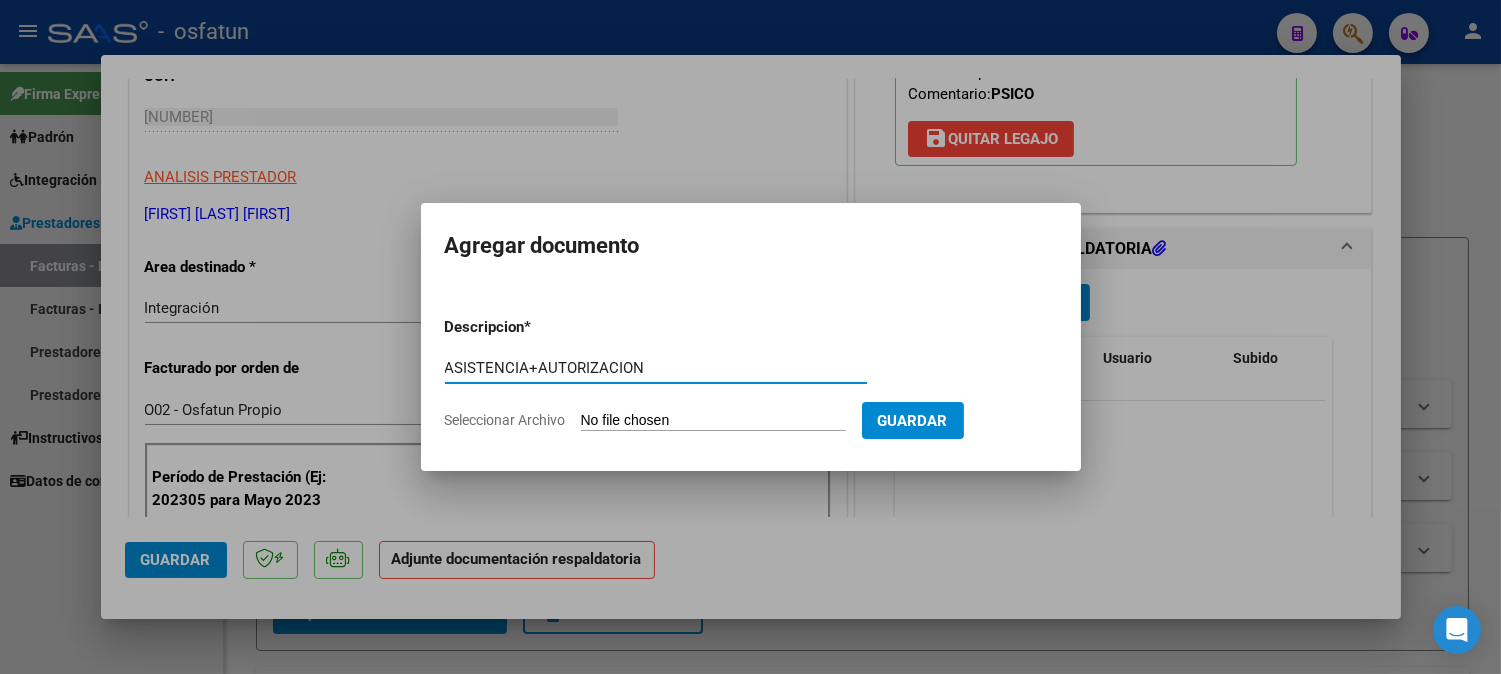 type on "ASISTENCIA+AUTORIZACION" 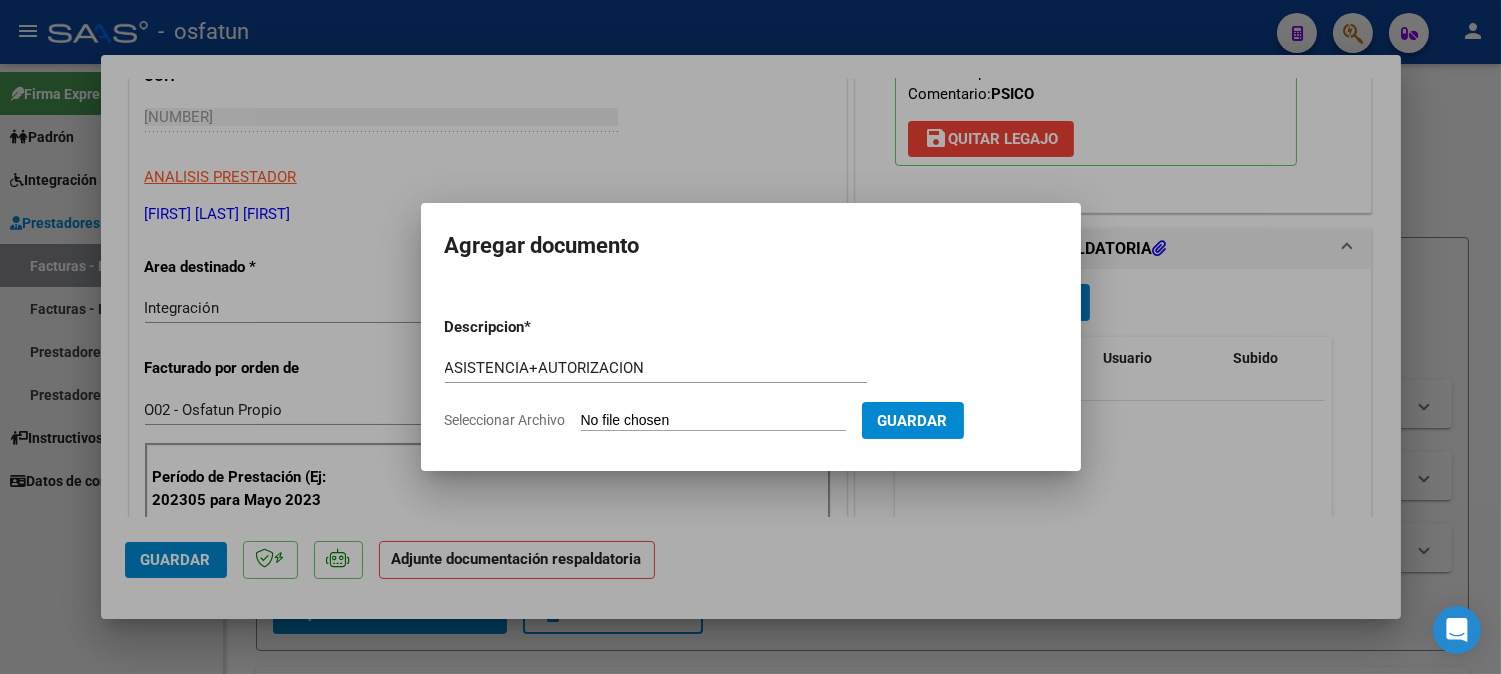type on "C:\fakepath\asist+aut [LAST].pdf" 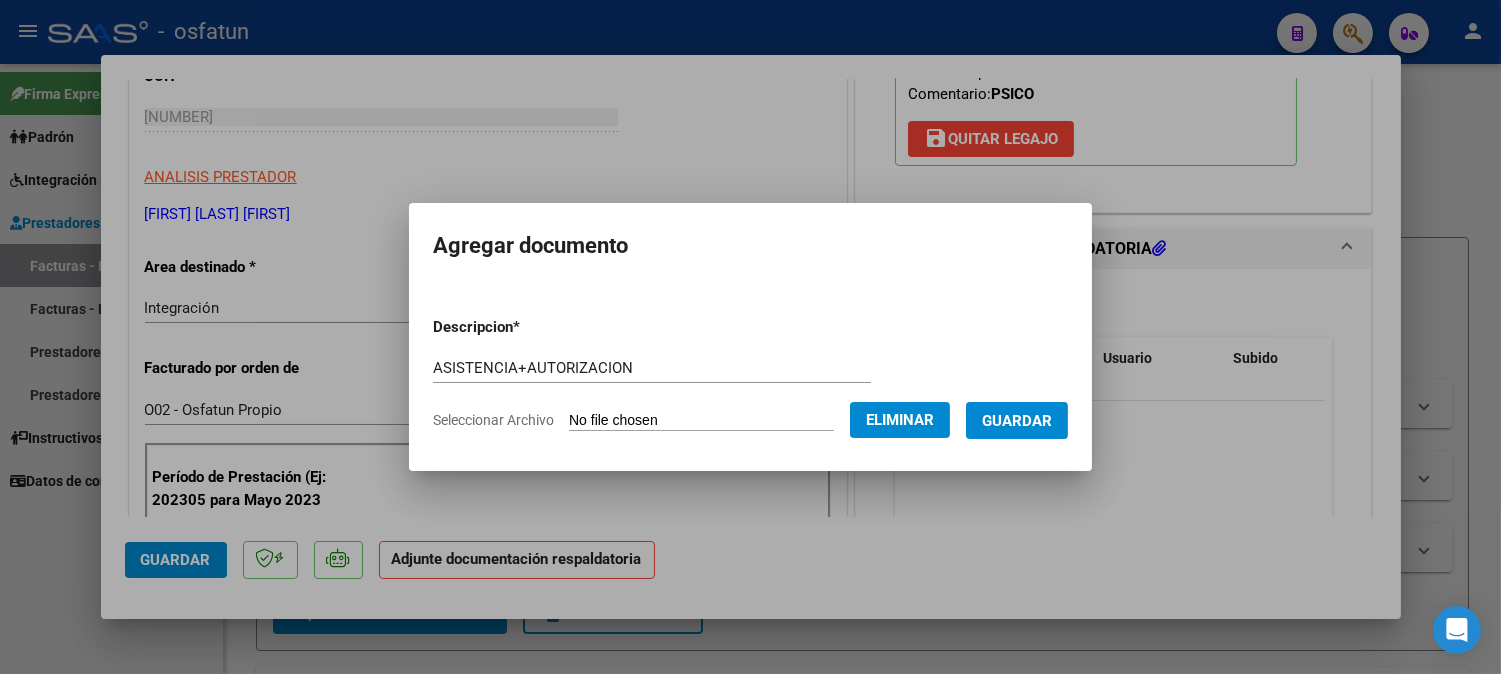 click on "Guardar" at bounding box center [1017, 421] 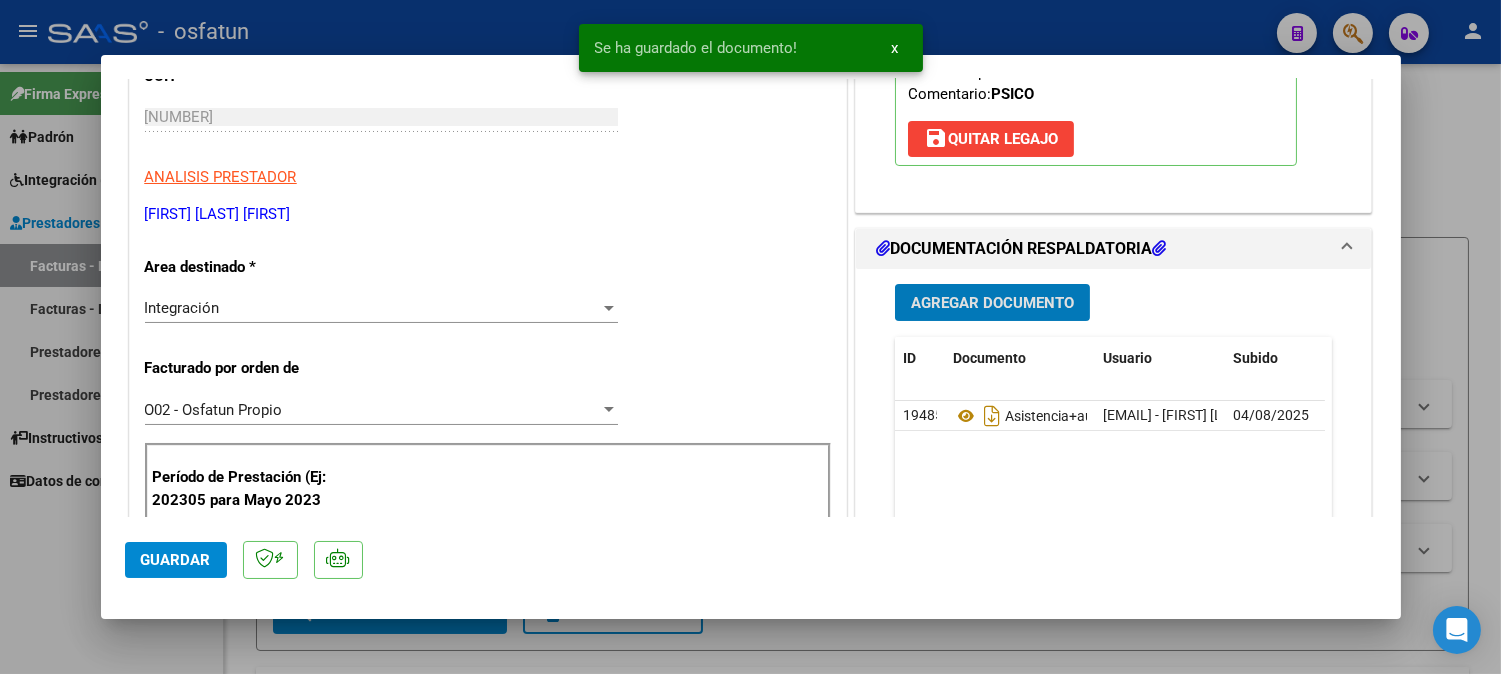 click on "Guardar" 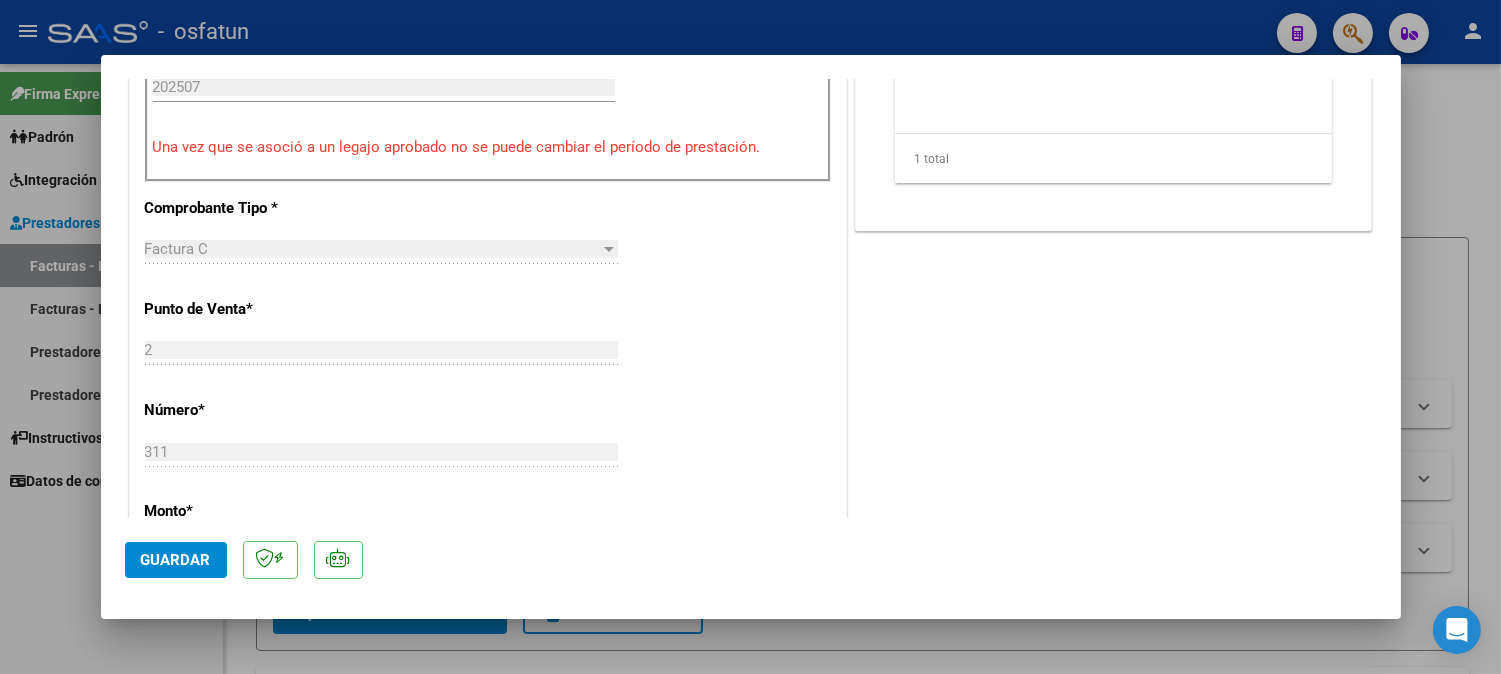 scroll, scrollTop: 788, scrollLeft: 0, axis: vertical 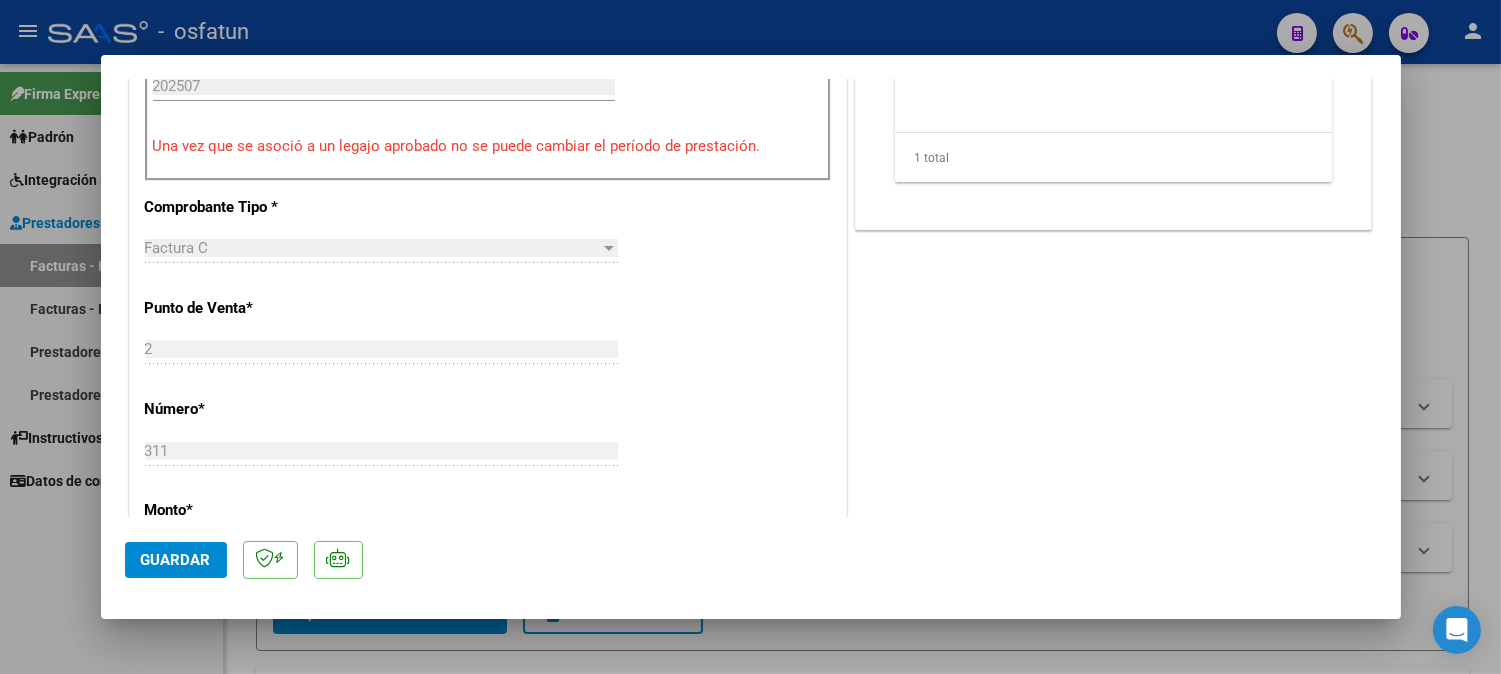 click on "Guardar" 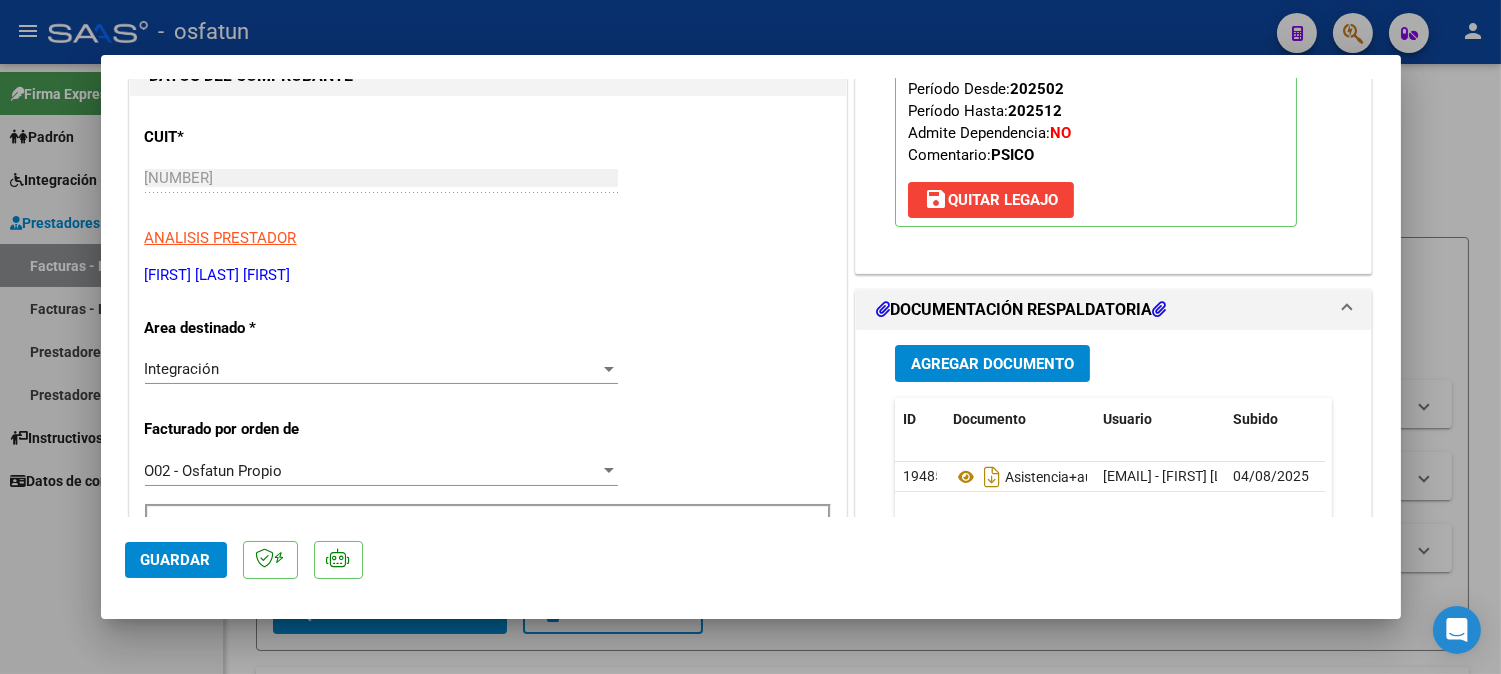 scroll, scrollTop: 333, scrollLeft: 0, axis: vertical 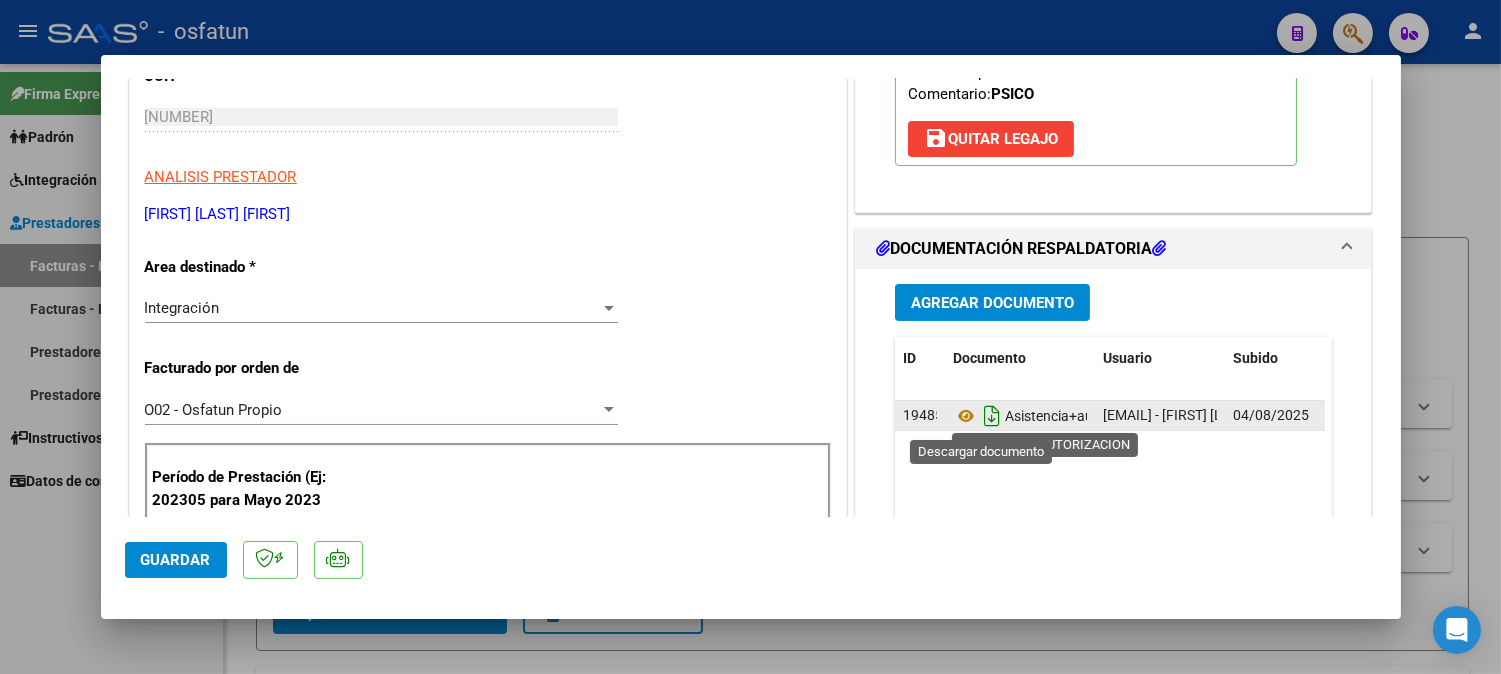 click 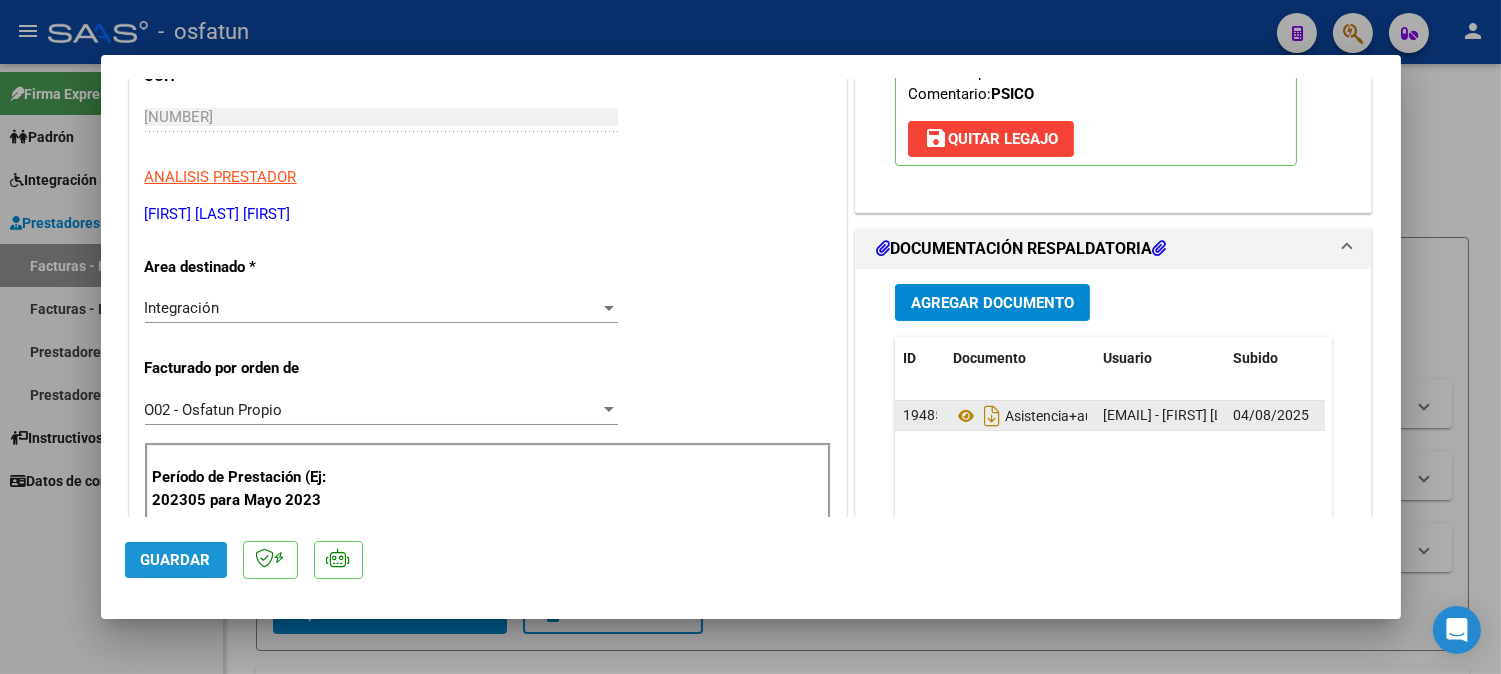click on "Guardar" 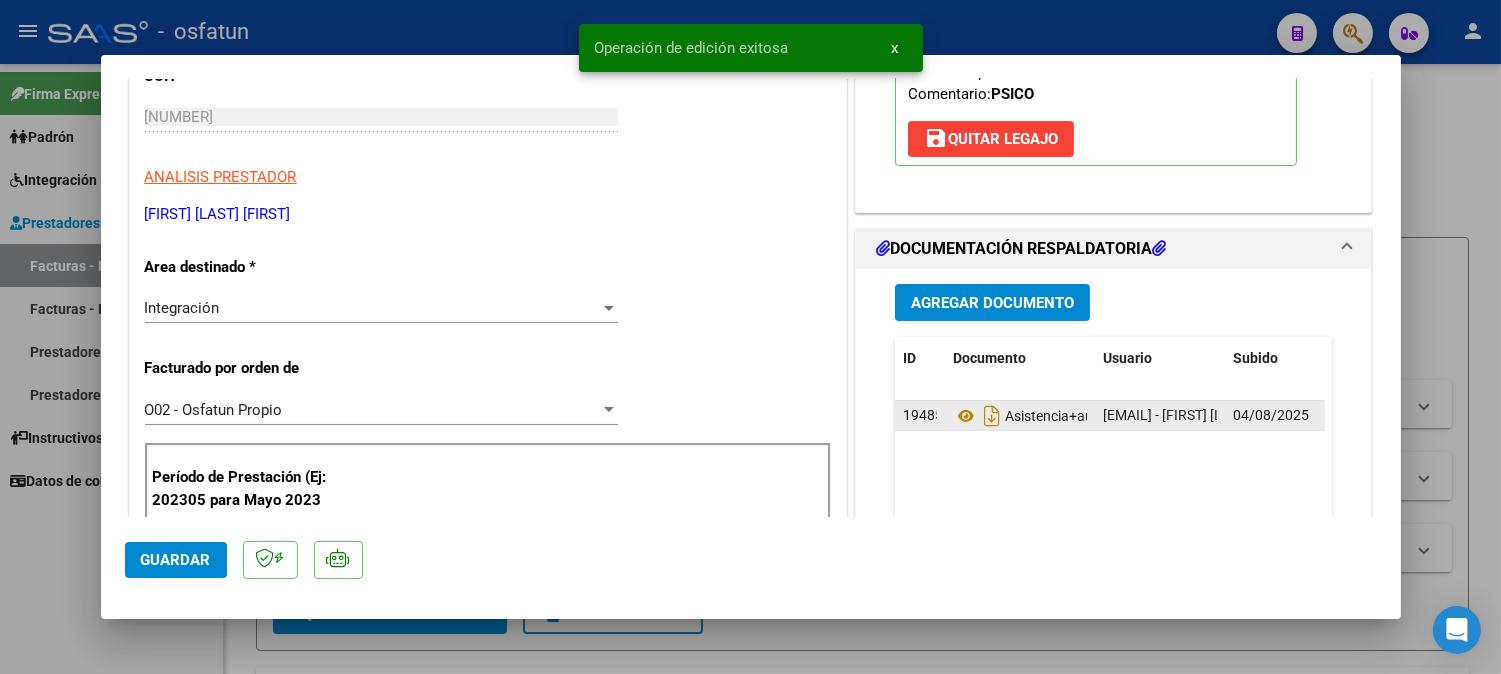 drag, startPoint x: 1454, startPoint y: 162, endPoint x: 762, endPoint y: 90, distance: 695.7356 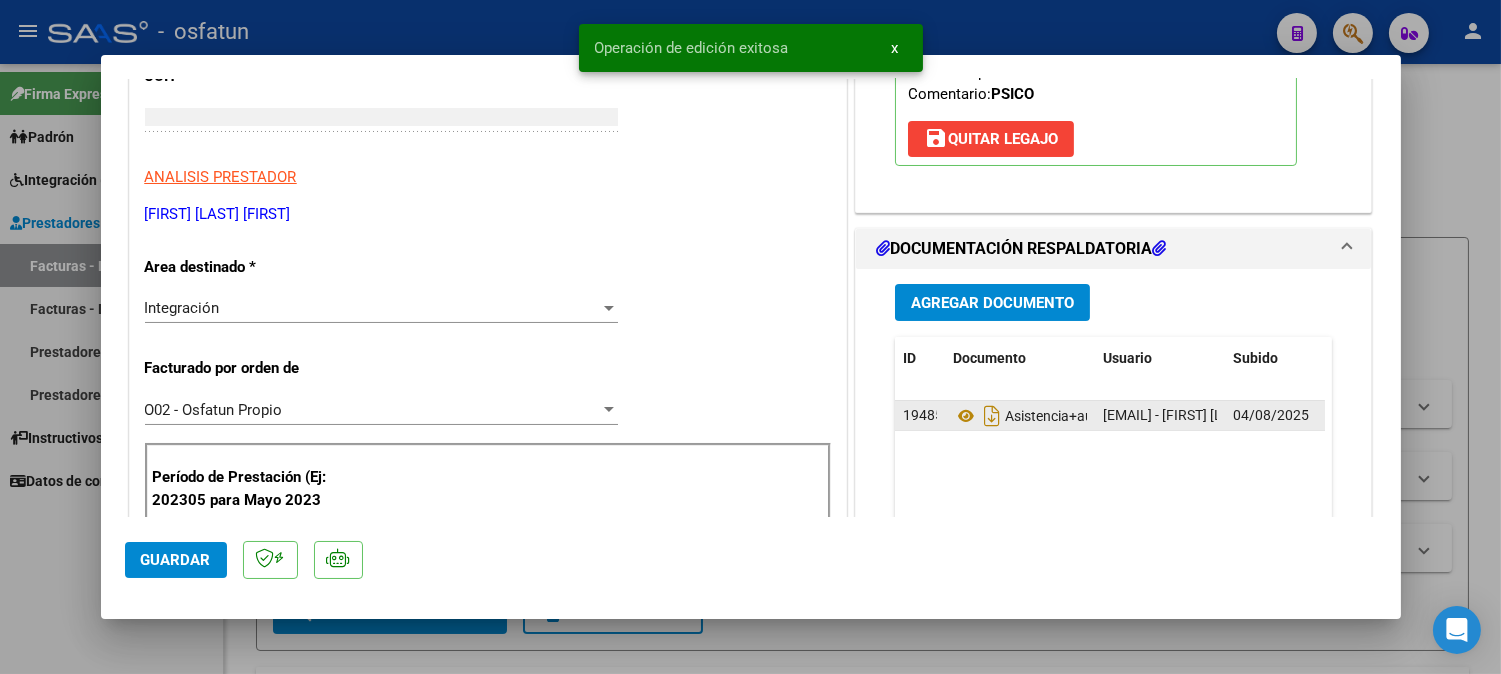 scroll, scrollTop: 272, scrollLeft: 0, axis: vertical 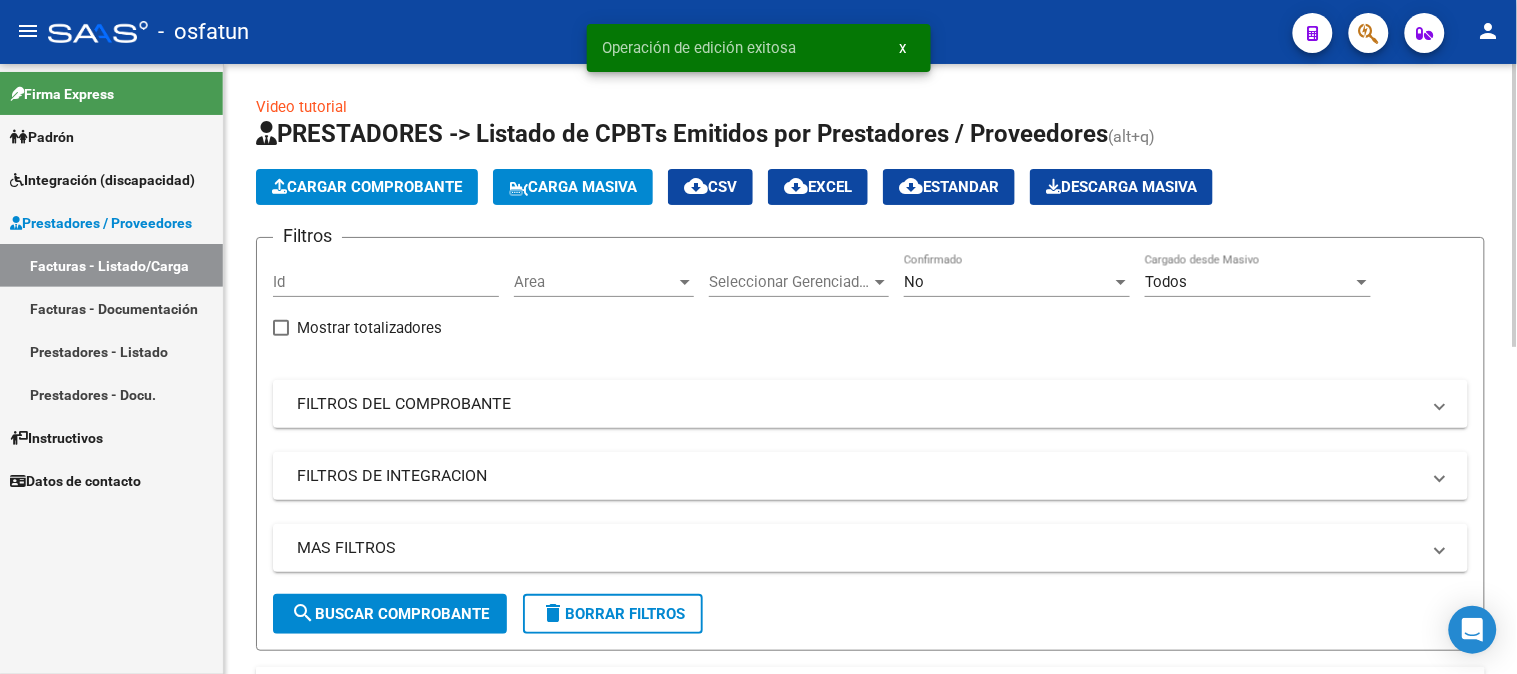 click on "Cargar Comprobante" 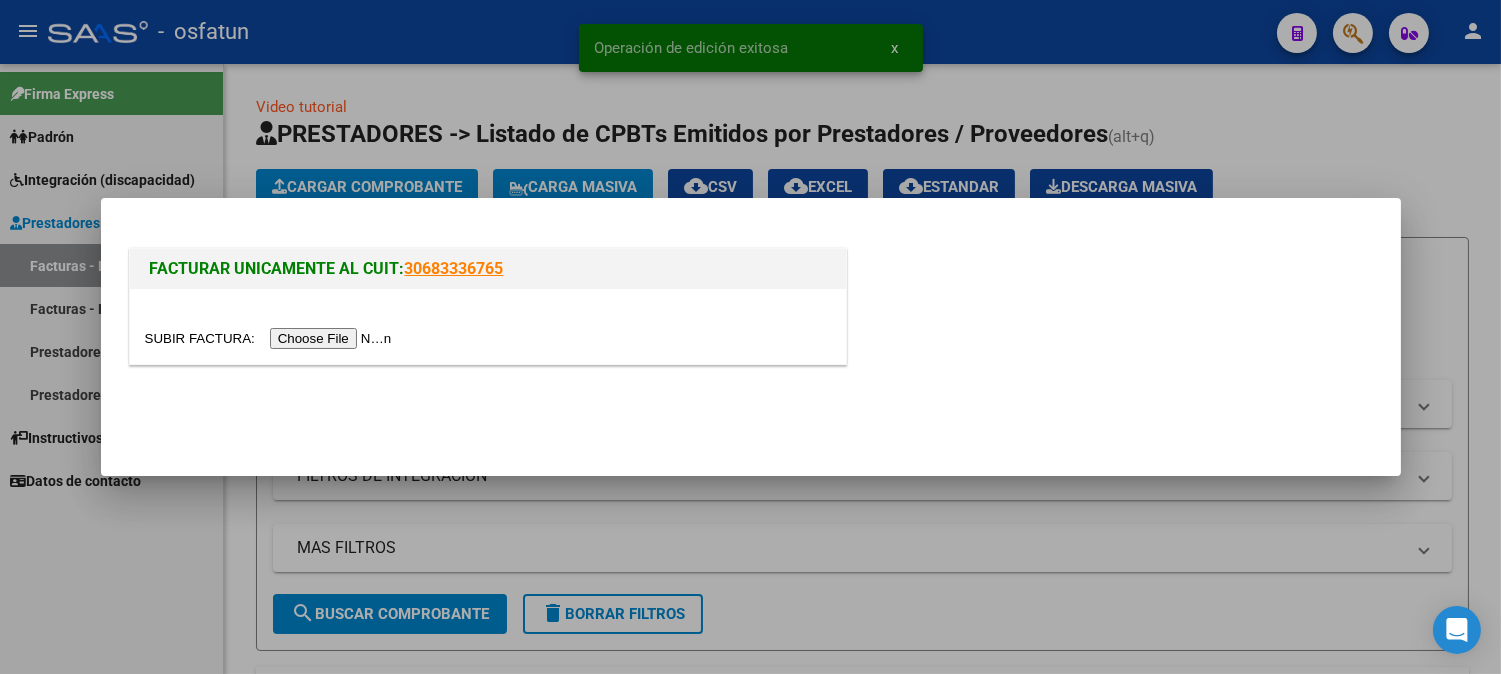 click at bounding box center (271, 338) 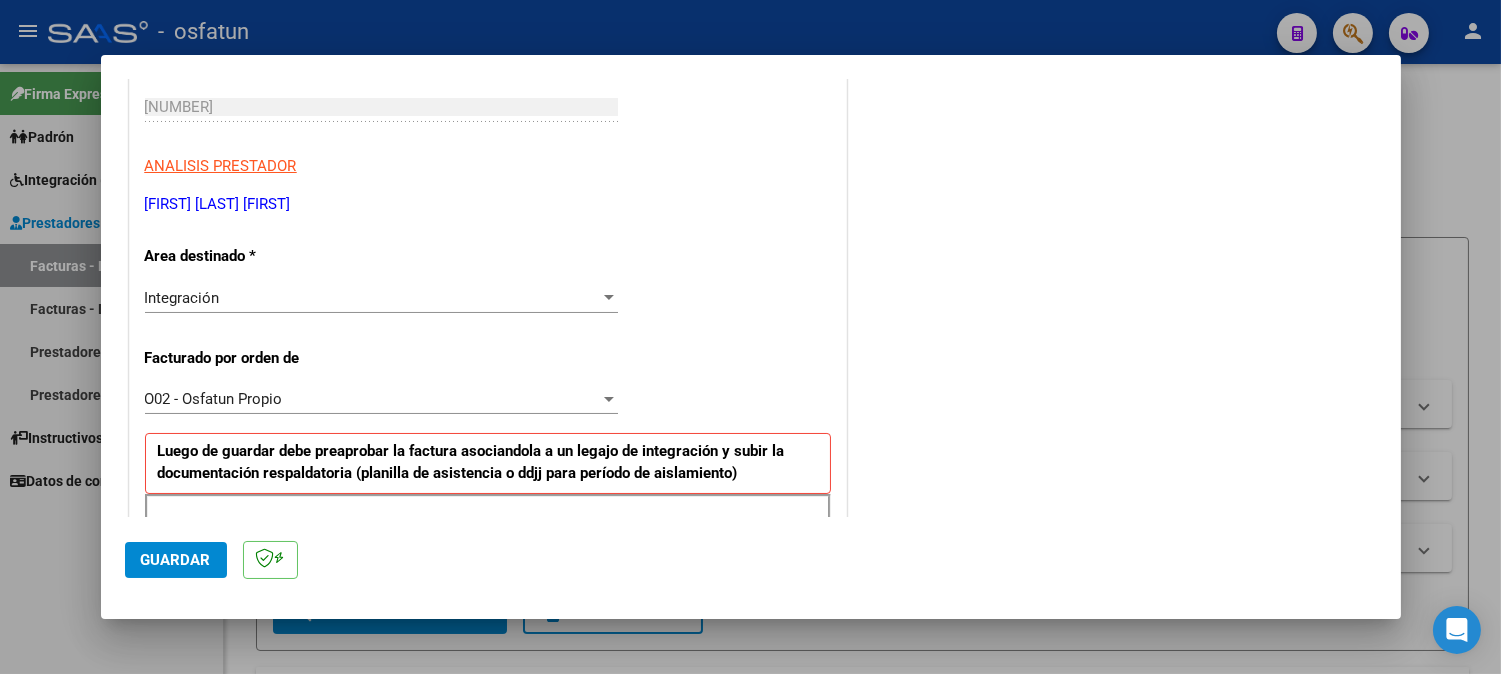 scroll, scrollTop: 442, scrollLeft: 0, axis: vertical 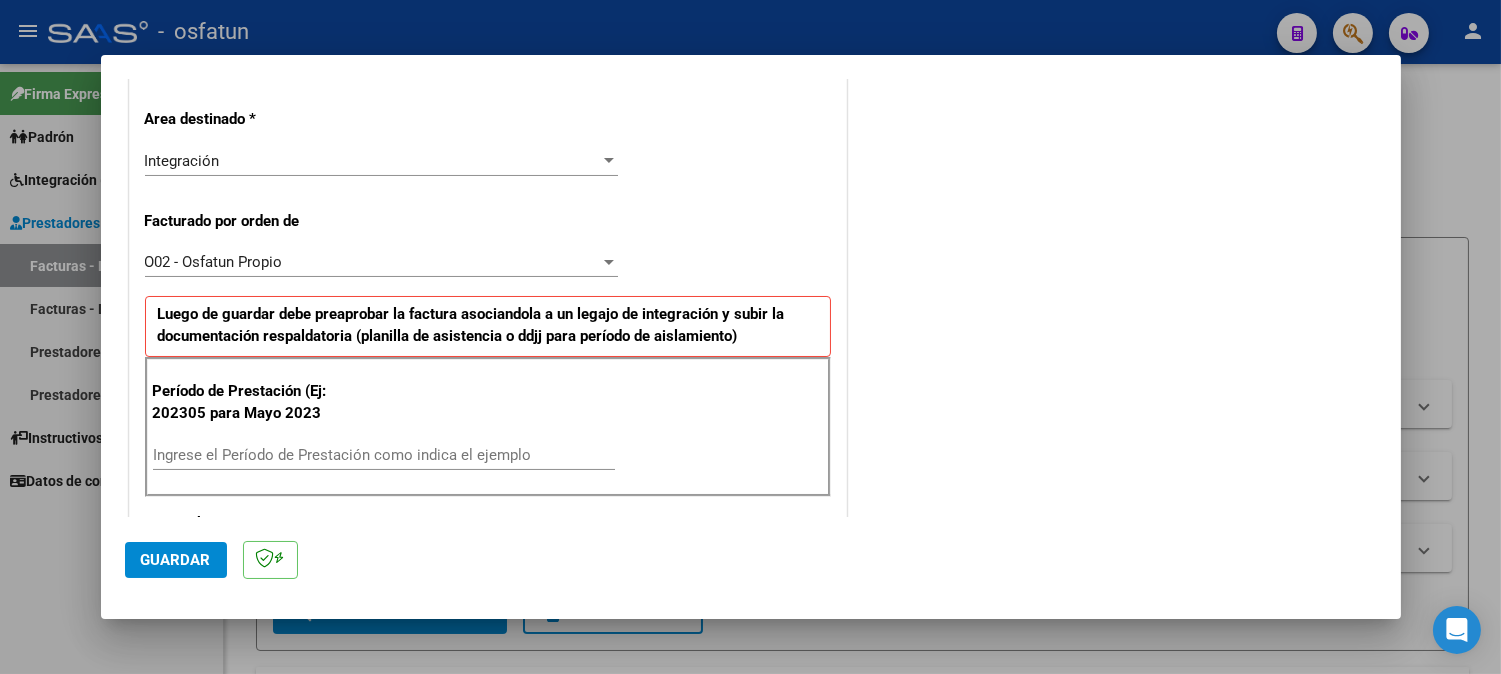 click on "Ingrese el Período de Prestación como indica el ejemplo" at bounding box center [384, 455] 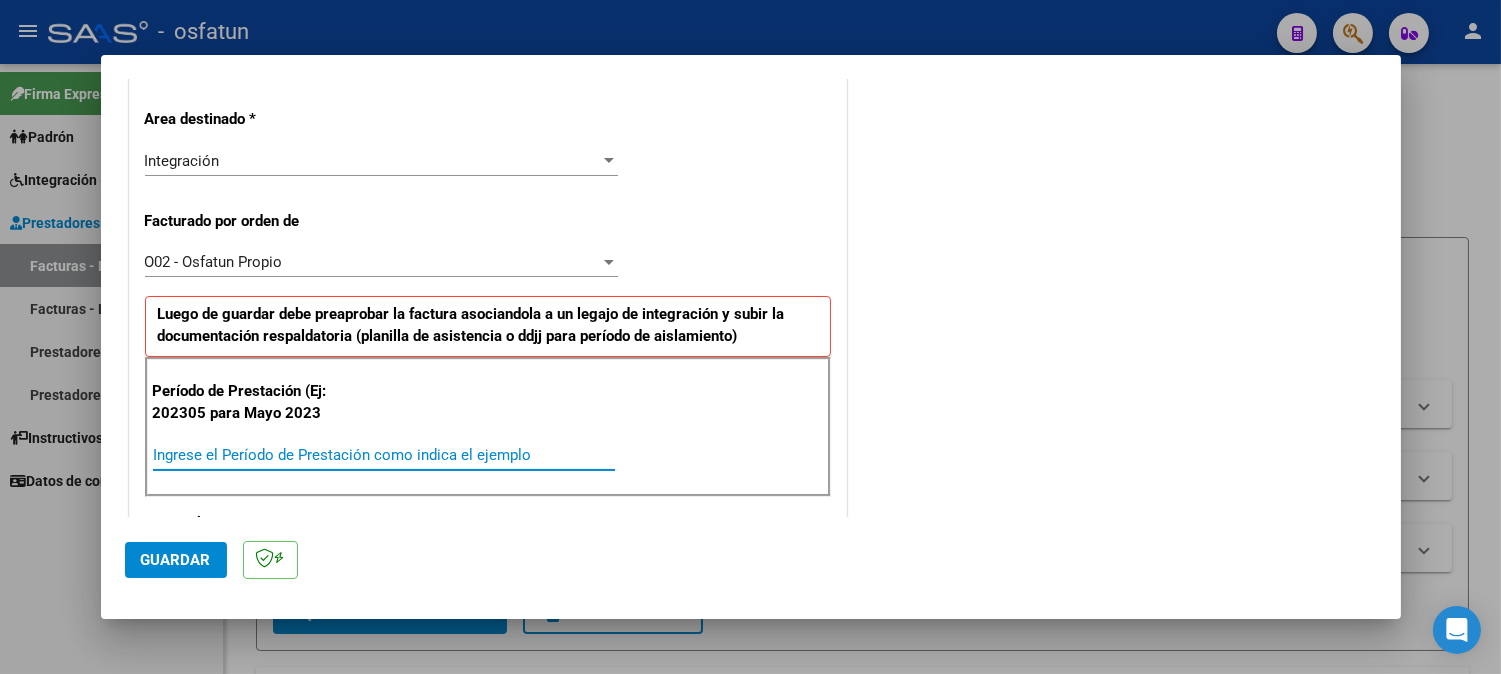 scroll, scrollTop: 444, scrollLeft: 0, axis: vertical 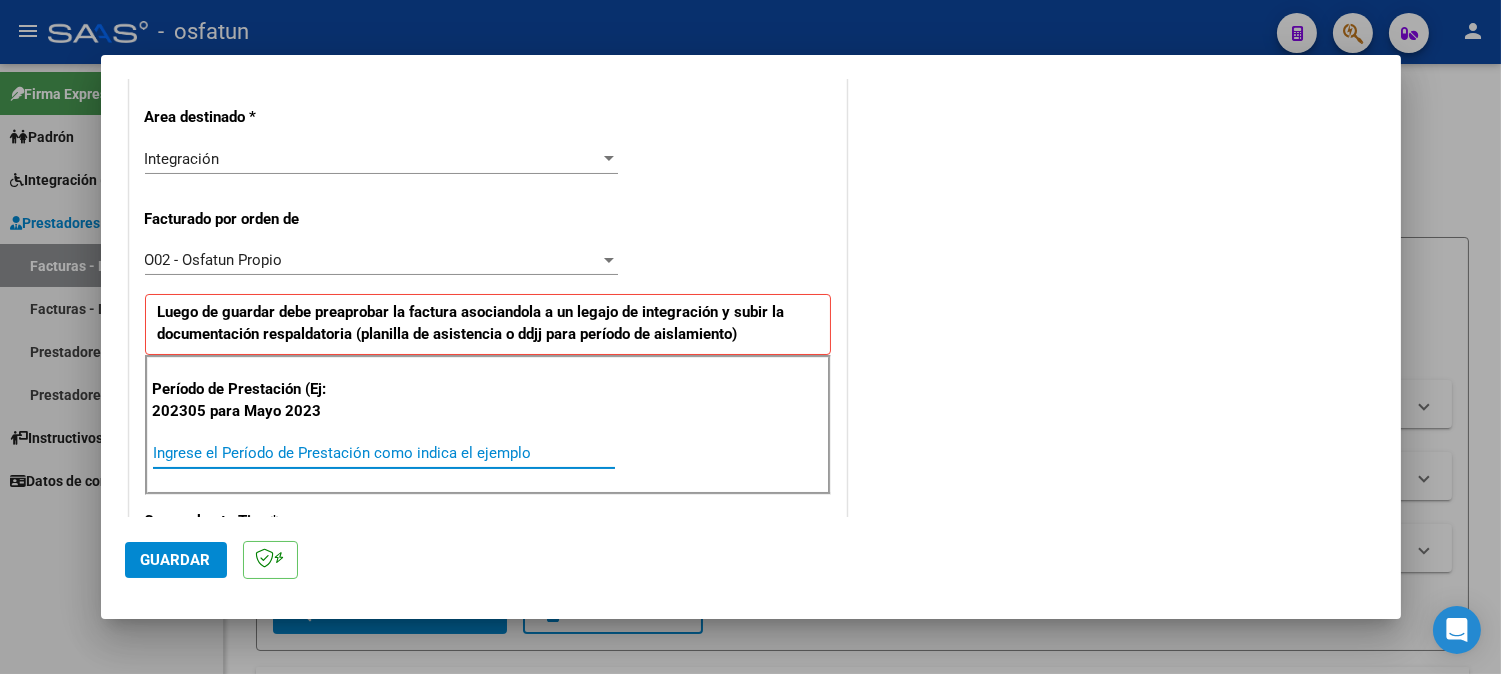 click on "Ingrese el Período de Prestación como indica el ejemplo" at bounding box center [384, 453] 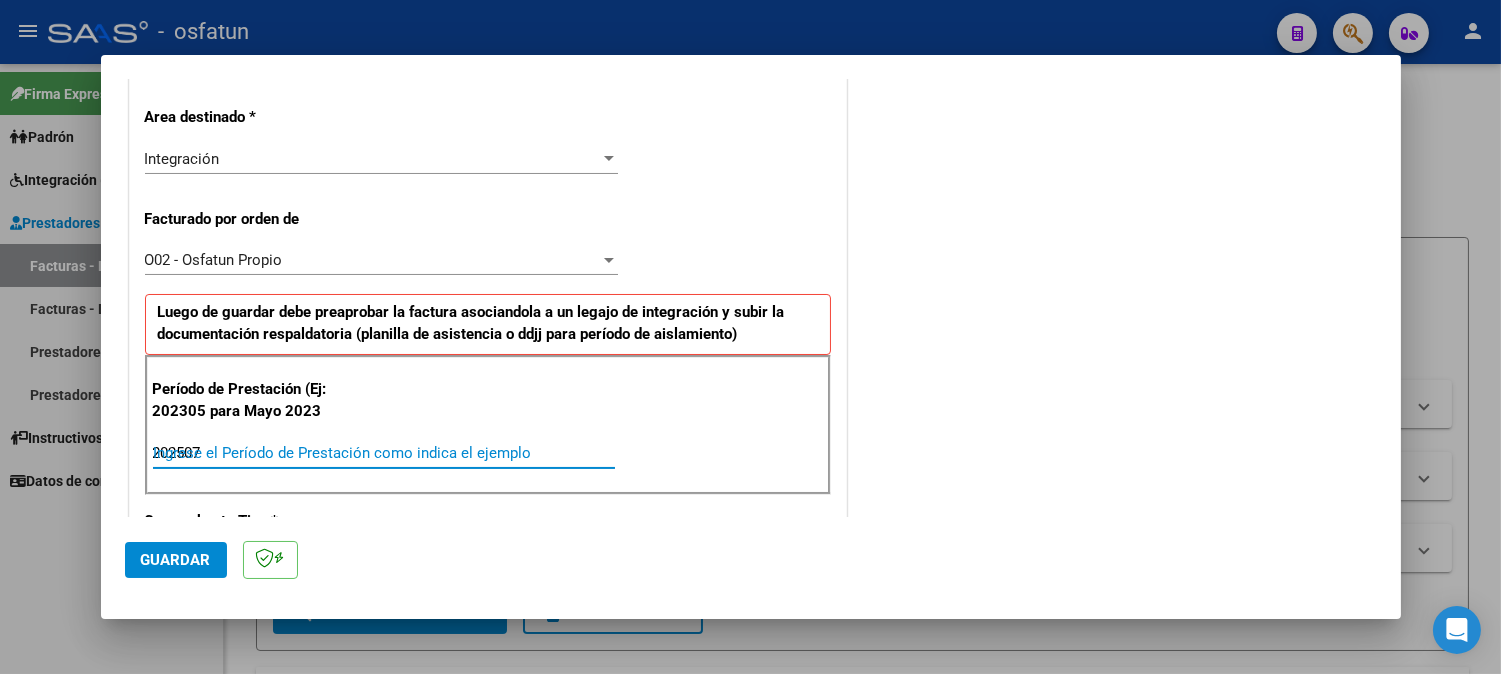 click on "202507" at bounding box center [384, 453] 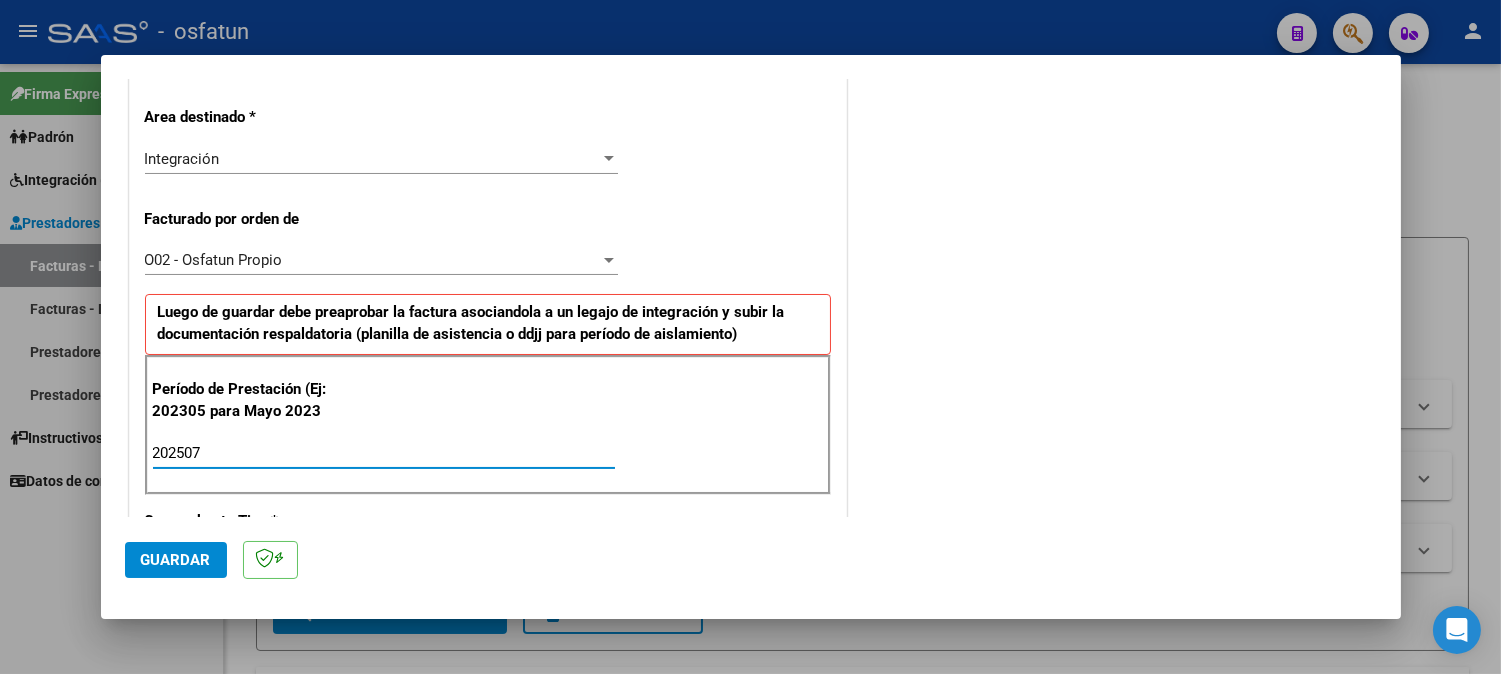 type on "202507" 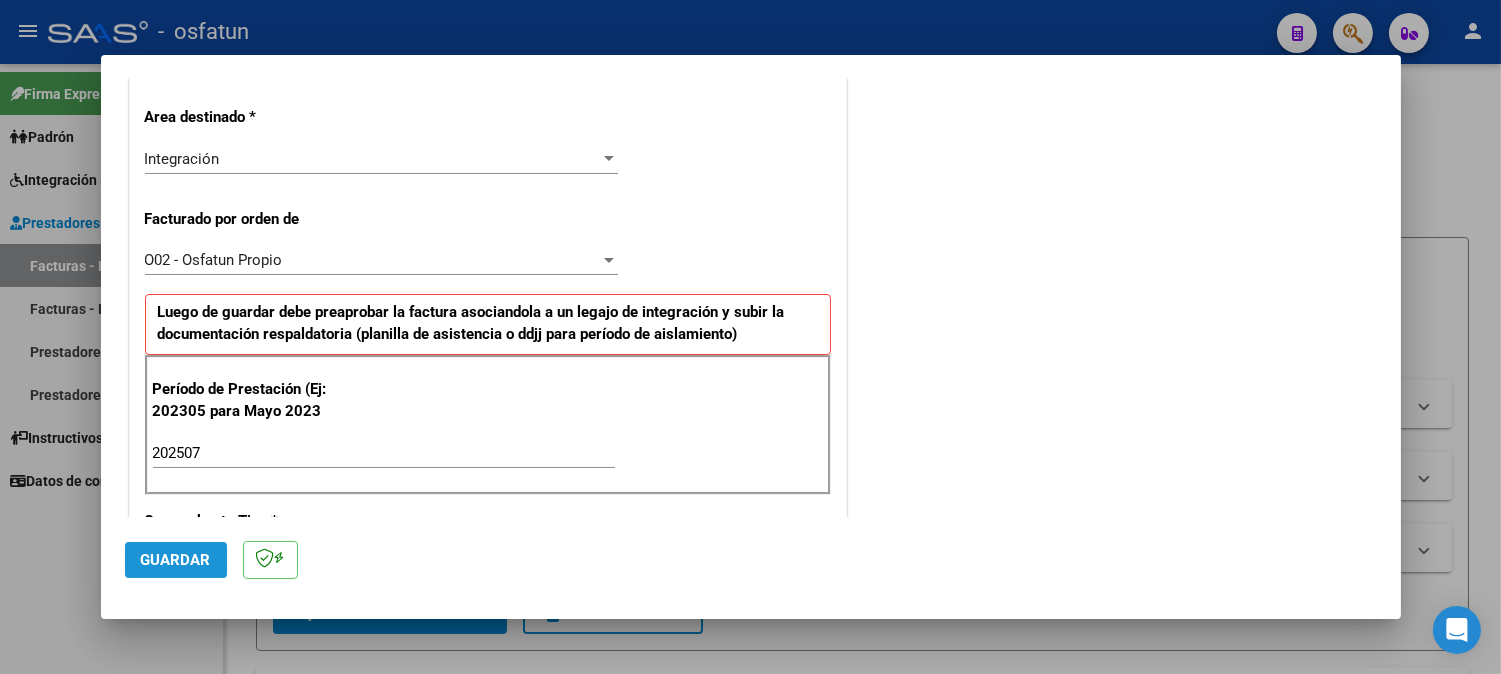 click on "Guardar" 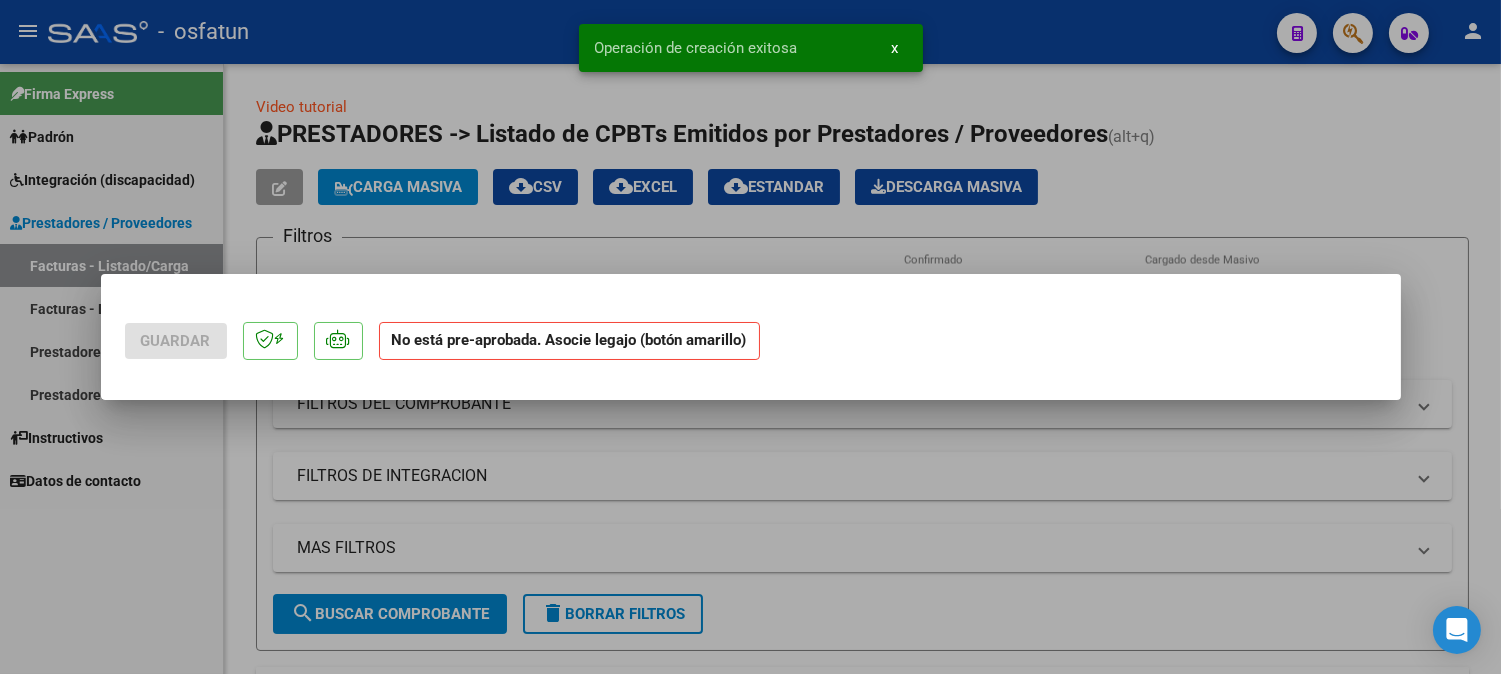 scroll, scrollTop: 0, scrollLeft: 0, axis: both 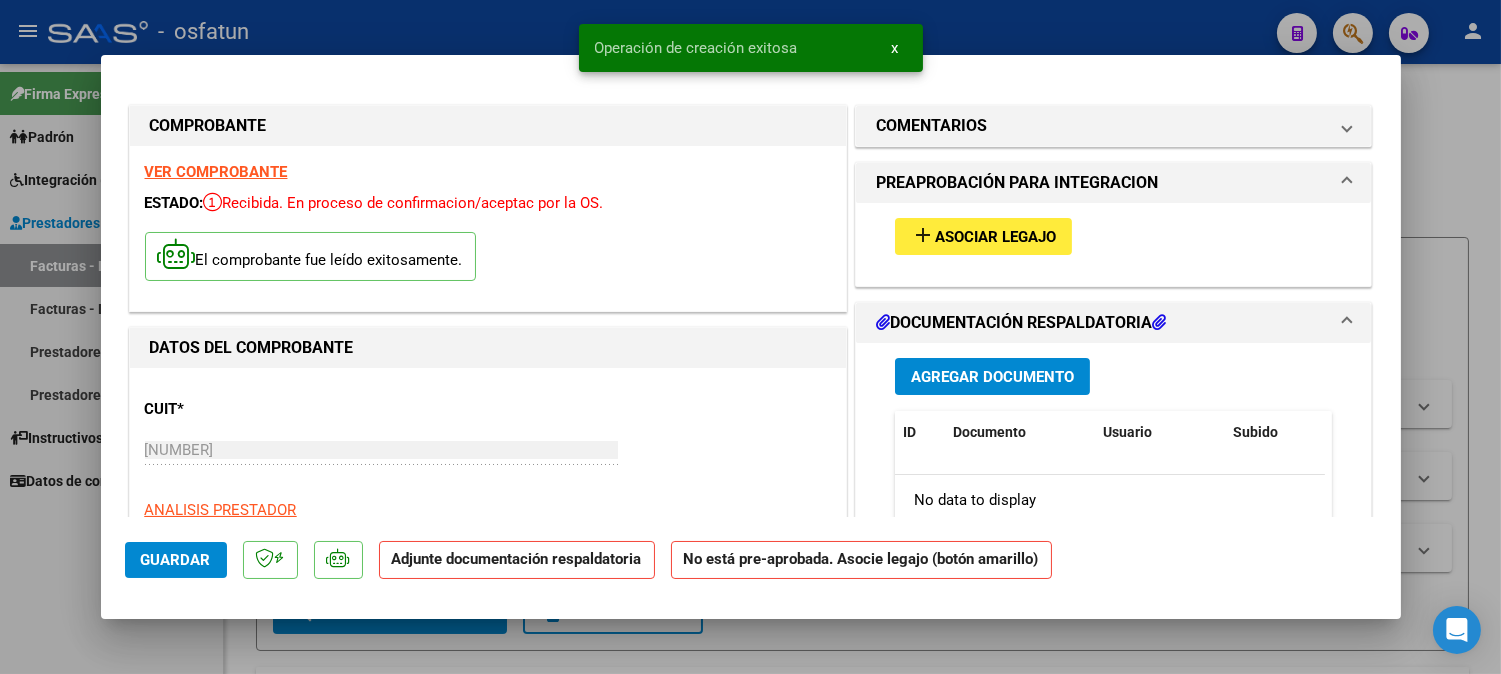click on "add Asociar Legajo" at bounding box center [1114, 236] 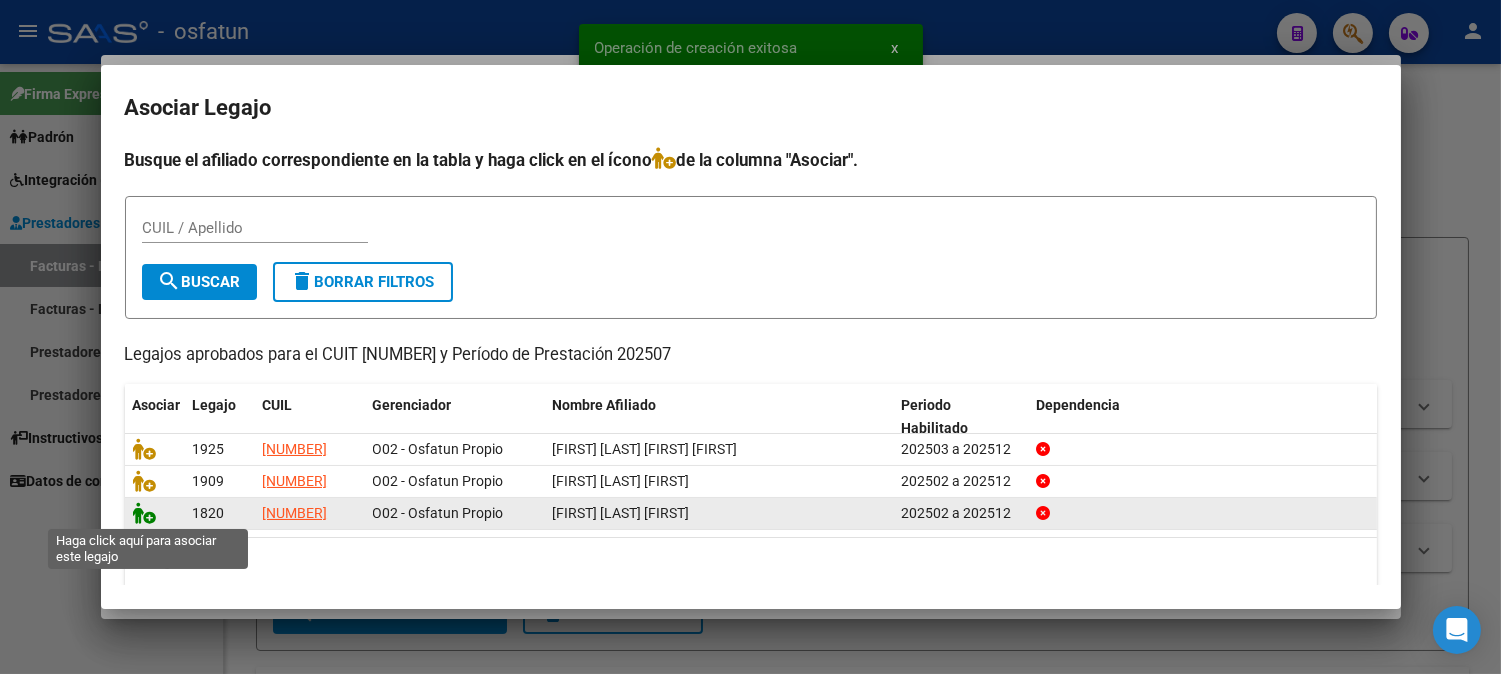 click 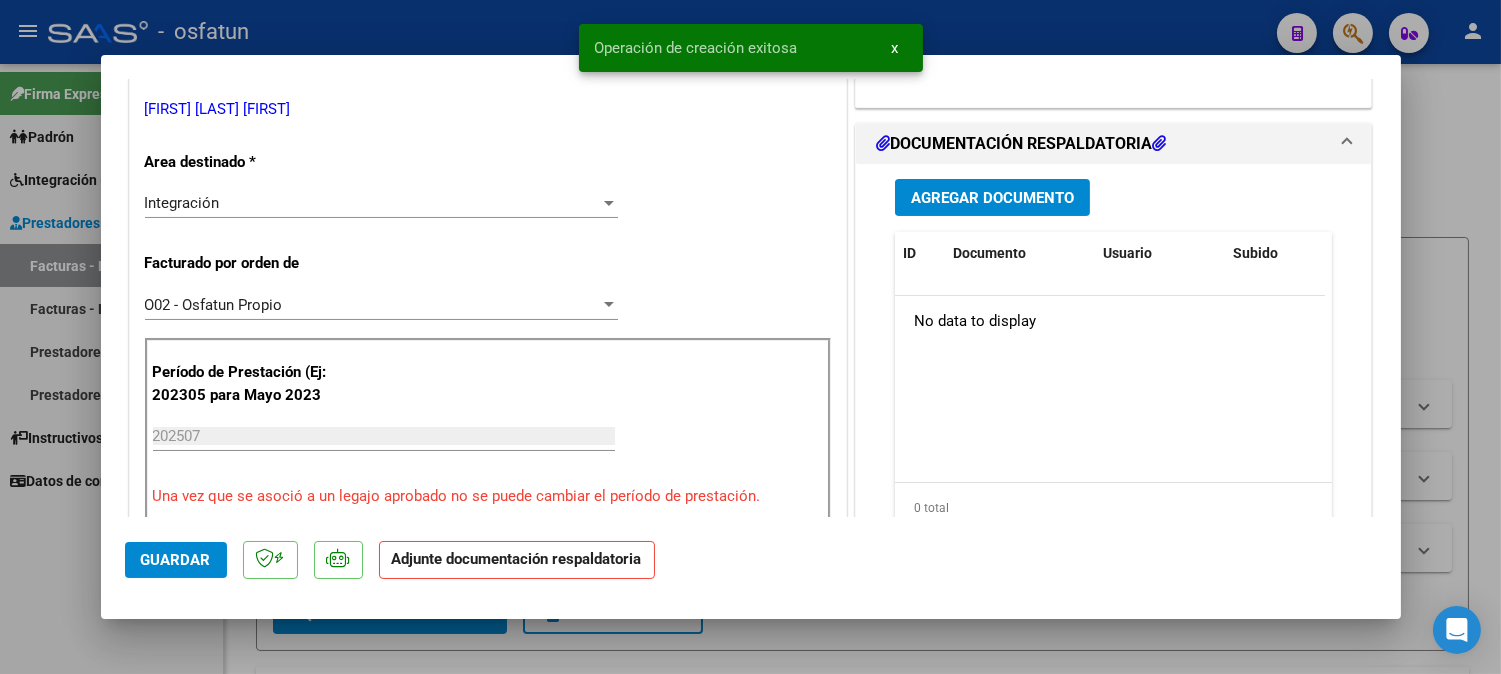 scroll, scrollTop: 444, scrollLeft: 0, axis: vertical 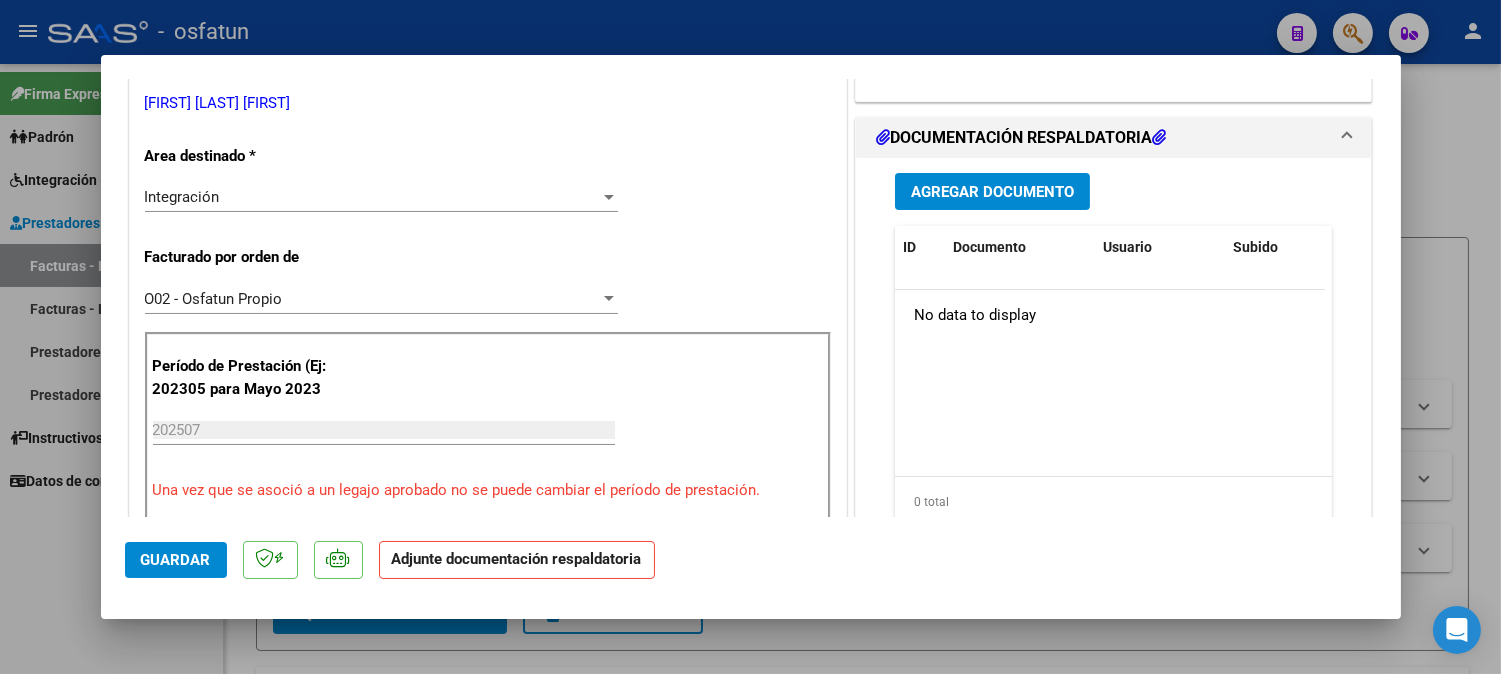 click on "Agregar Documento" at bounding box center (992, 191) 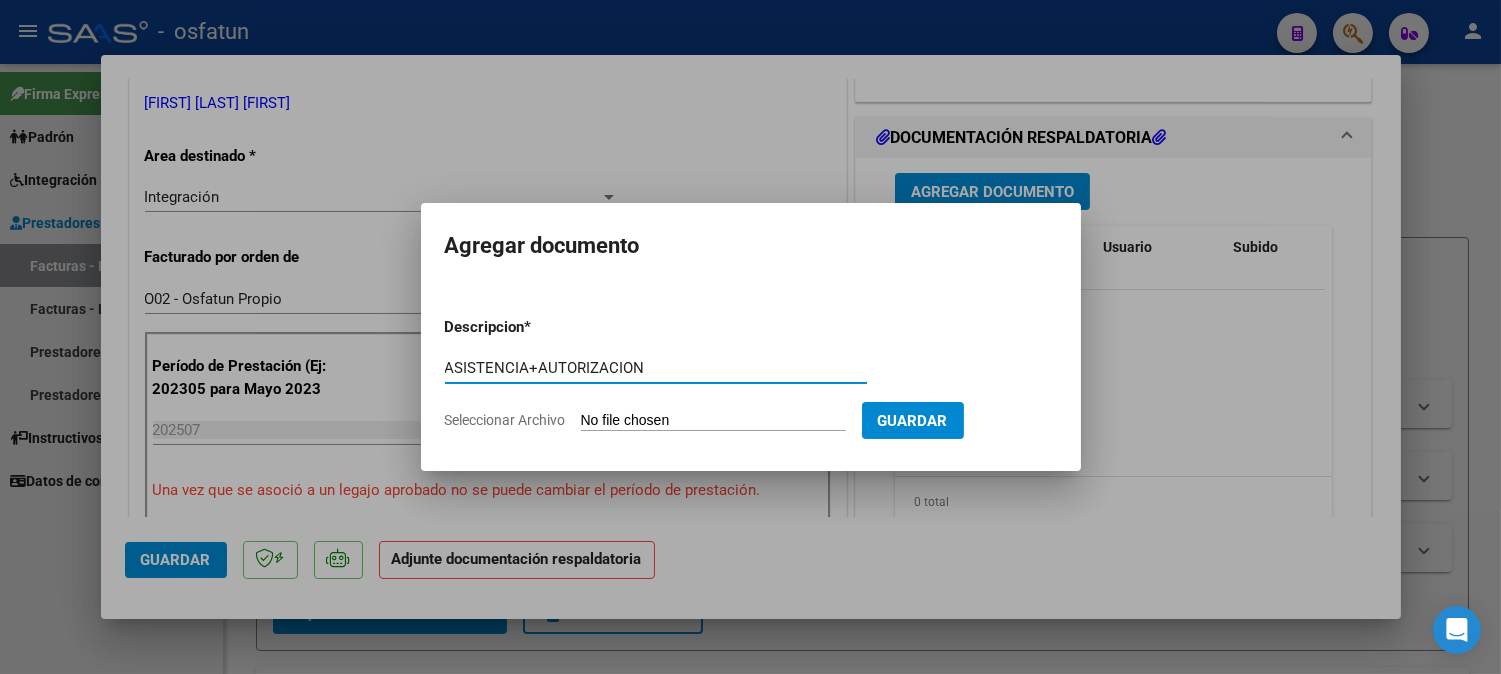 type on "ASISTENCIA+AUTORIZACION" 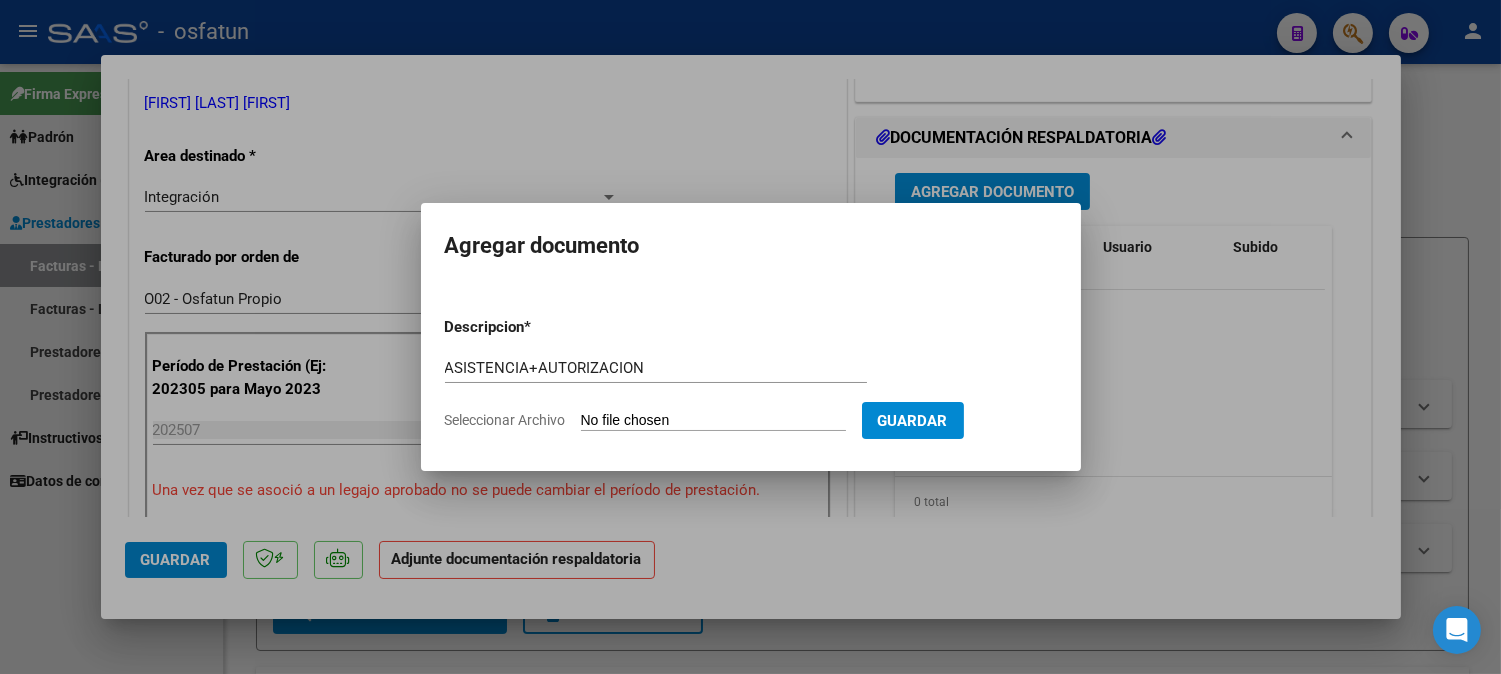 click on "Seleccionar Archivo" at bounding box center (713, 421) 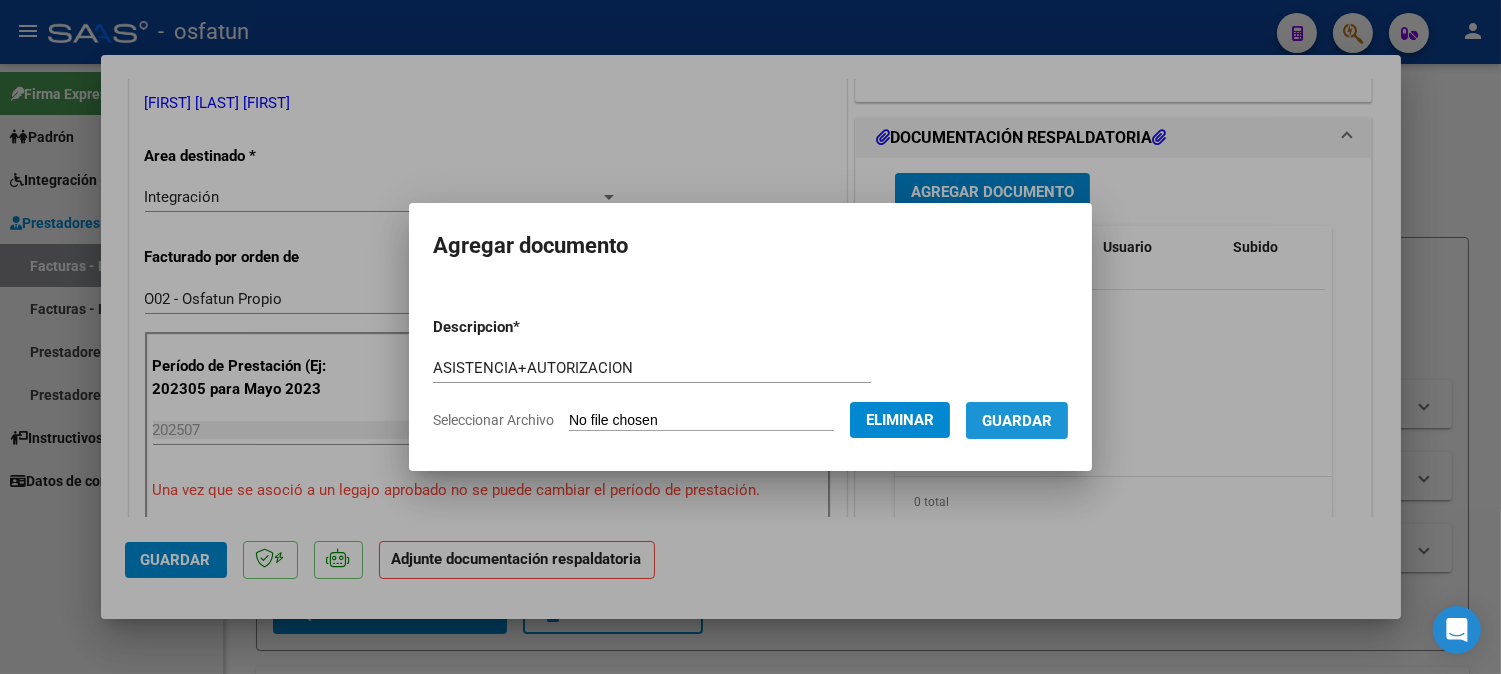 click on "Guardar" at bounding box center (1017, 420) 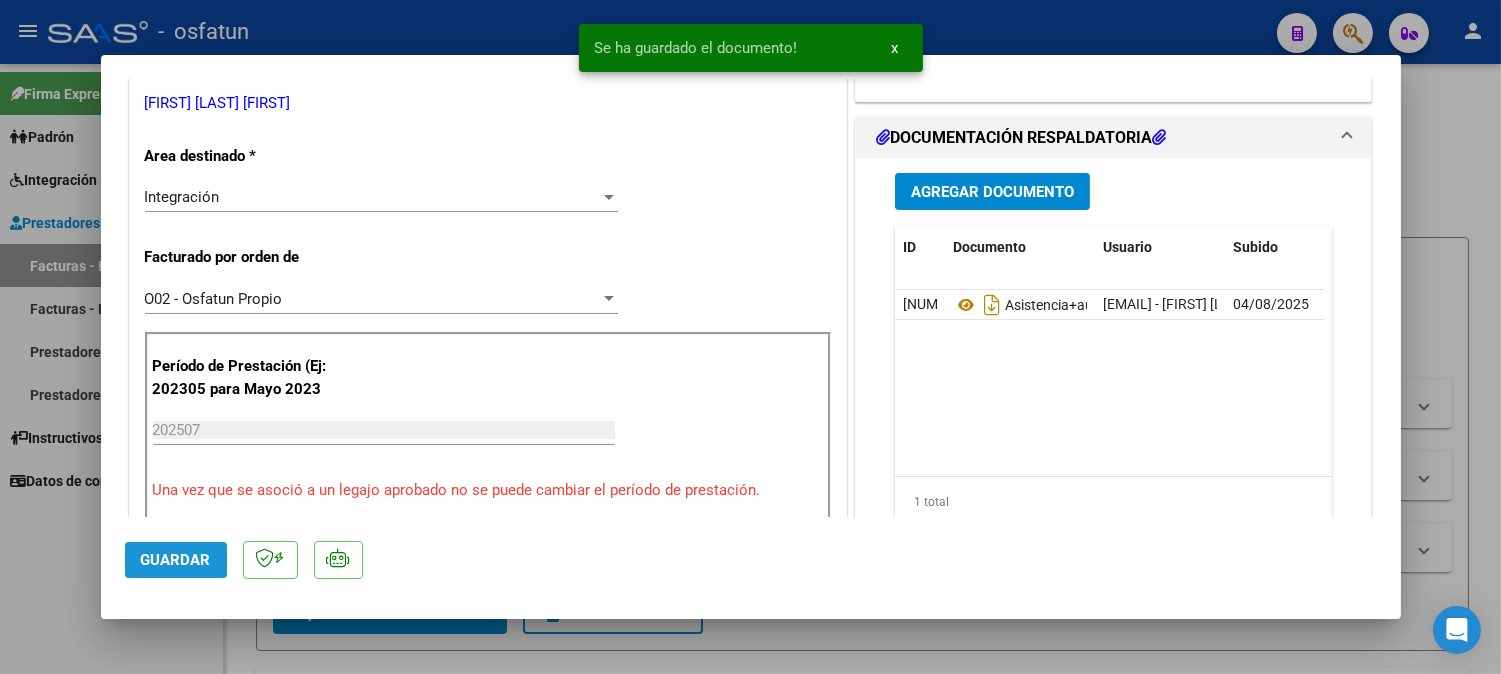 click on "Guardar" 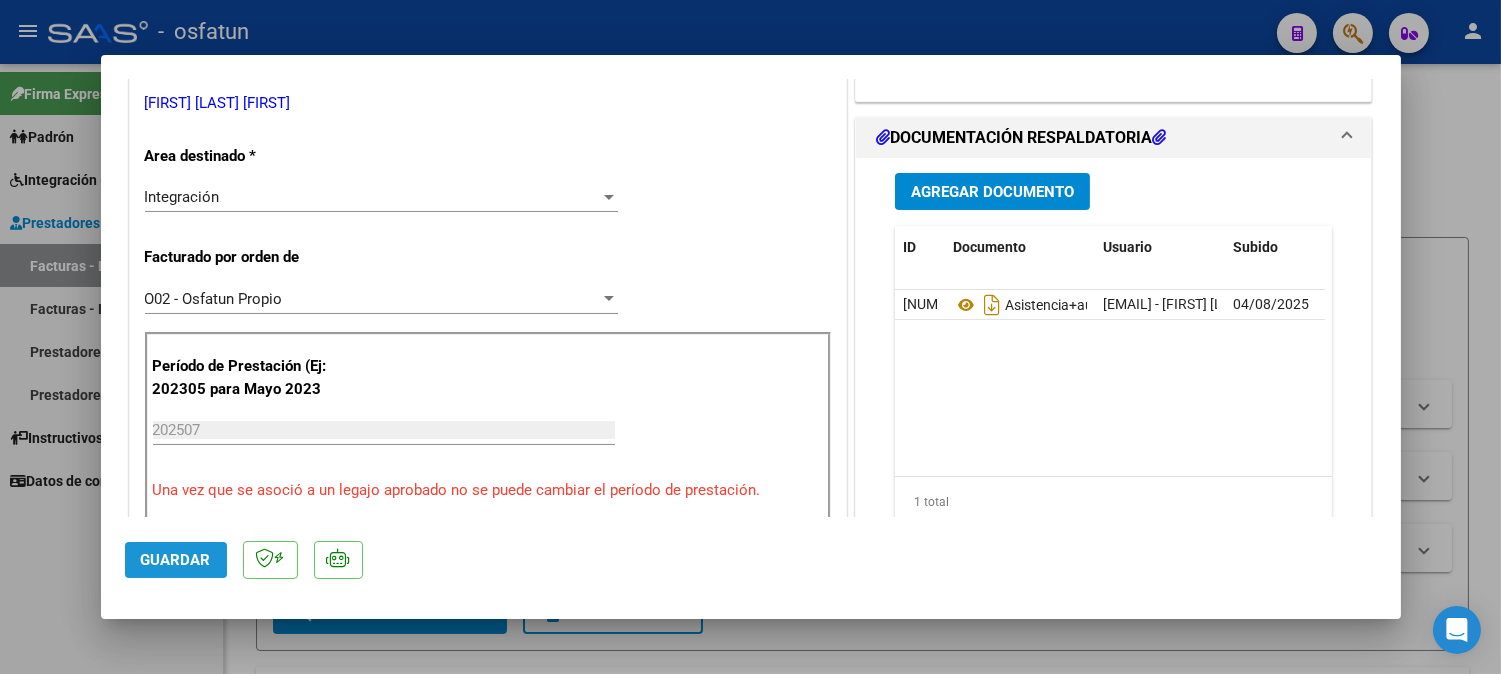 drag, startPoint x: 152, startPoint y: 545, endPoint x: 152, endPoint y: 562, distance: 17 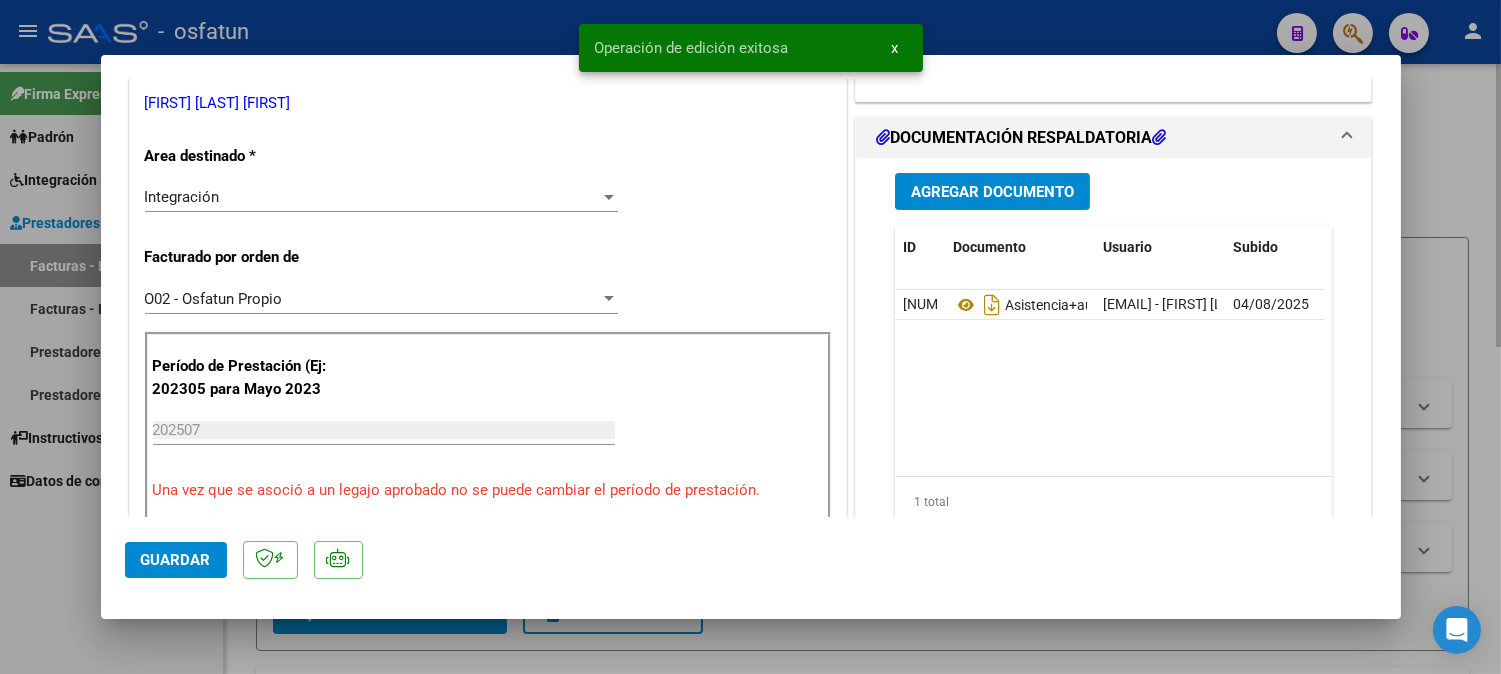 drag, startPoint x: 1457, startPoint y: 207, endPoint x: 1401, endPoint y: 240, distance: 65 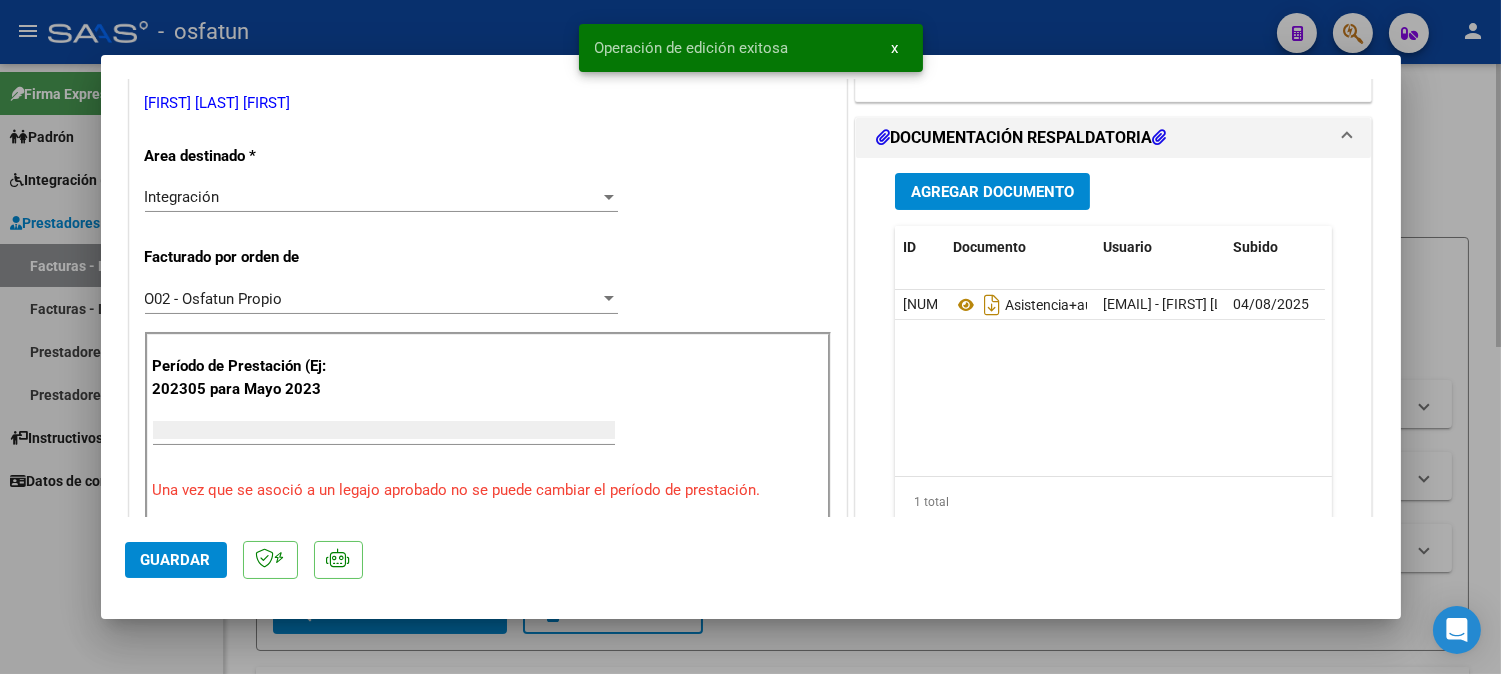 scroll, scrollTop: 360, scrollLeft: 0, axis: vertical 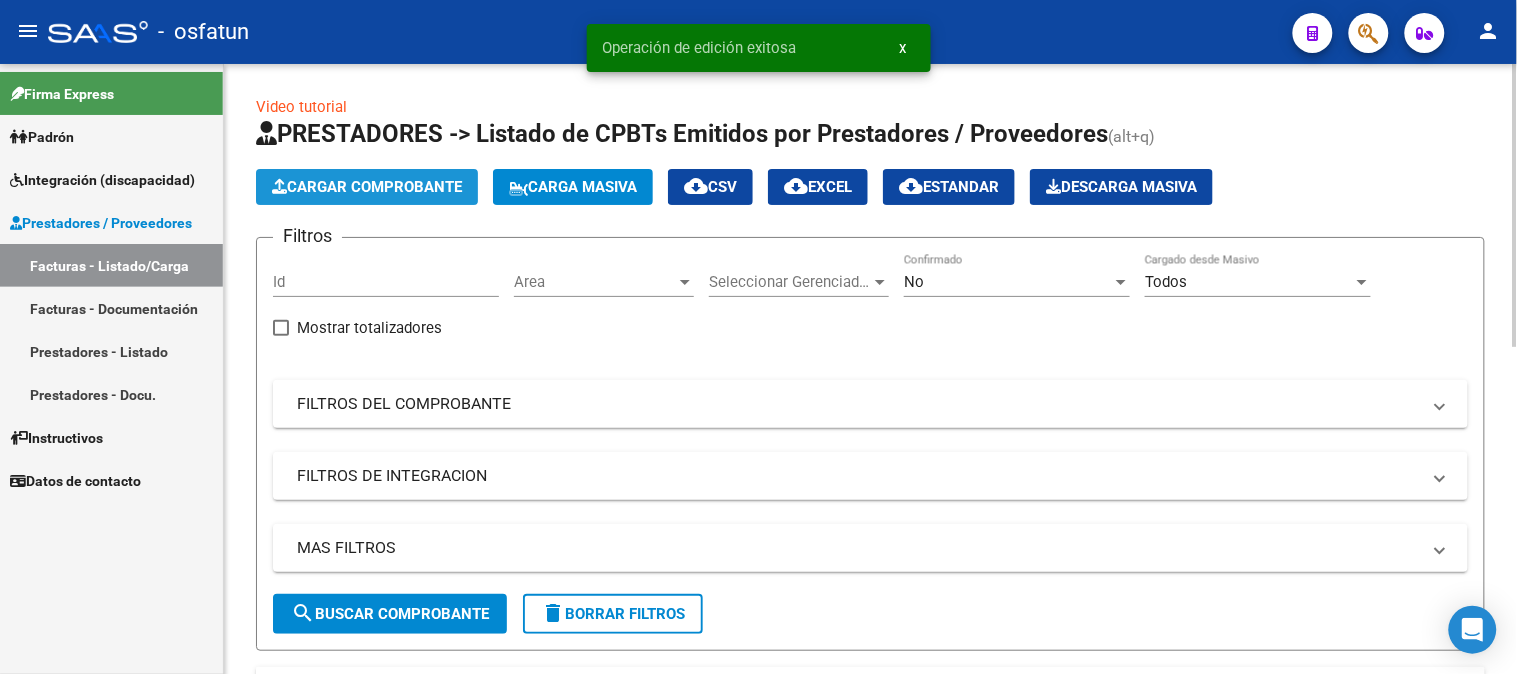 click on "Cargar Comprobante" 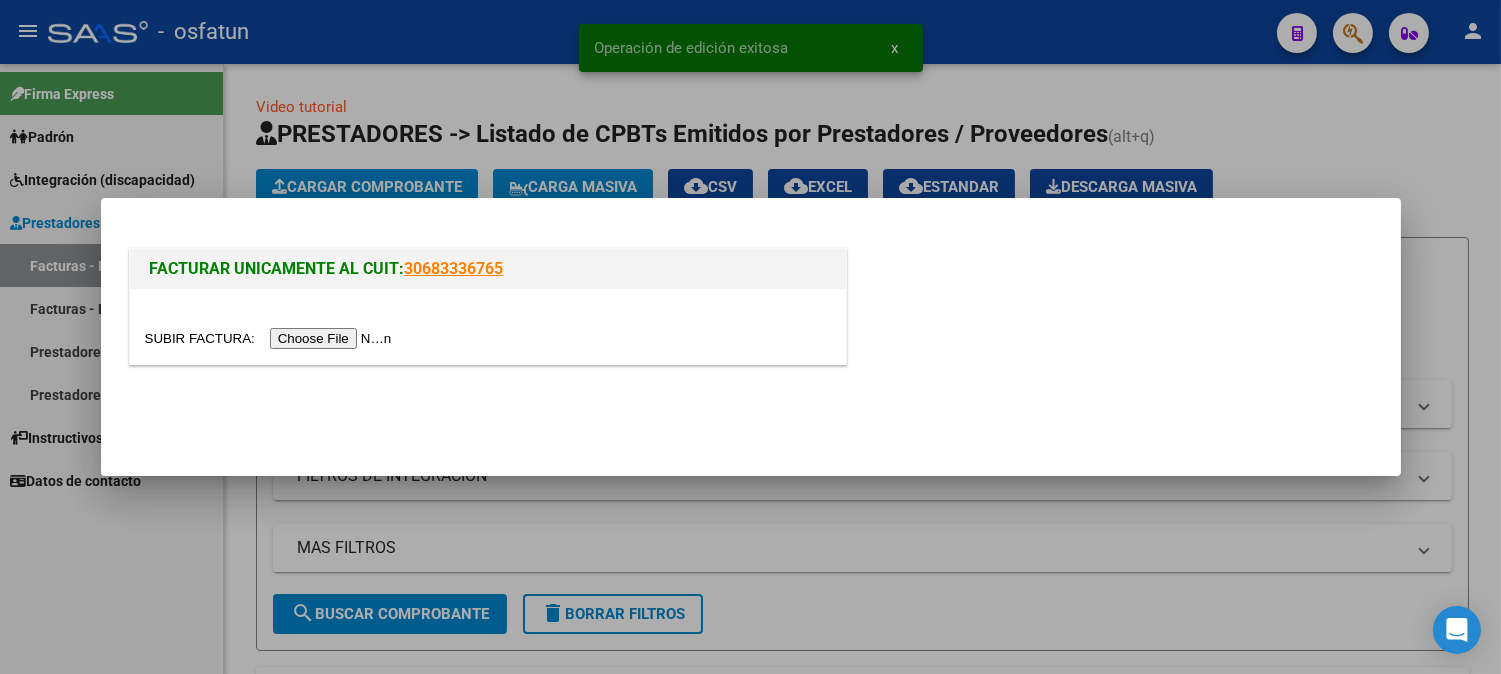 click at bounding box center (271, 338) 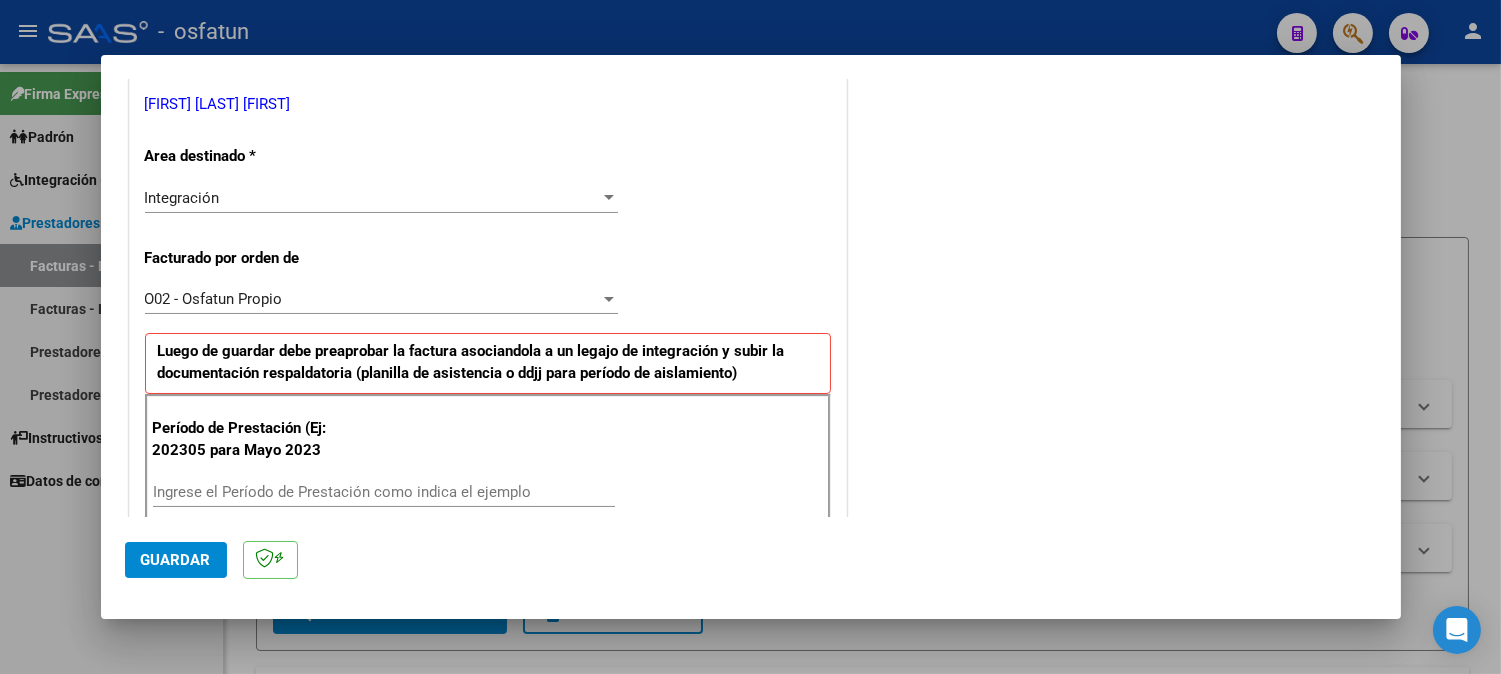 scroll, scrollTop: 444, scrollLeft: 0, axis: vertical 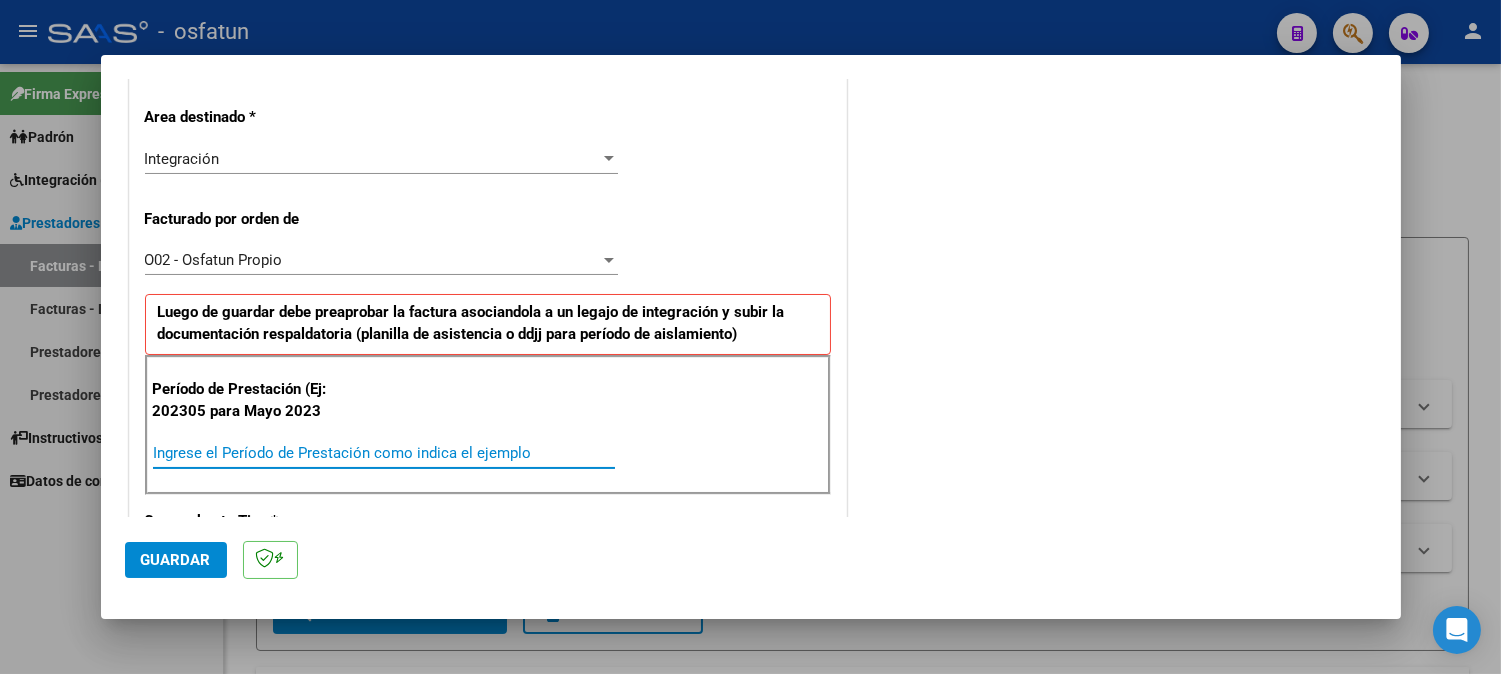 click on "Ingrese el Período de Prestación como indica el ejemplo" at bounding box center (384, 453) 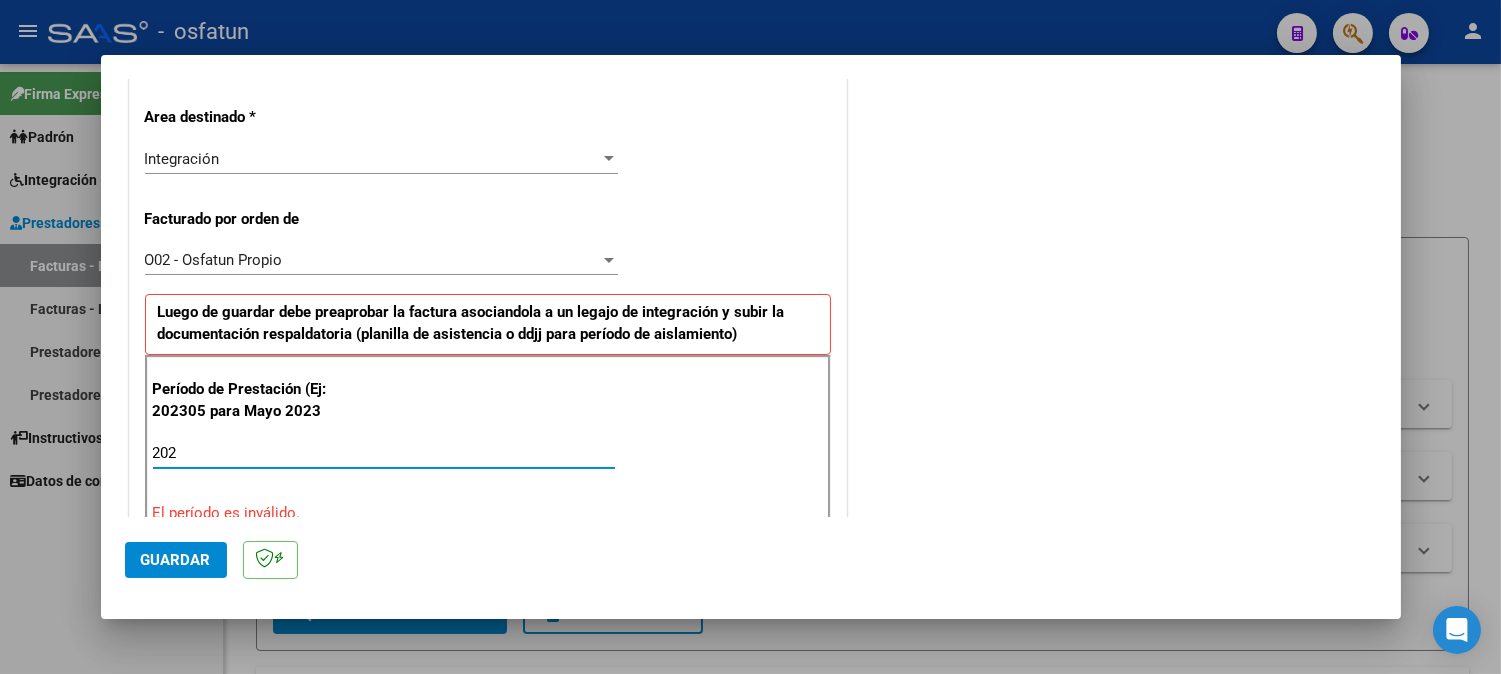 type on "2025" 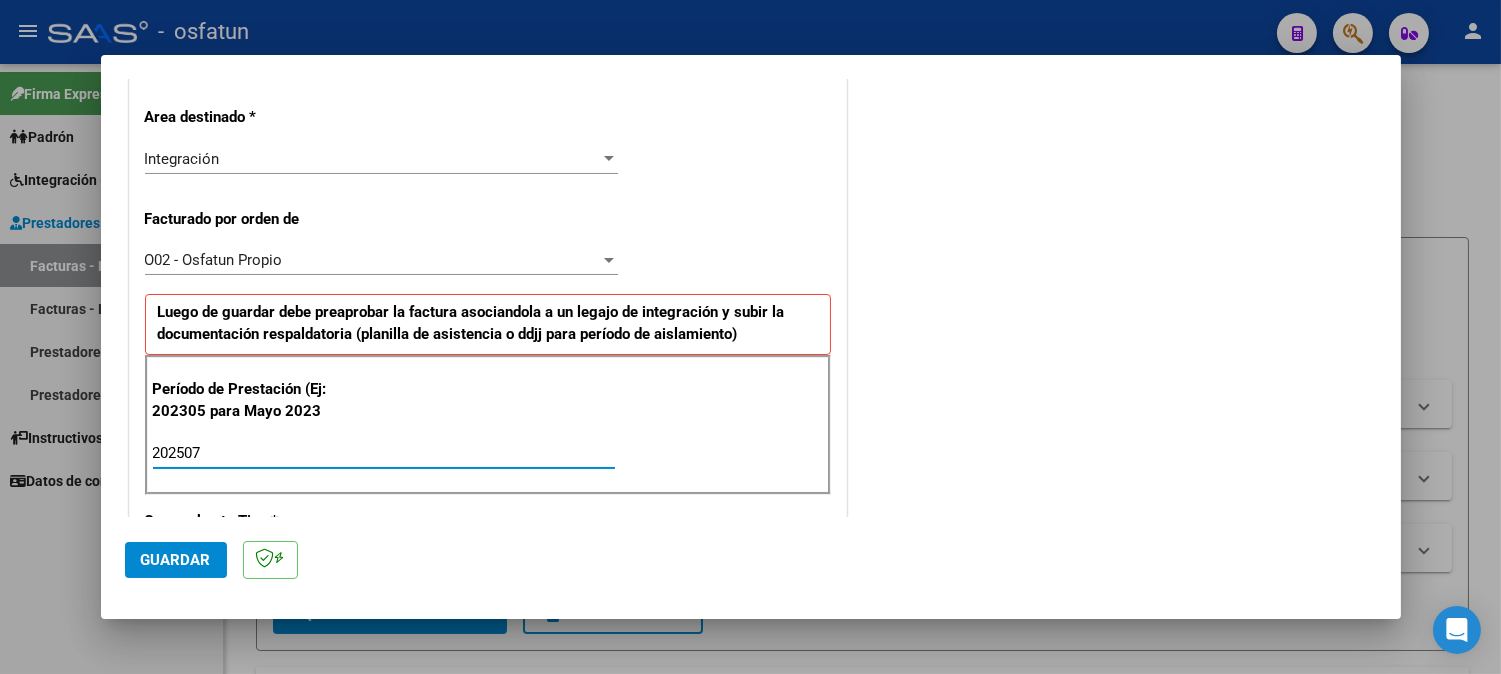 type on "202507" 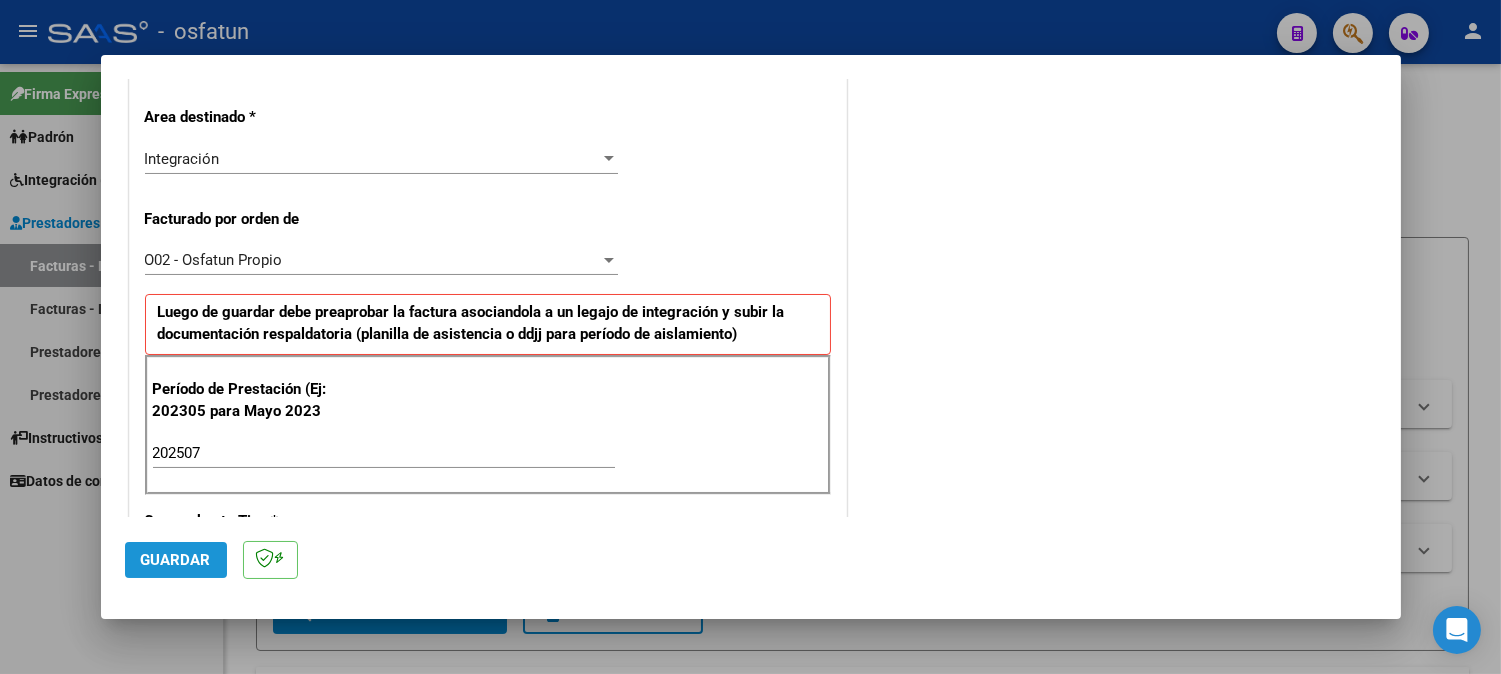 click on "Guardar" 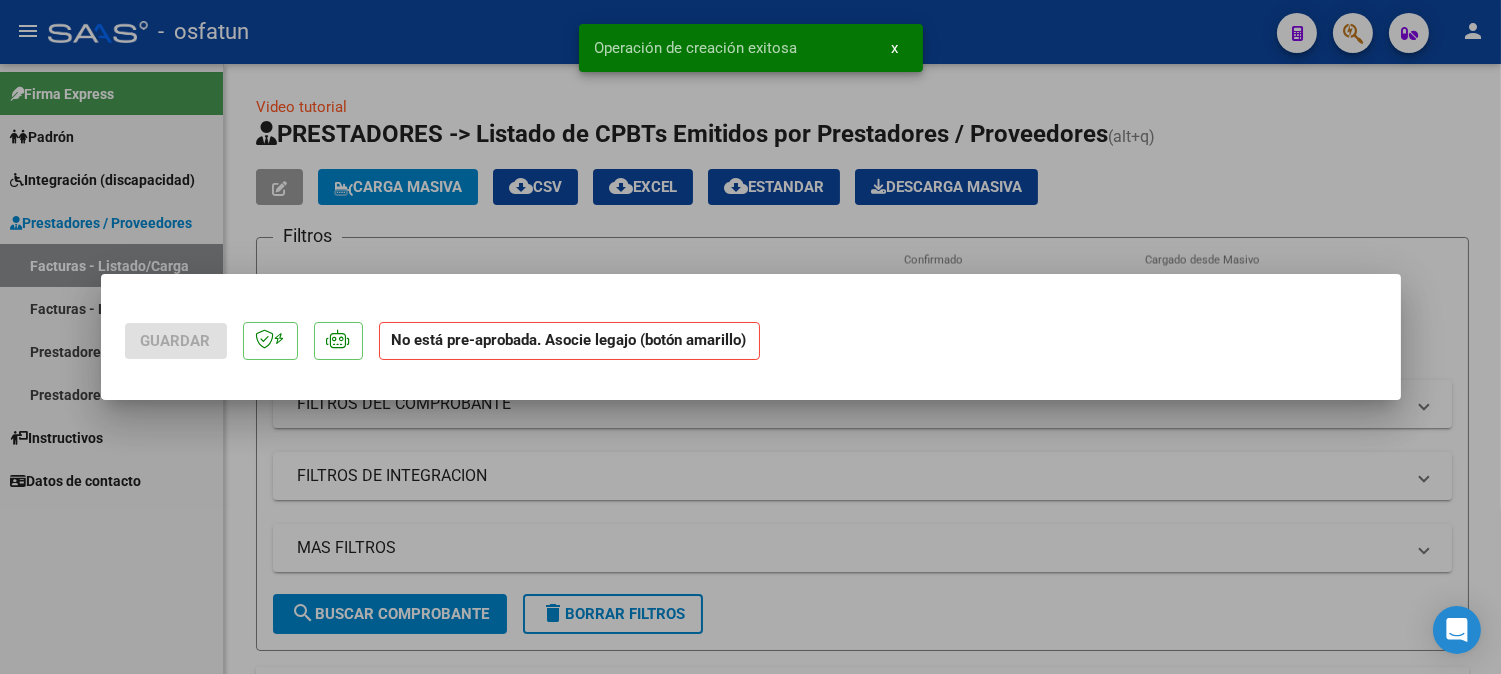 scroll, scrollTop: 0, scrollLeft: 0, axis: both 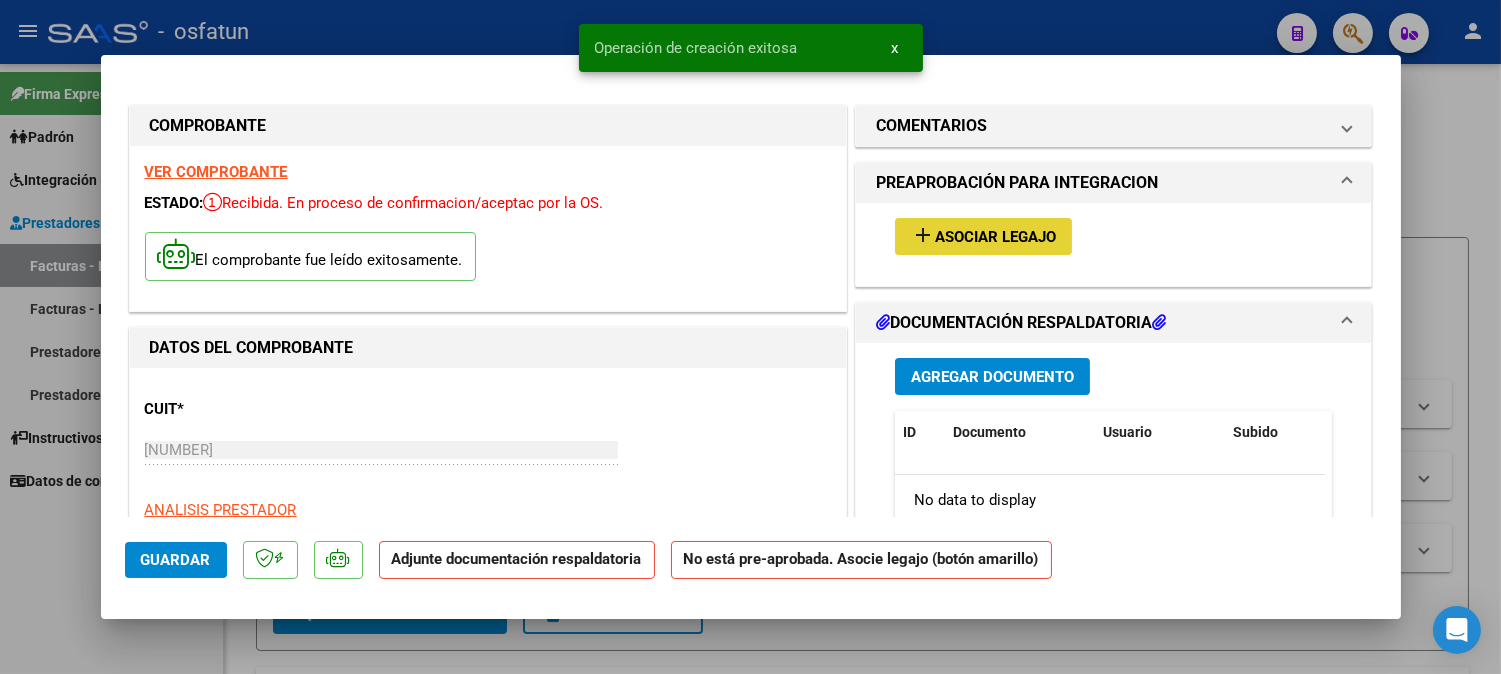 click on "Asociar Legajo" at bounding box center (995, 237) 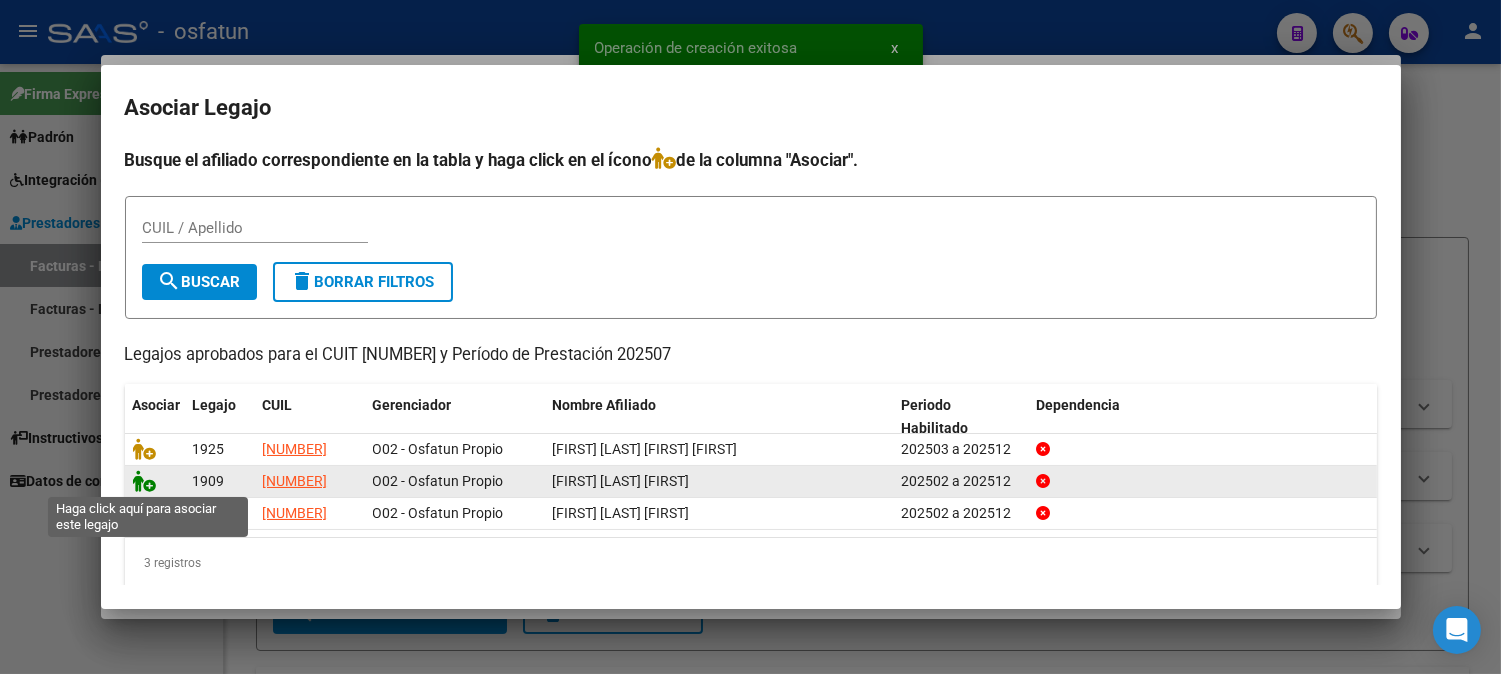 click 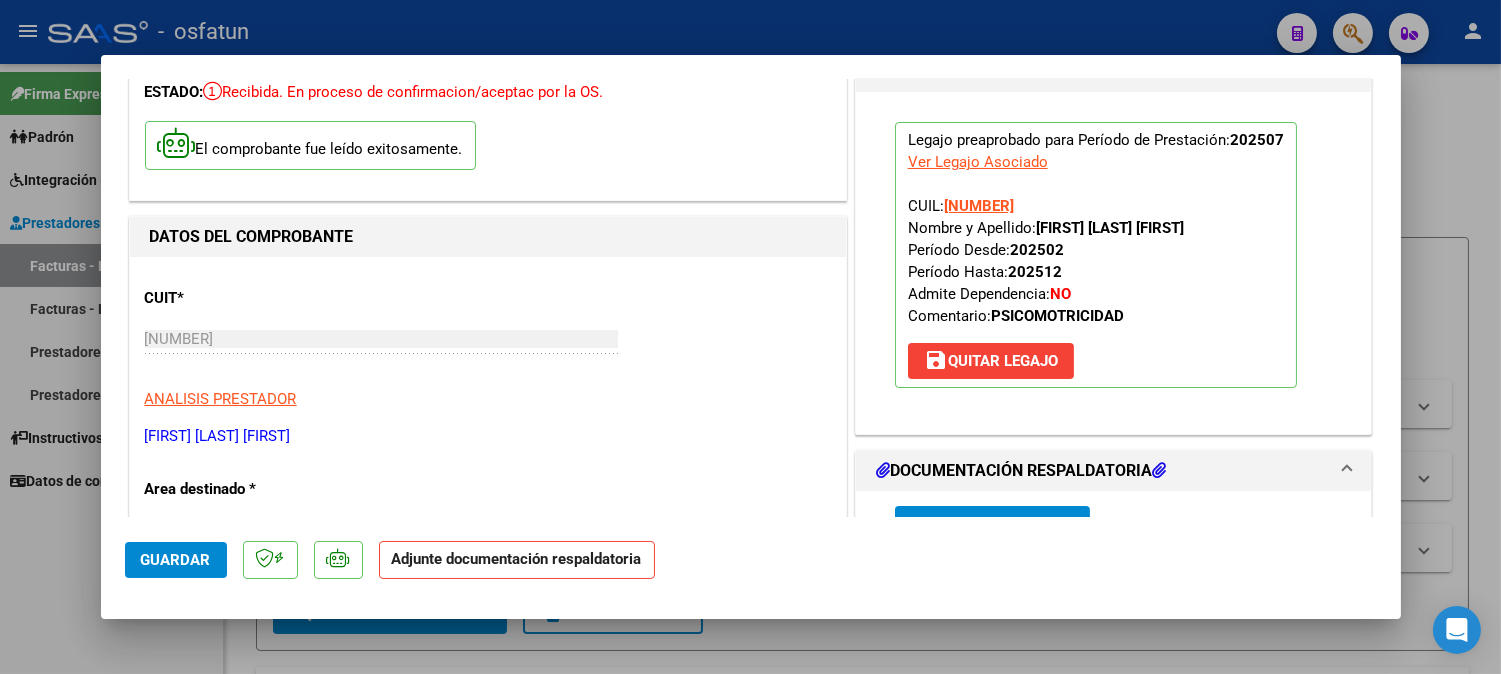 scroll, scrollTop: 333, scrollLeft: 0, axis: vertical 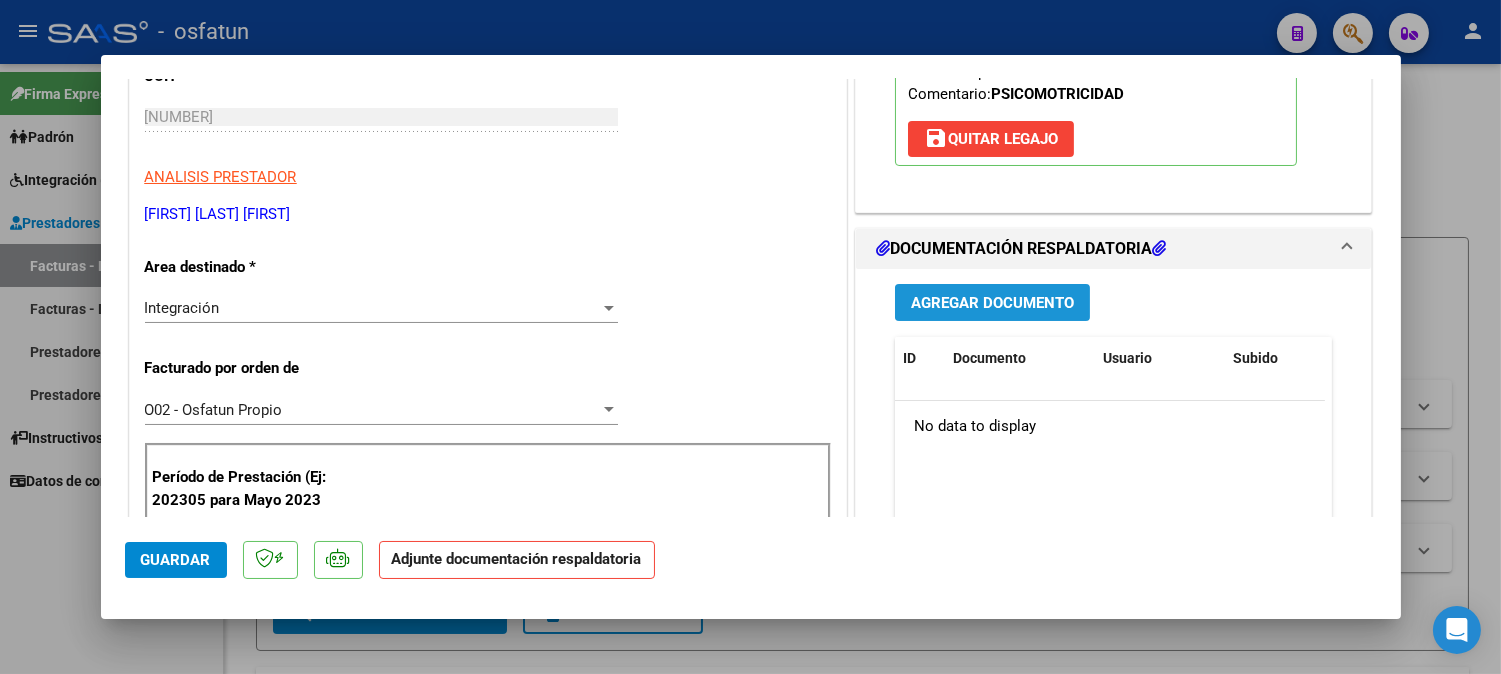 click on "Agregar Documento" at bounding box center [992, 302] 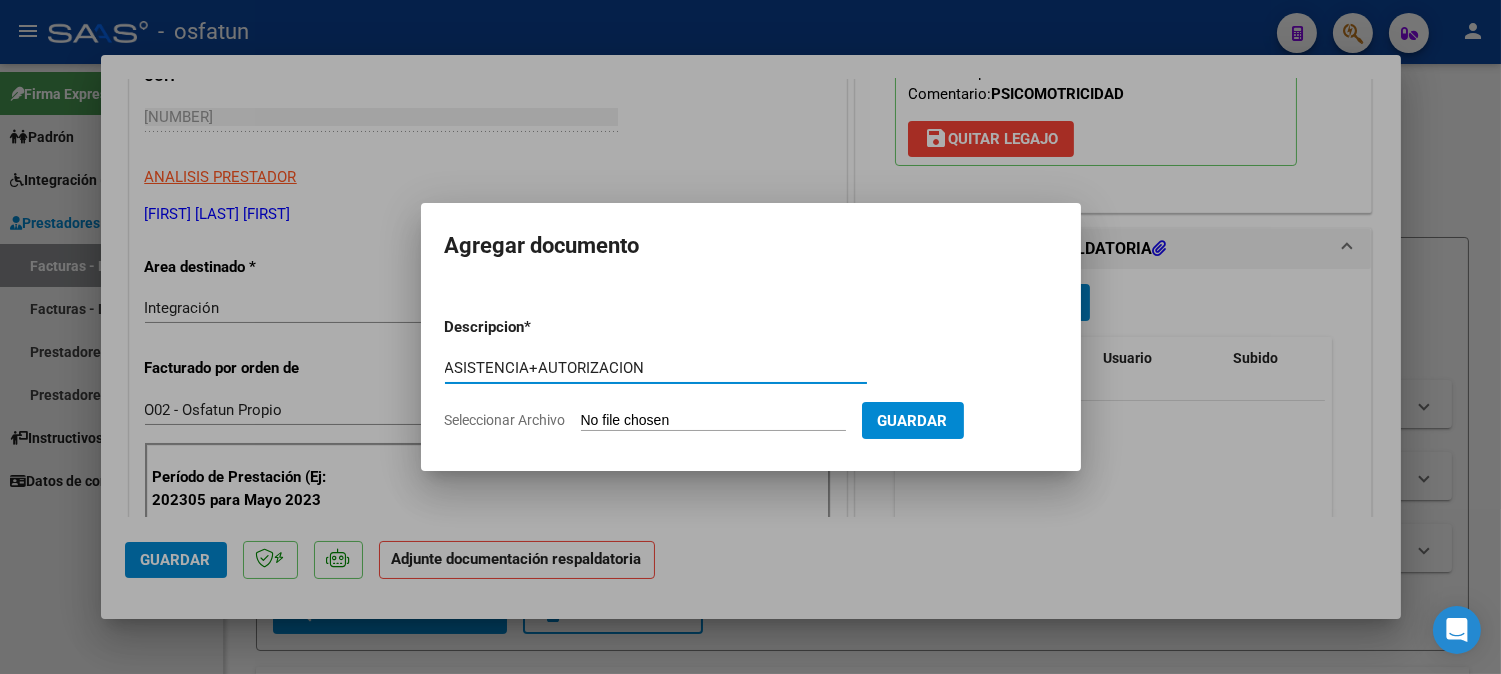 type on "ASISTENCIA+AUTORIZACION" 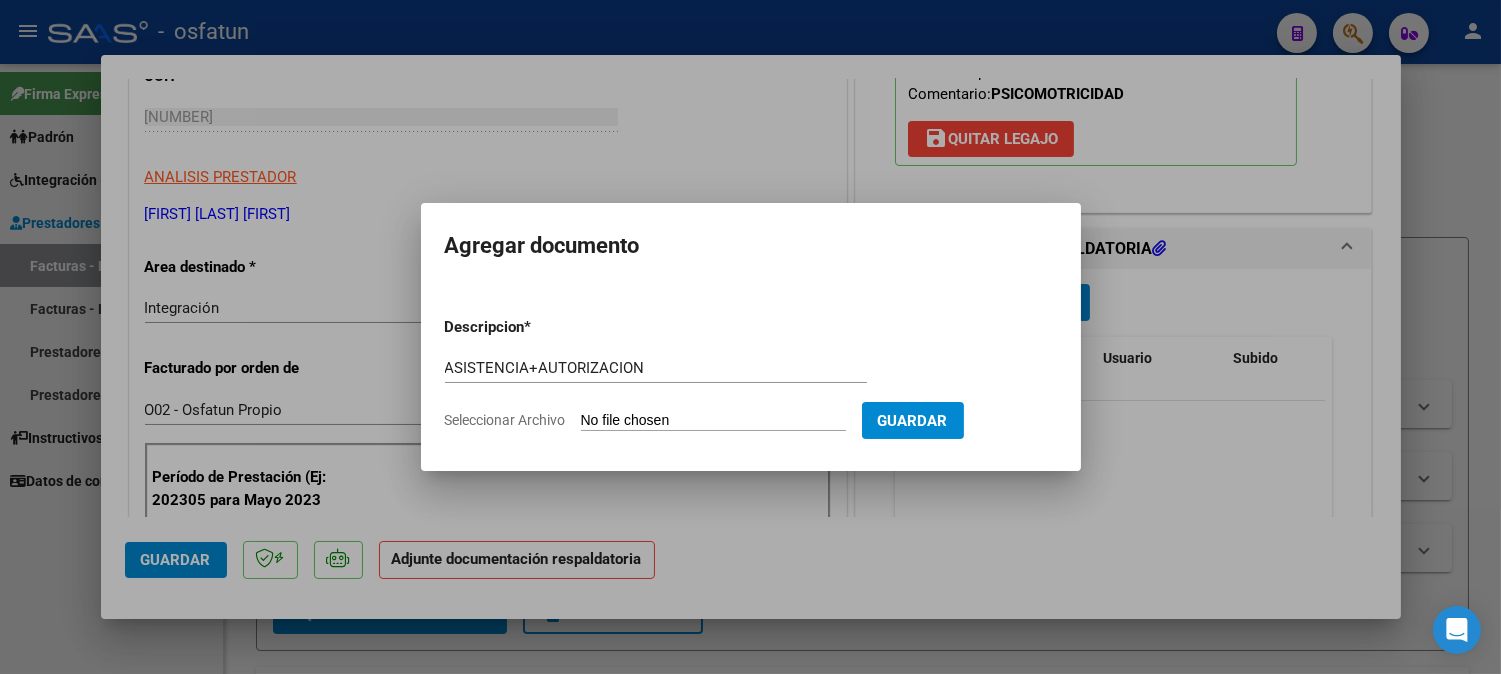 type on "C:\fakepath\ASIST+AUT [LAST].pdf" 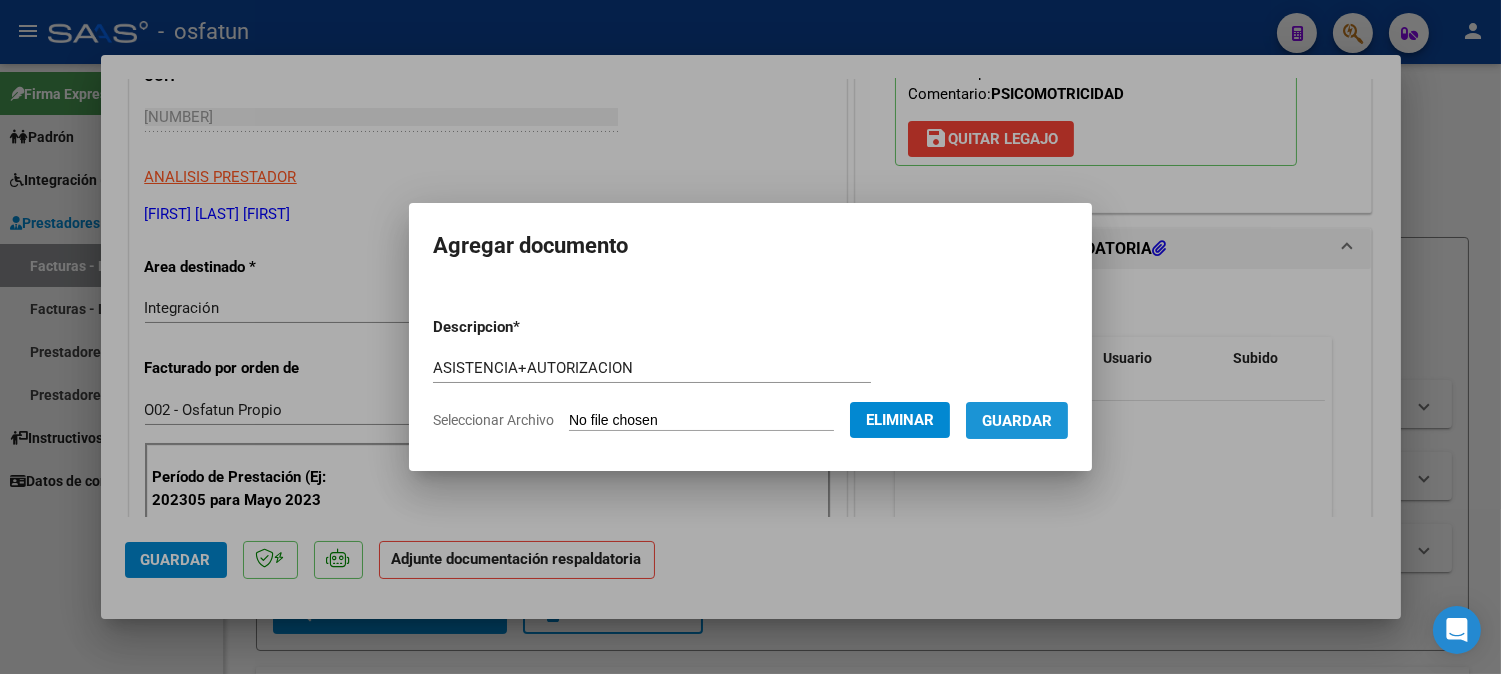 click on "Guardar" at bounding box center (1017, 421) 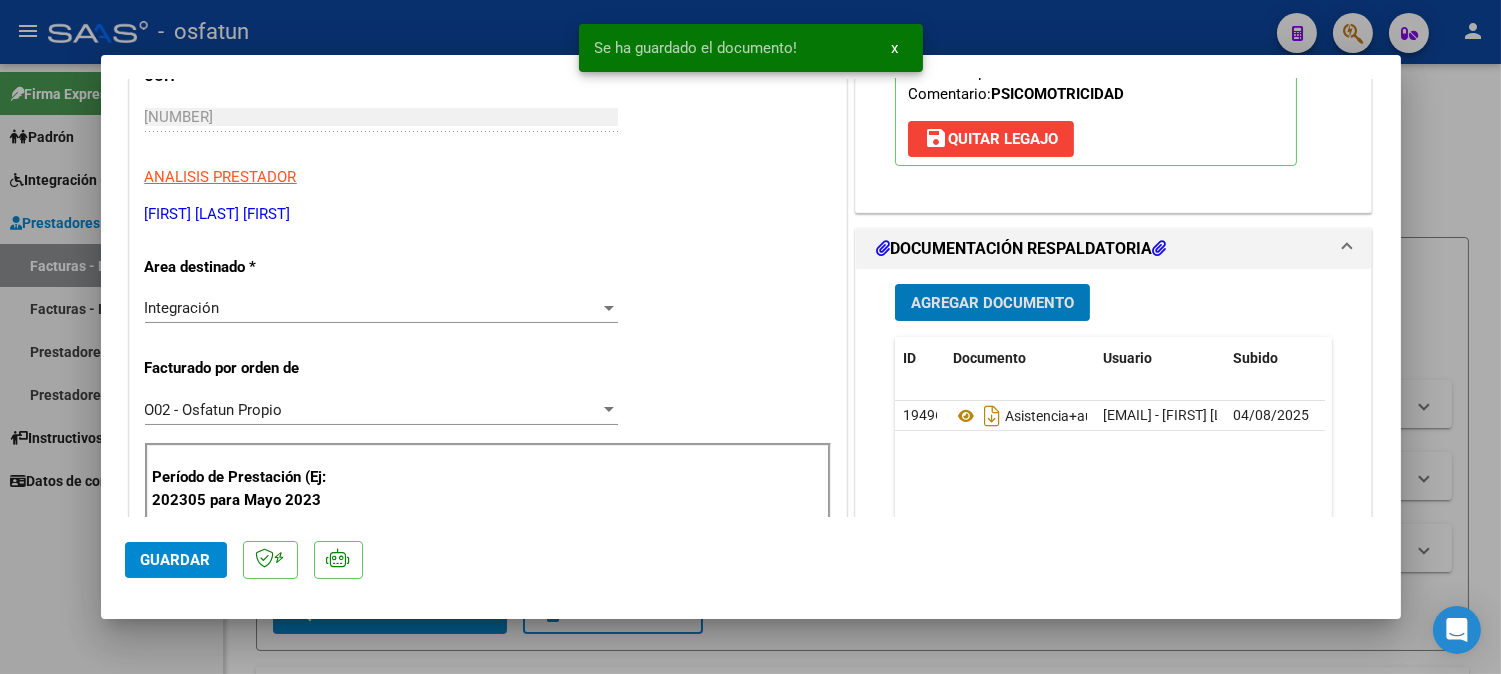 click on "Guardar" 